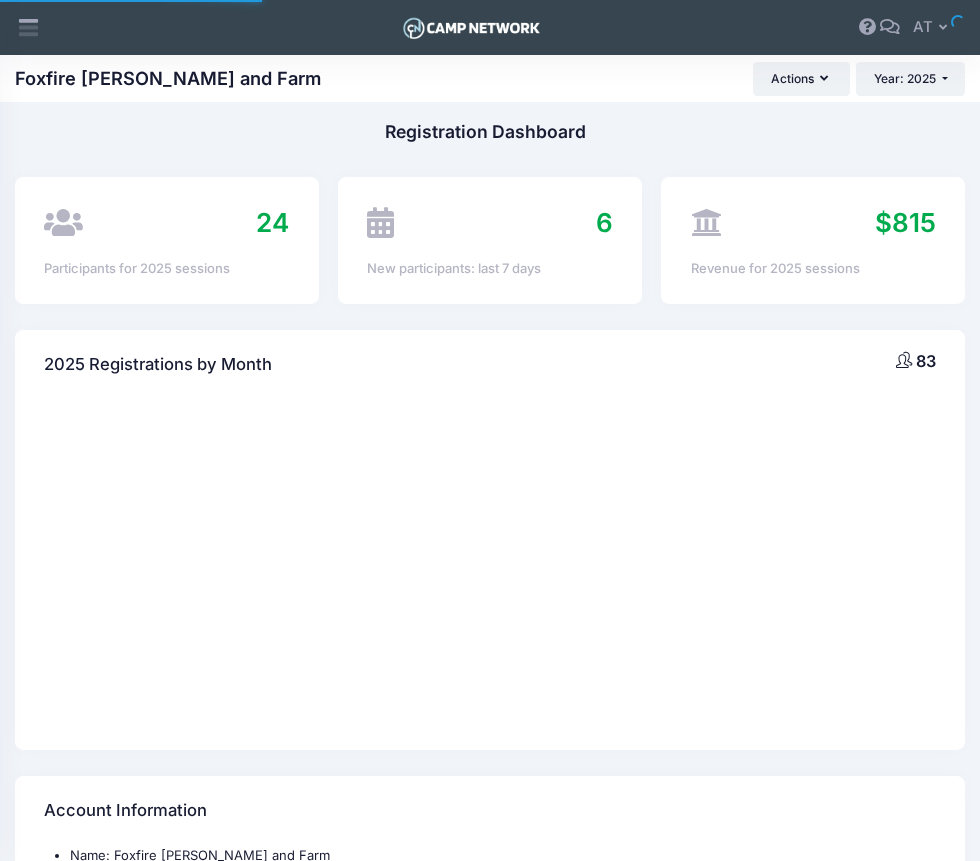 scroll, scrollTop: 0, scrollLeft: 0, axis: both 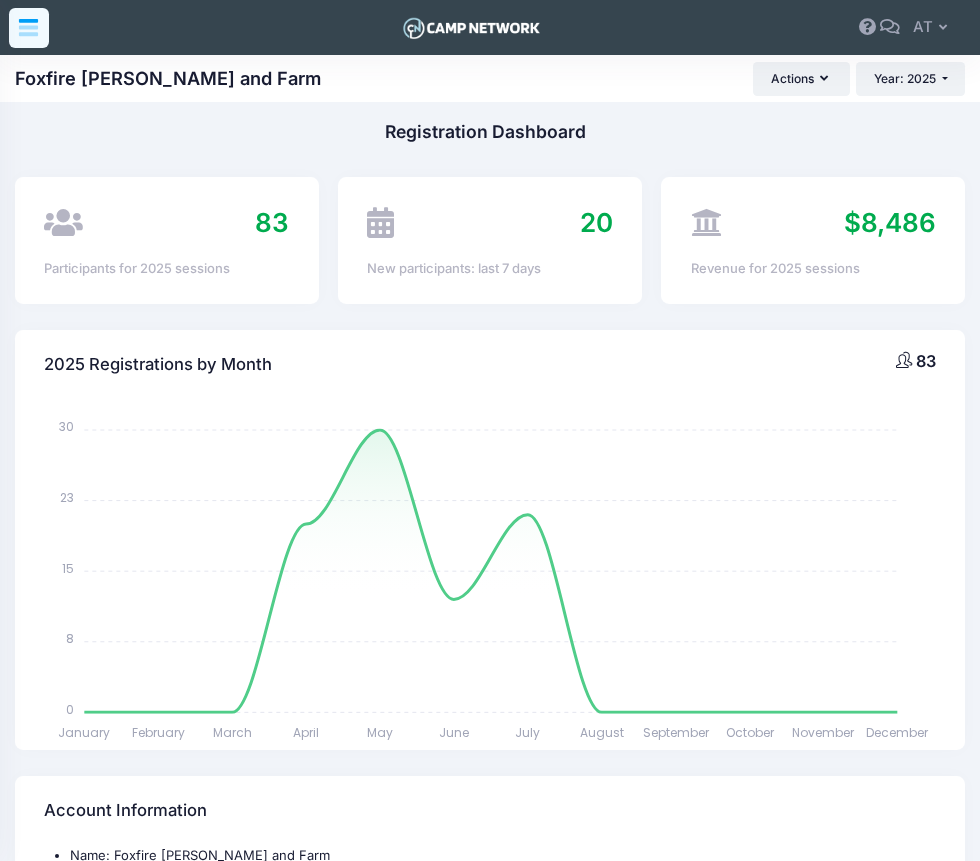 click 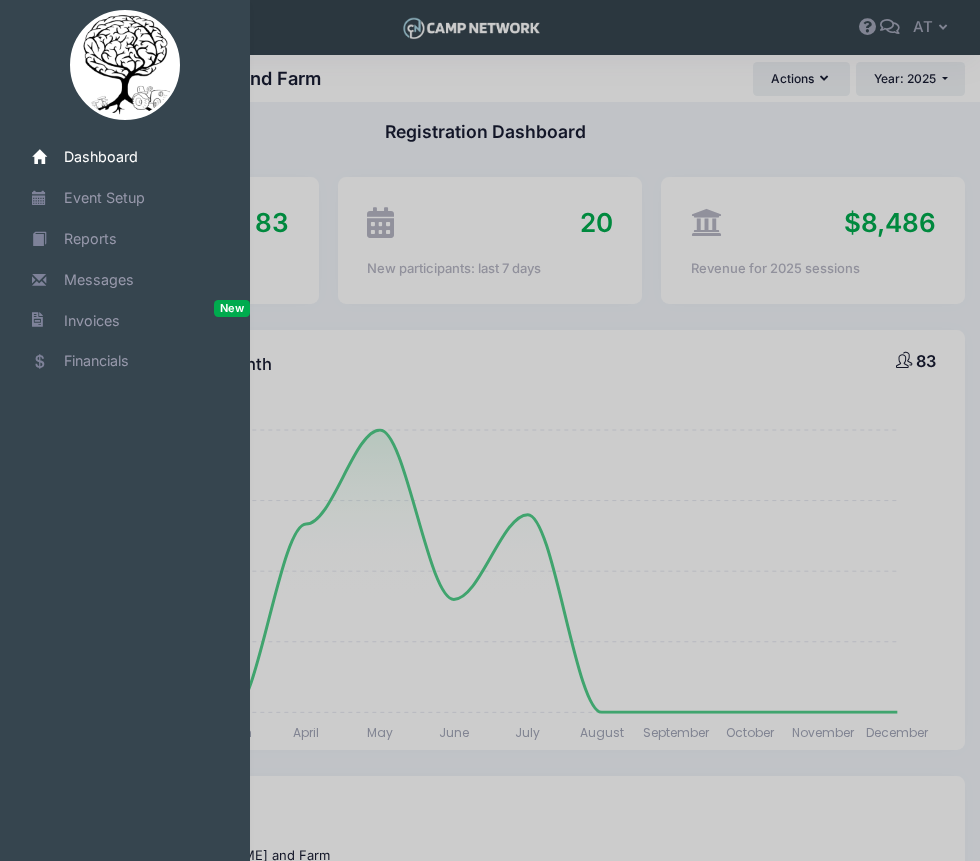 click on "Dashboard" at bounding box center (129, 156) 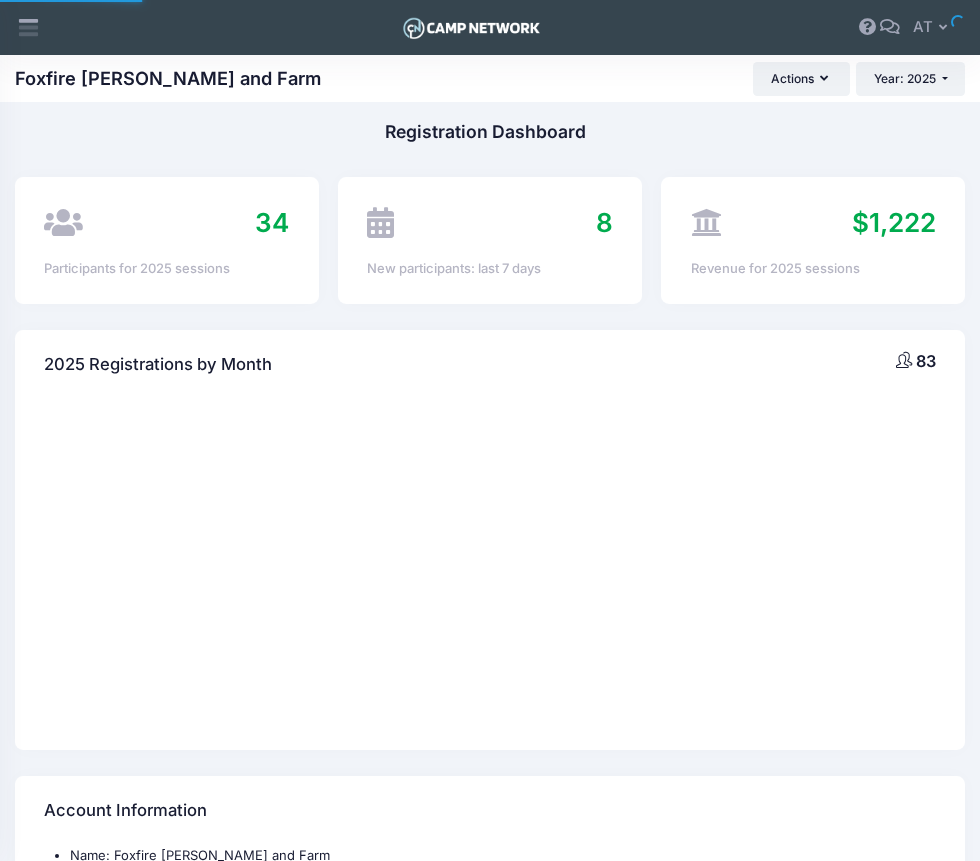 scroll, scrollTop: 0, scrollLeft: 0, axis: both 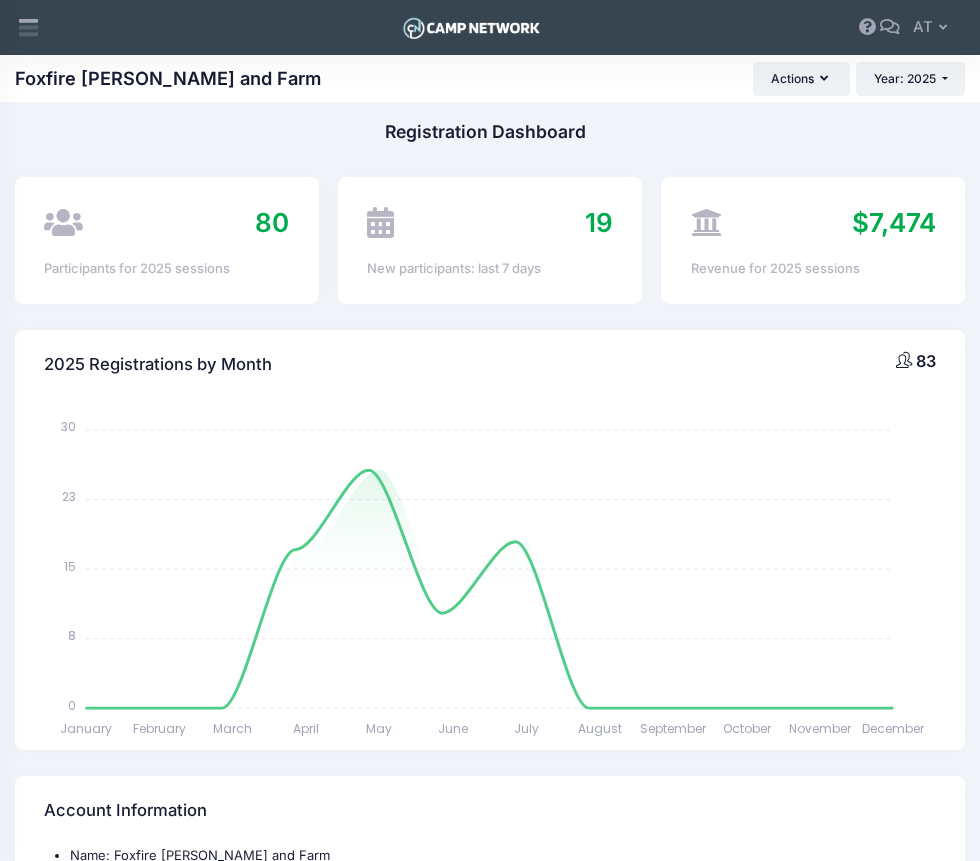 click on "Foxfire Woods and Farm
Registration Link Actions
Year: 2025
Year: 2025" at bounding box center [490, 79] 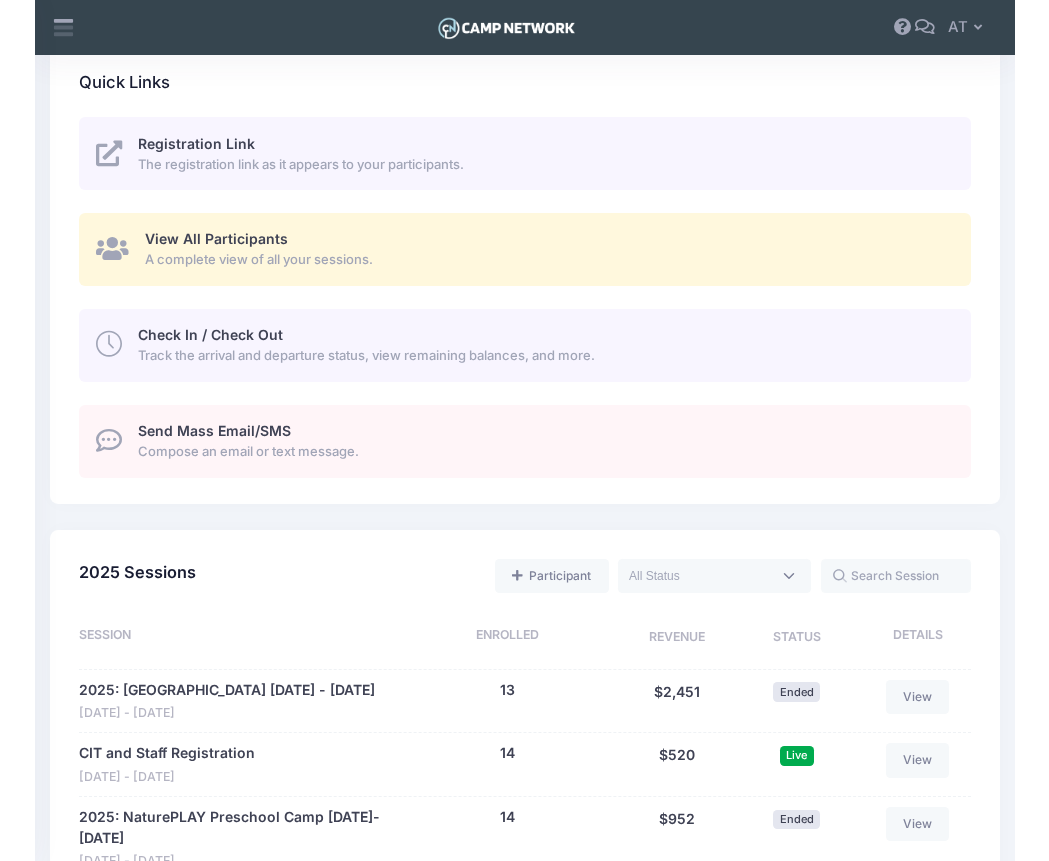 scroll, scrollTop: 0, scrollLeft: 0, axis: both 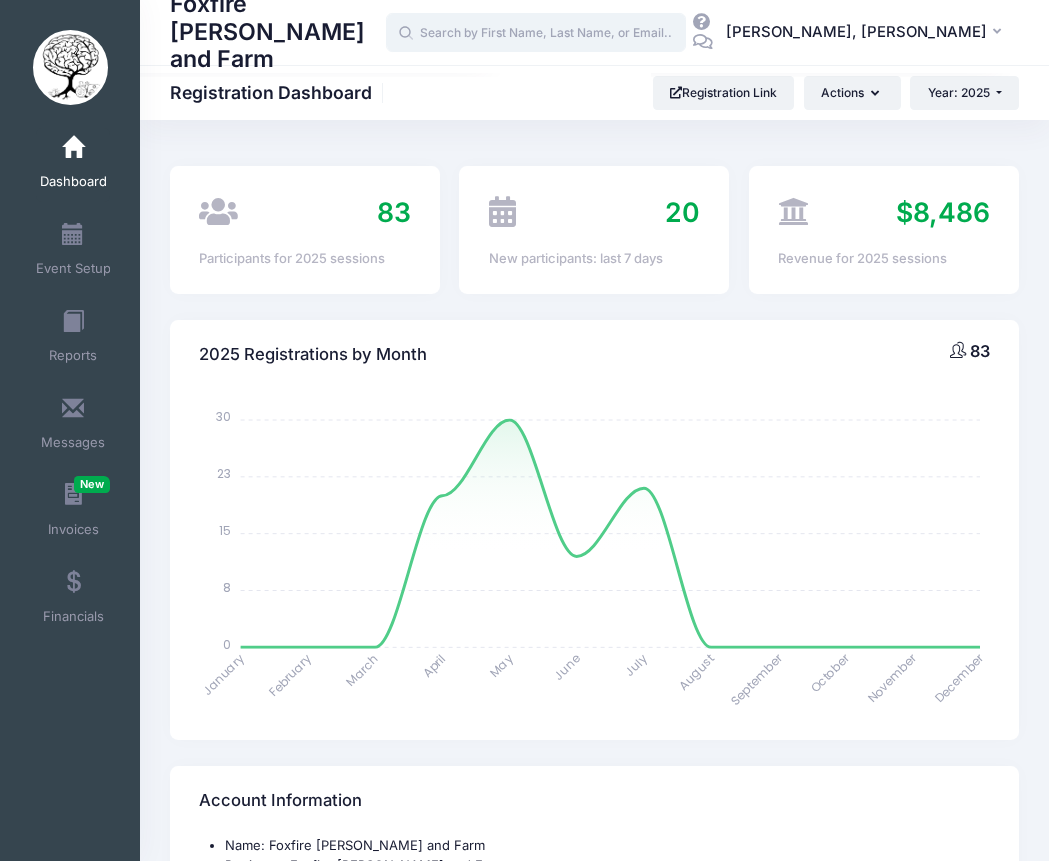 click at bounding box center [536, 33] 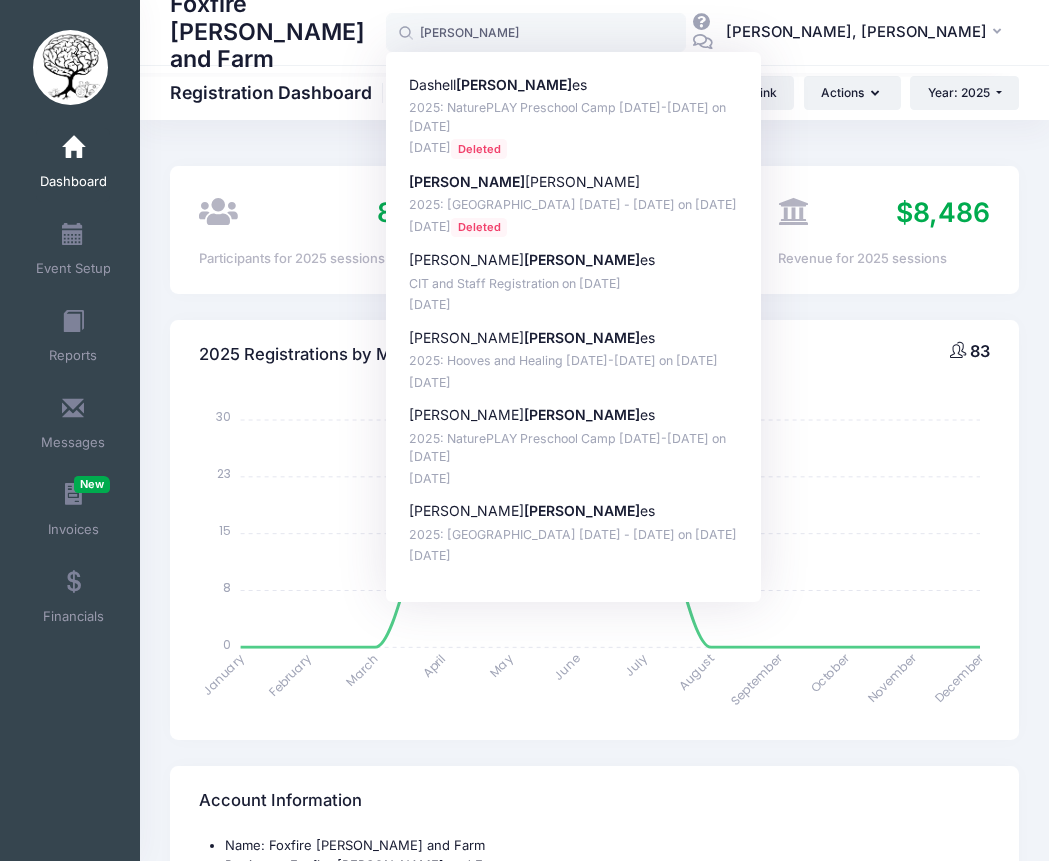 click on "Foxfire Woods and Farm
HUGH HUGH Dashell  Hugh es 2025: NaturePLAY Preschool Camp July 8-10th on Jul-08, 2025 May-14, 2025 Deleted Hugh  Sawyer 2025: Woodland Playhouse June 9 - 13th on Jun-09, 2025 Apr-29, 2025 Deleted Angela  Hugh es CIT and Staff Registration on Jun-09, 2025 Apr-29, 2025 Thomas  Hugh es" at bounding box center (594, 32) 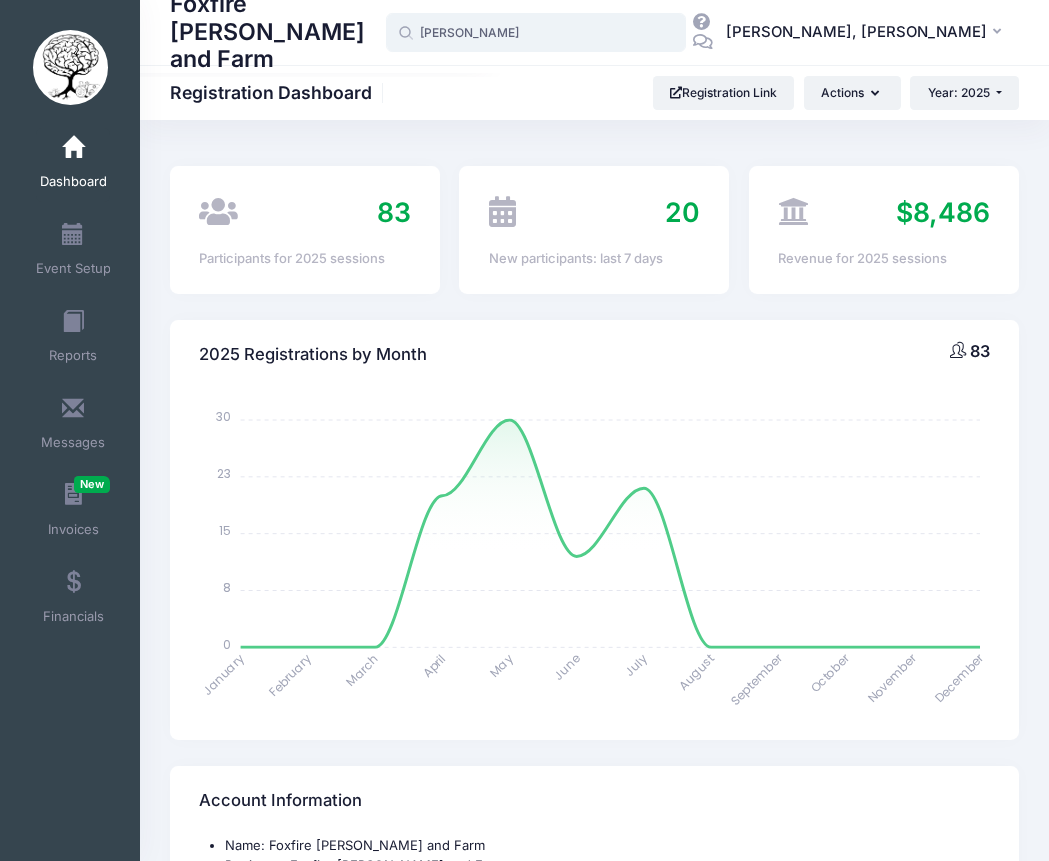 click on "HUGH" at bounding box center [536, 33] 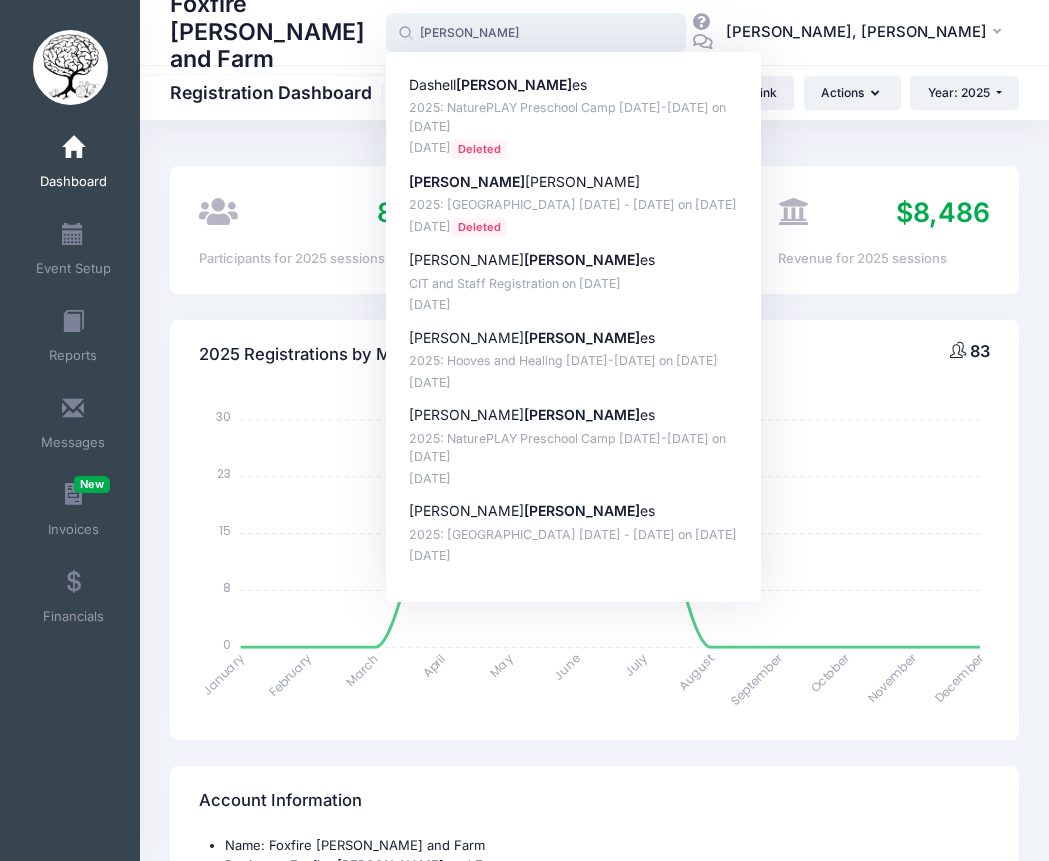 click on "HUGH" at bounding box center [536, 33] 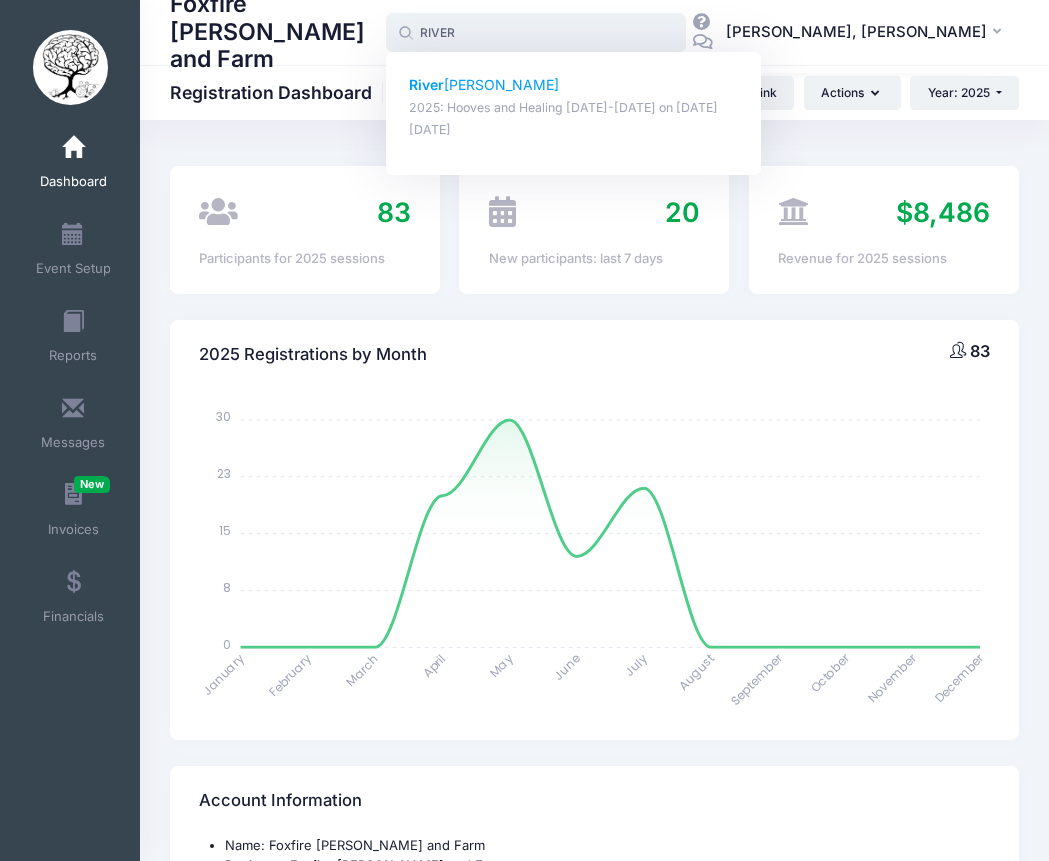 click on "River" 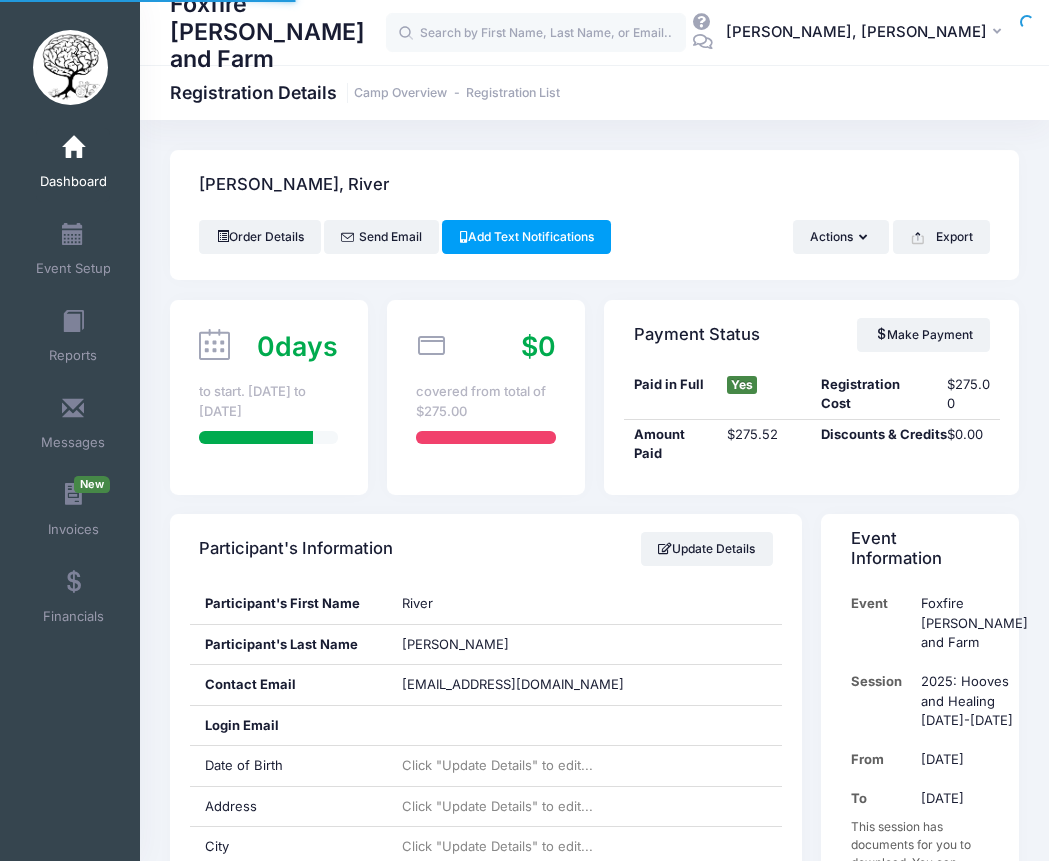 scroll, scrollTop: 0, scrollLeft: 0, axis: both 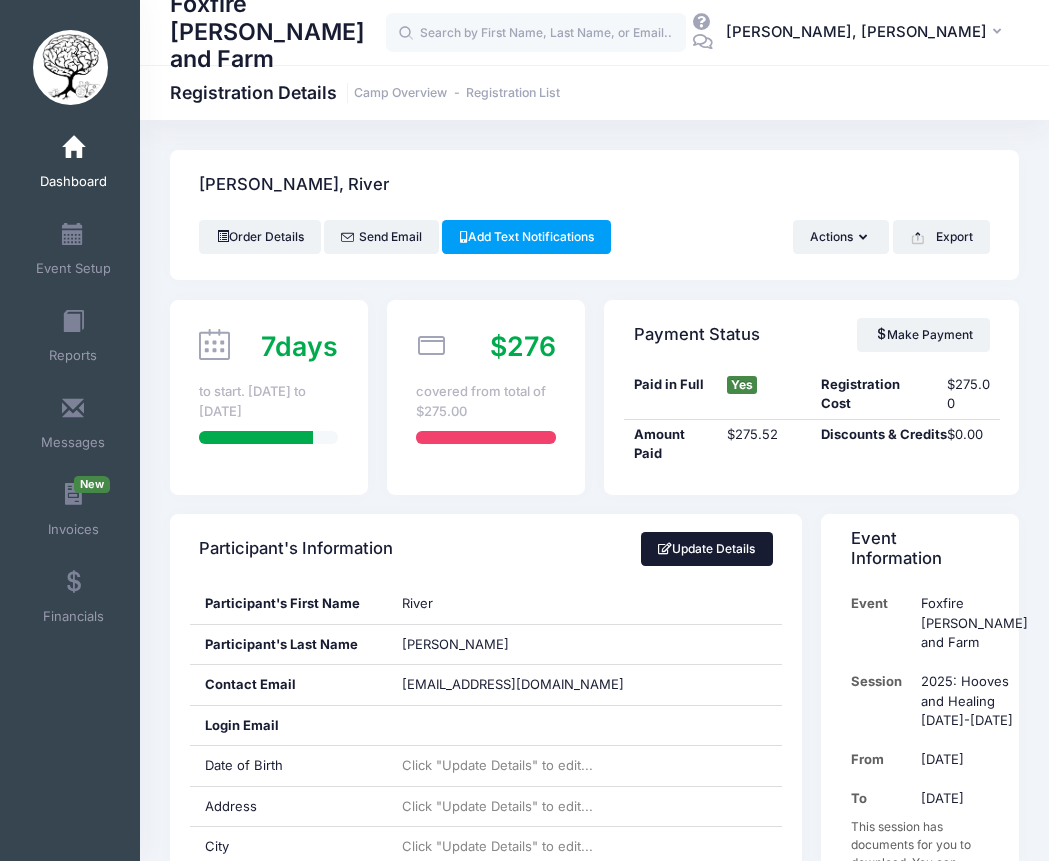 click on "Update Details" at bounding box center (707, 549) 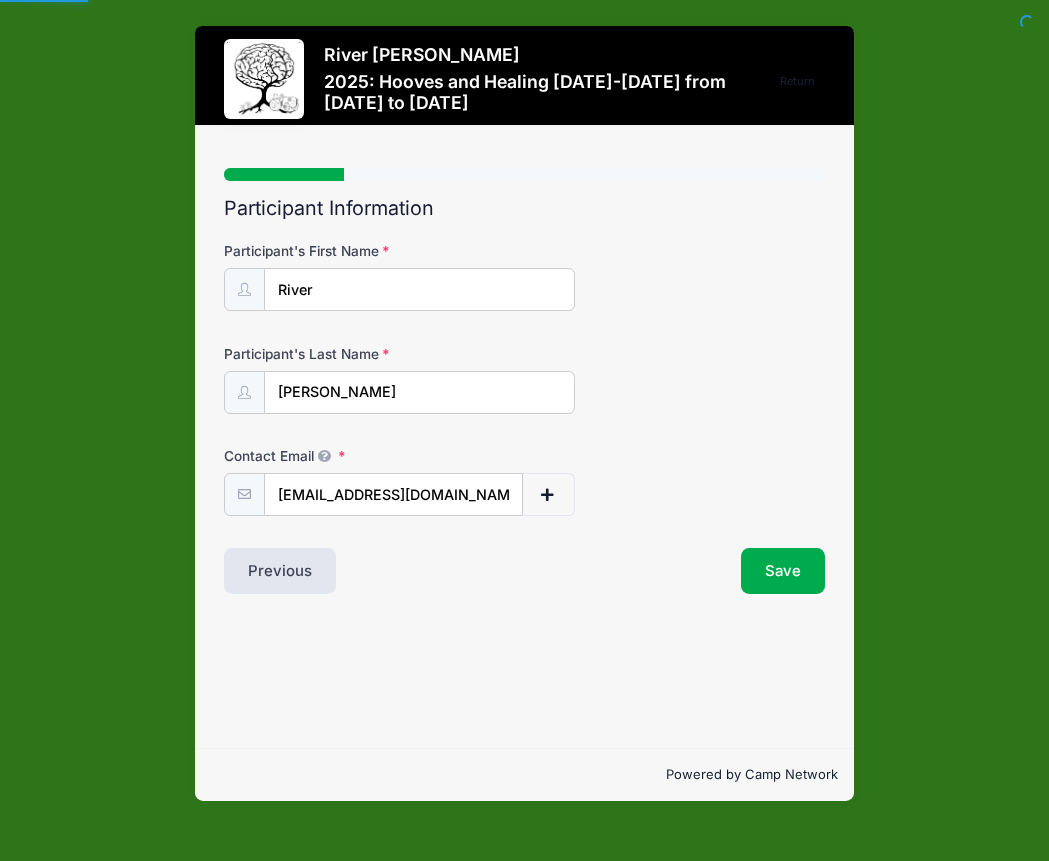scroll, scrollTop: 0, scrollLeft: 0, axis: both 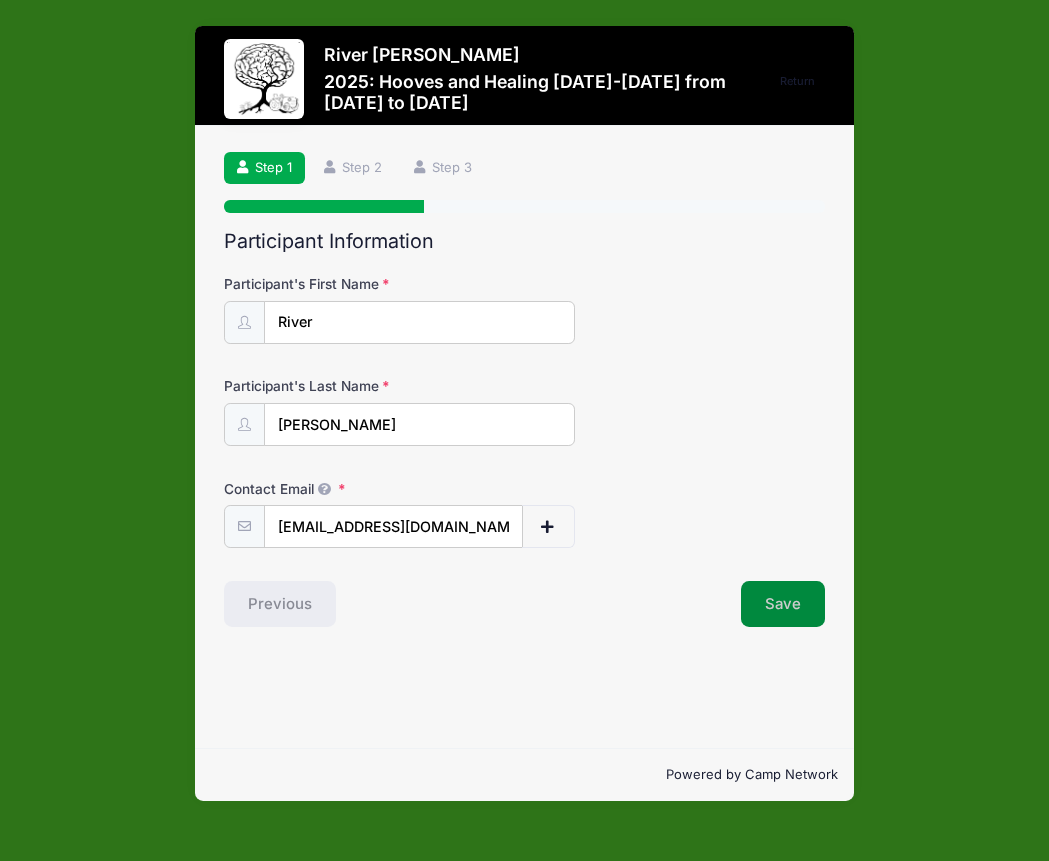click on "Save" at bounding box center [783, 604] 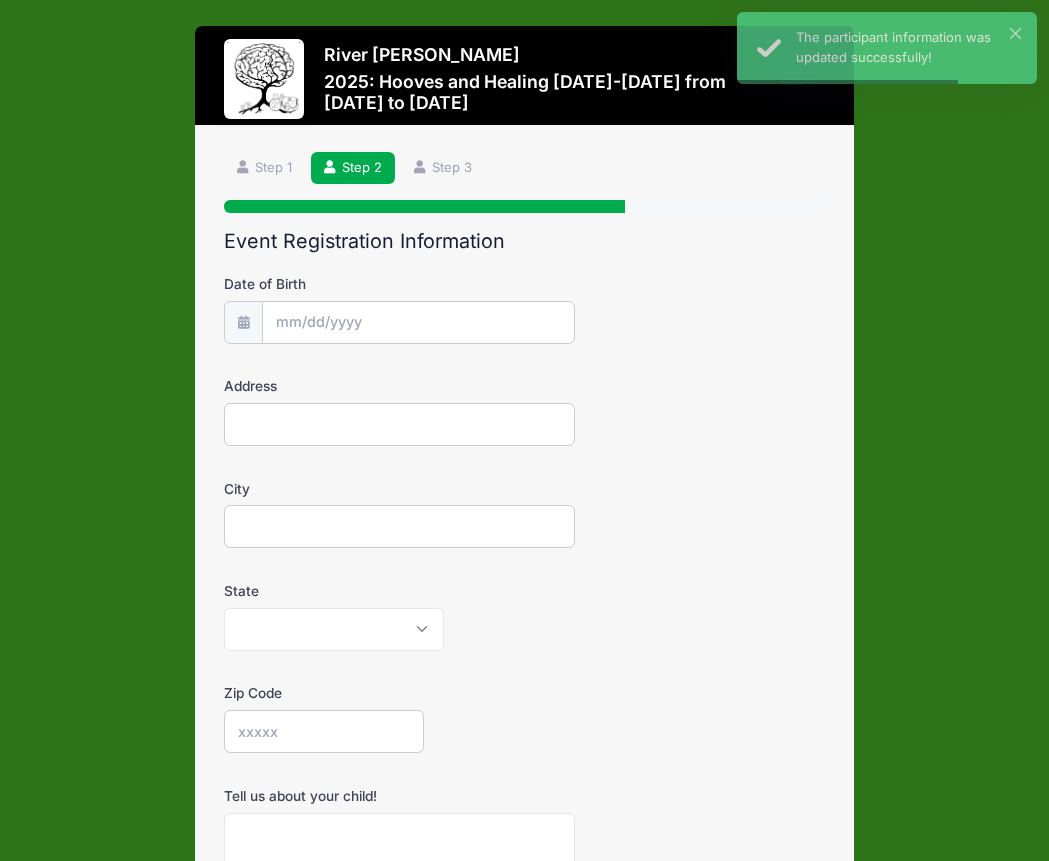 click on "Address" at bounding box center (399, 424) 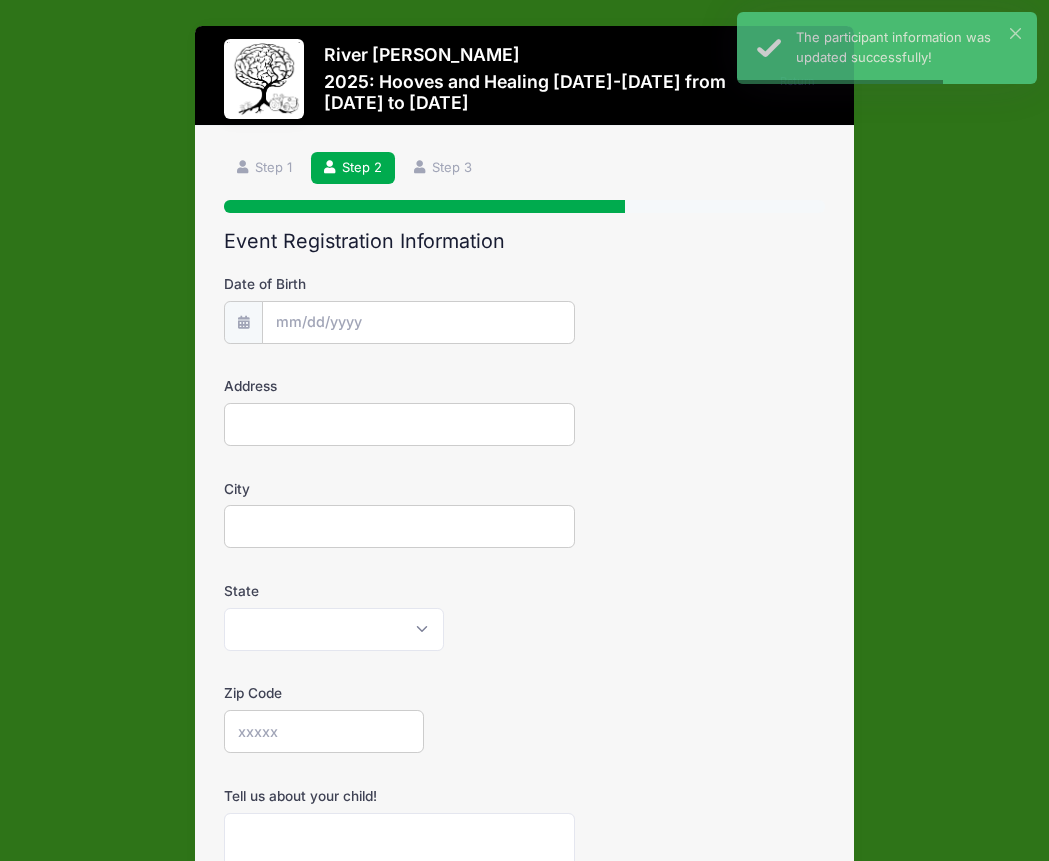 paste on "822 Myles Circle	Jefferson	Jackson	30549" 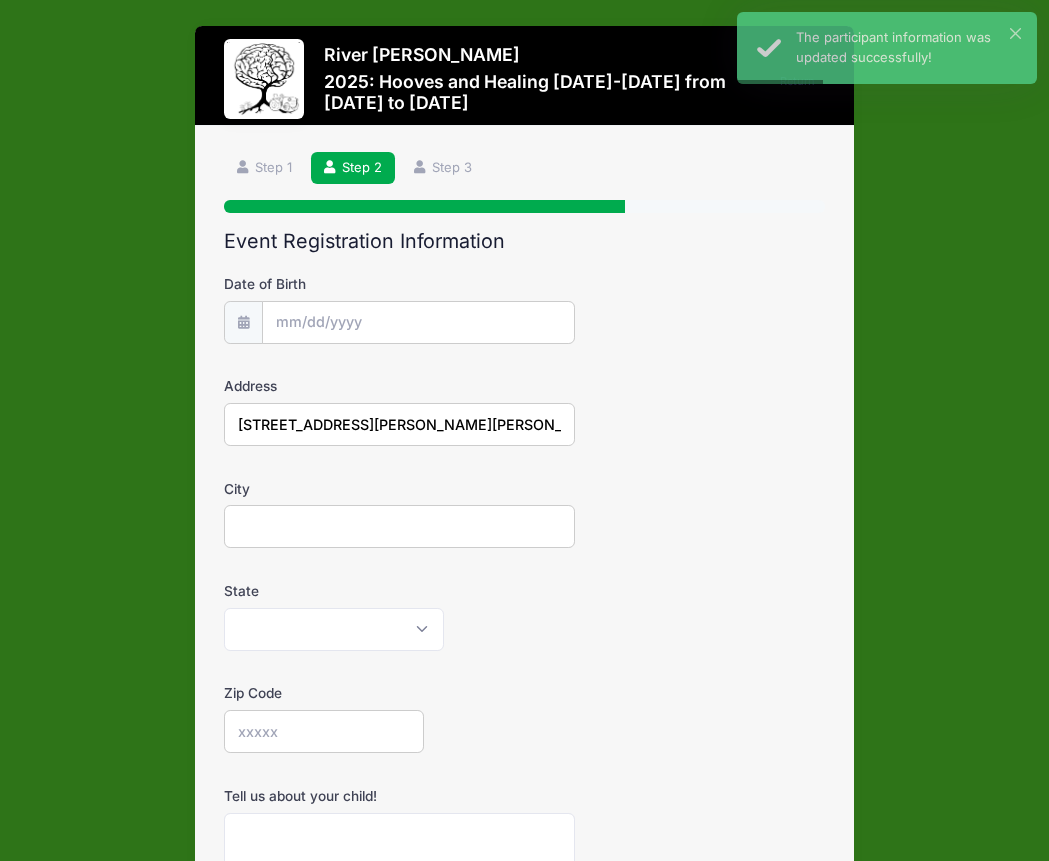 drag, startPoint x: 353, startPoint y: 424, endPoint x: 628, endPoint y: 424, distance: 275 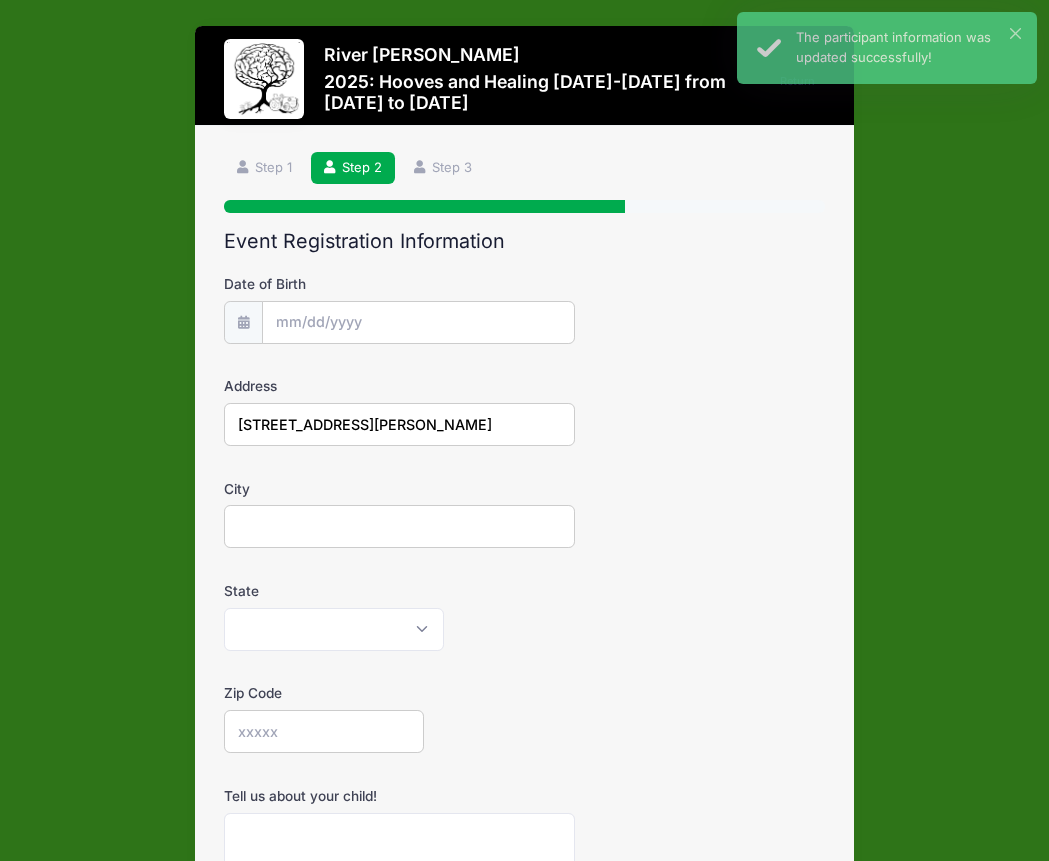 type on "822 Myles Circle" 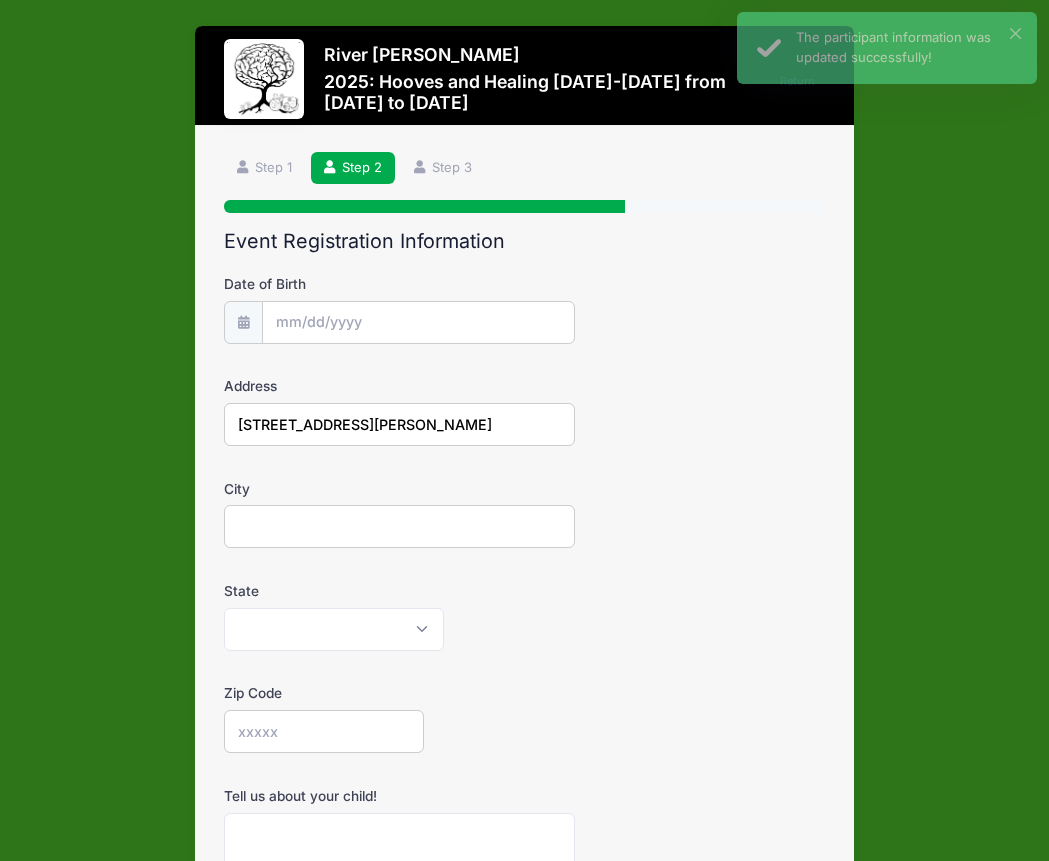 paste on "Jefferson	Jackson	30549" 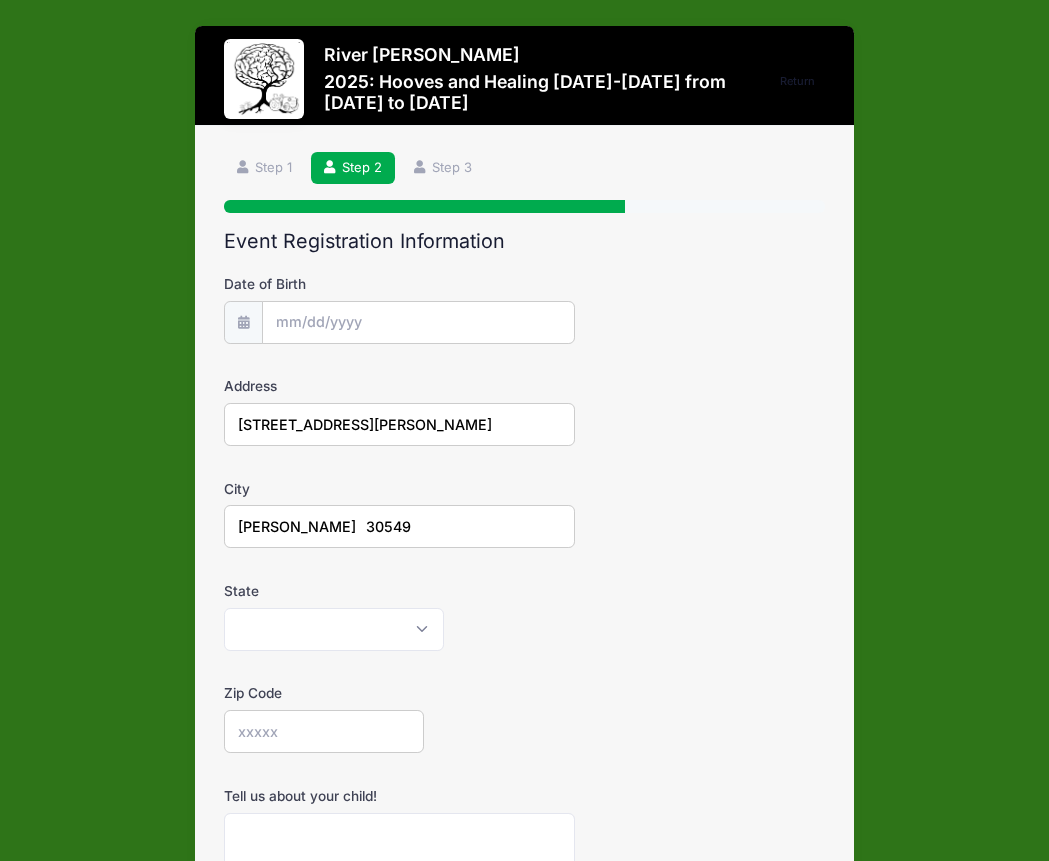 drag, startPoint x: 360, startPoint y: 527, endPoint x: 591, endPoint y: 533, distance: 231.07791 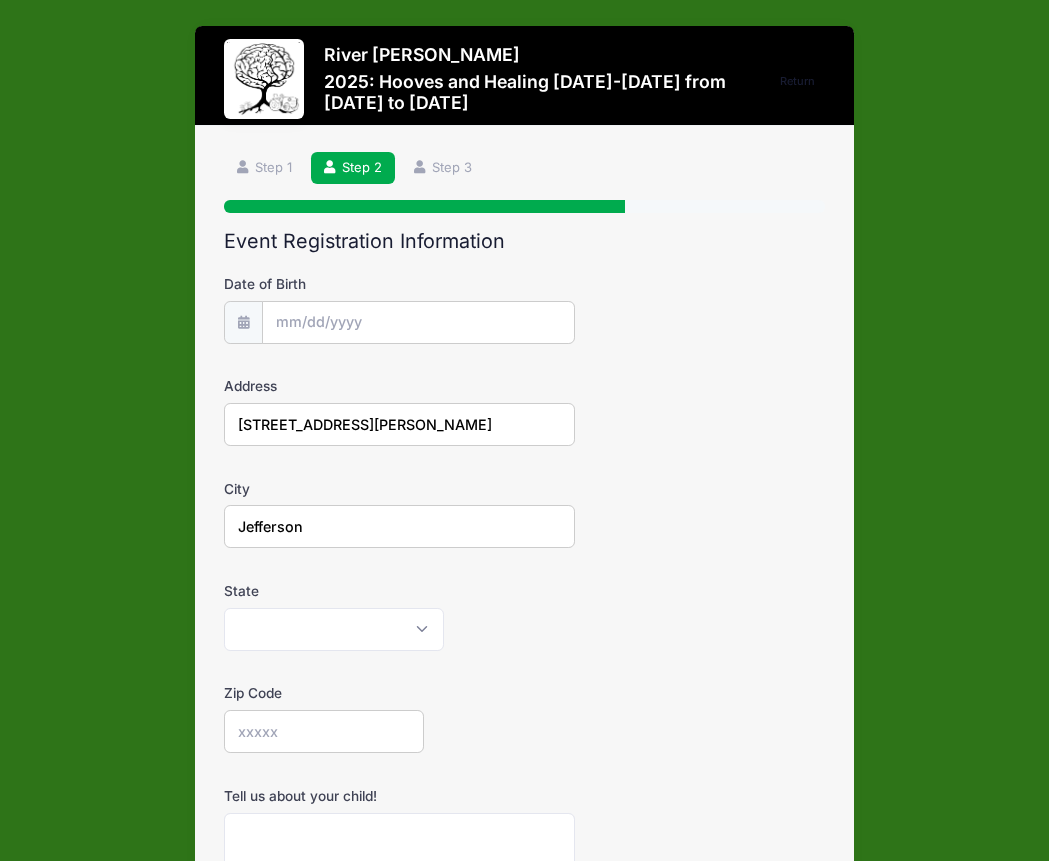 drag, startPoint x: 266, startPoint y: 532, endPoint x: 177, endPoint y: 515, distance: 90.60905 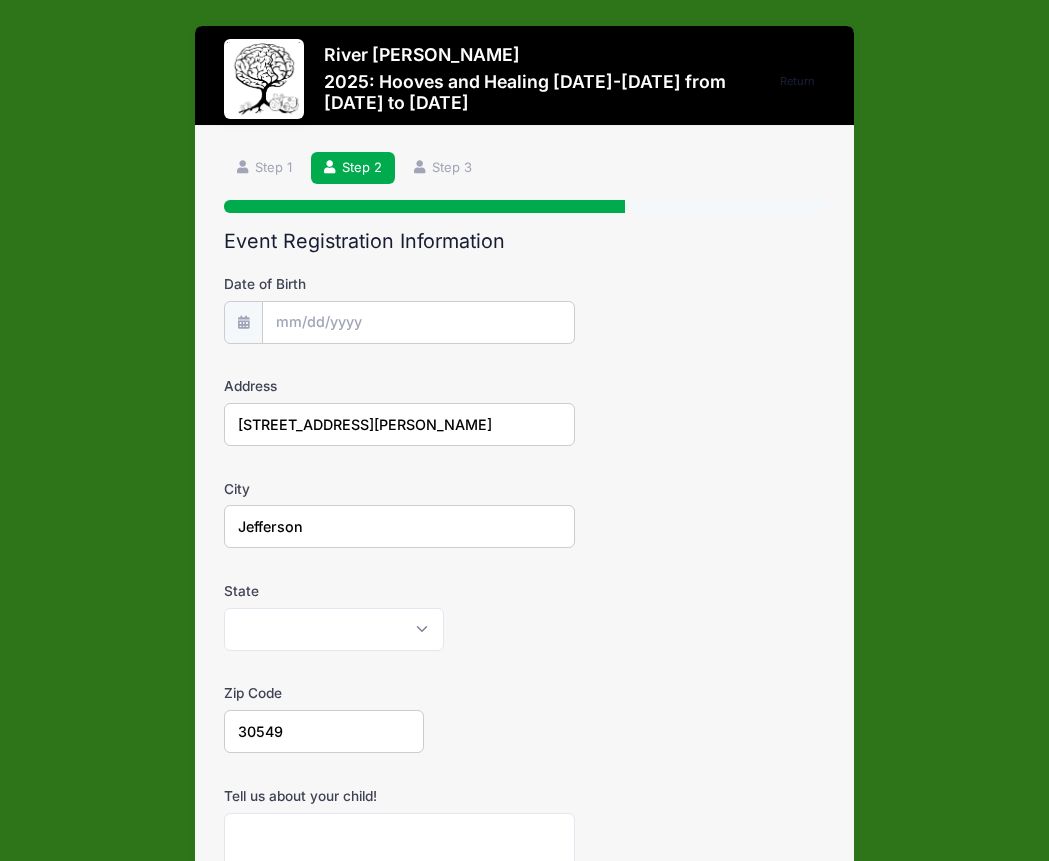 type on "30549" 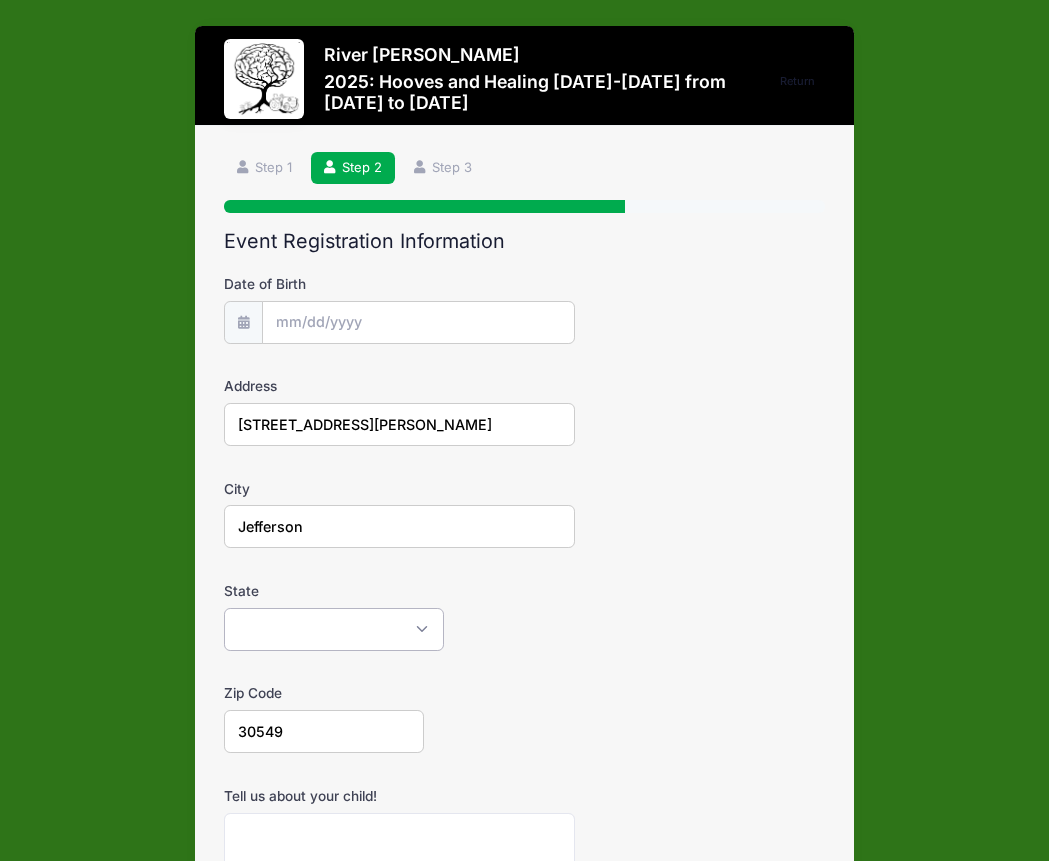 click on "Alabama Alaska American Samoa Arizona Arkansas Armed Forces Africa Armed Forces Americas Armed Forces Canada Armed Forces Europe Armed Forces Middle East Armed Forces Pacific California Colorado Connecticut Delaware District of Columbia Federated States Of Micronesia Florida Georgia Guam Hawaii Idaho Illinois Indiana Iowa Kansas Kentucky Louisiana Maine Marshall Islands Maryland Massachusetts Michigan Minnesota Mississippi Missouri Montana Nebraska Nevada New Hampshire New Jersey New Mexico New York North Carolina North Dakota Northern Mariana Islands Ohio Oklahoma Oregon Palau Pennsylvania Puerto Rico Rhode Island South Carolina South Dakota Tennessee Texas Utah Vermont Virgin Islands Virginia Washington West Virginia Wisconsin Wyoming Other-Canada Other" at bounding box center (334, 629) 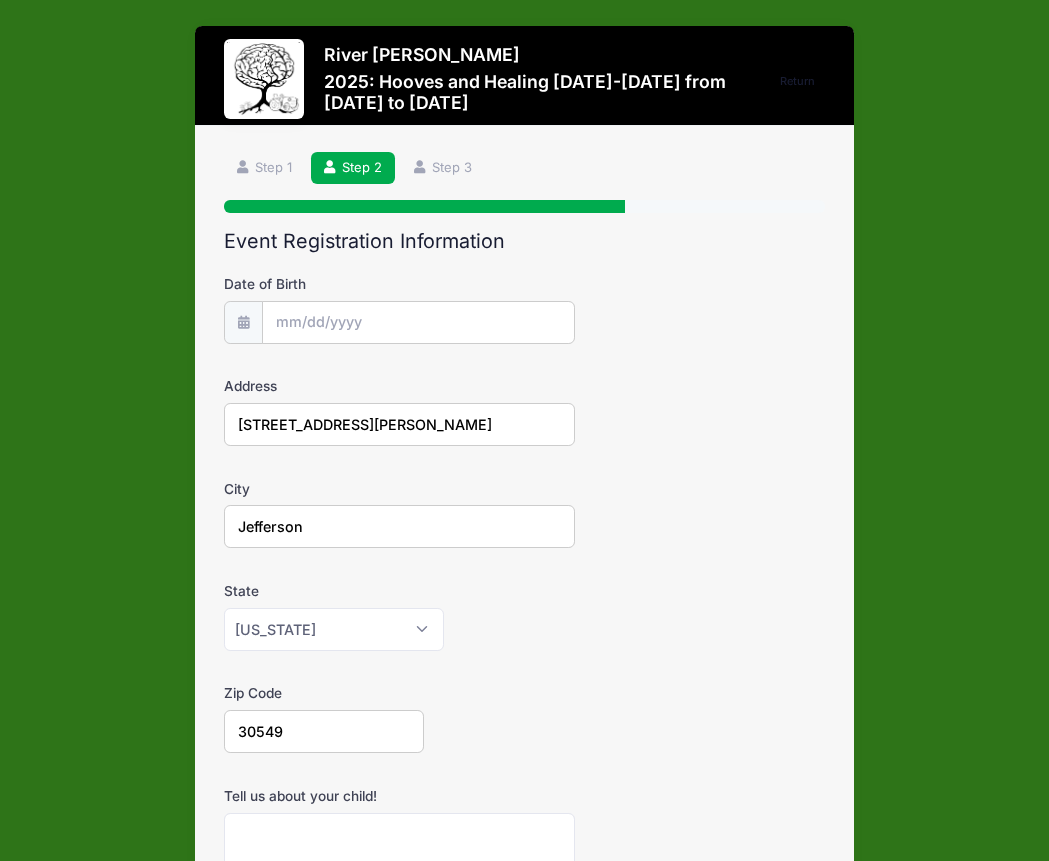 click on "Zip Code
30549" at bounding box center [524, 718] 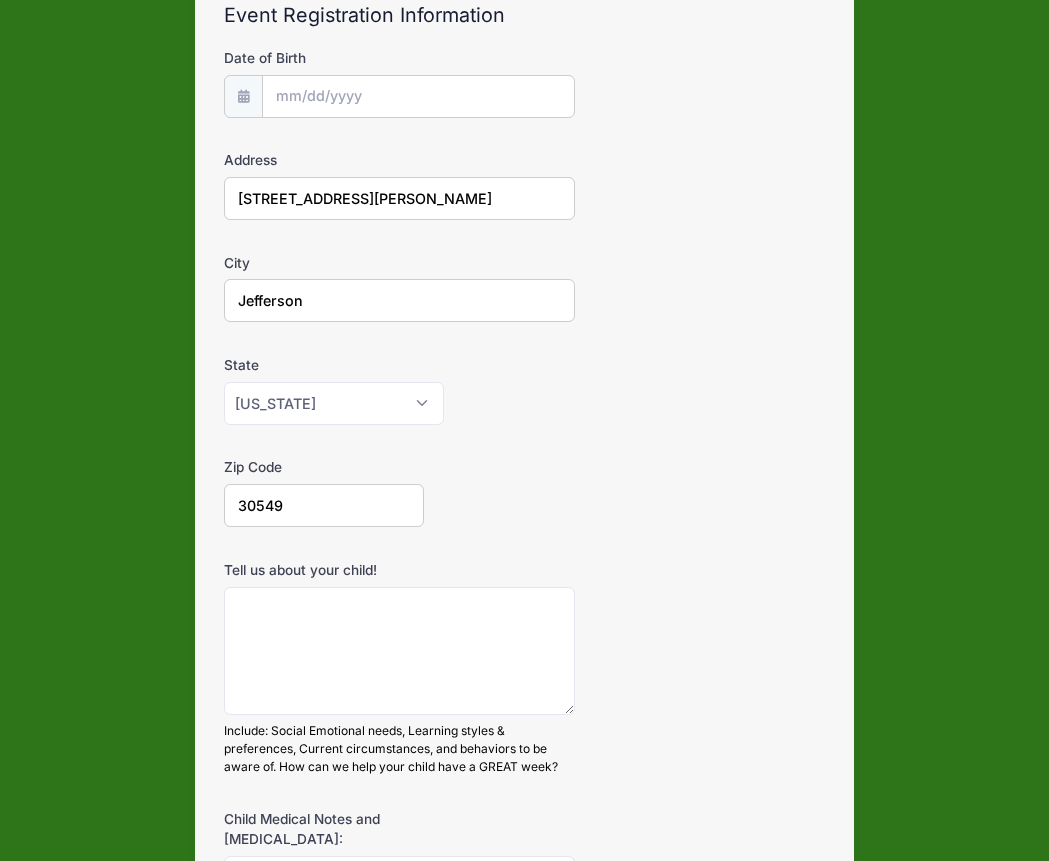 scroll, scrollTop: 234, scrollLeft: 0, axis: vertical 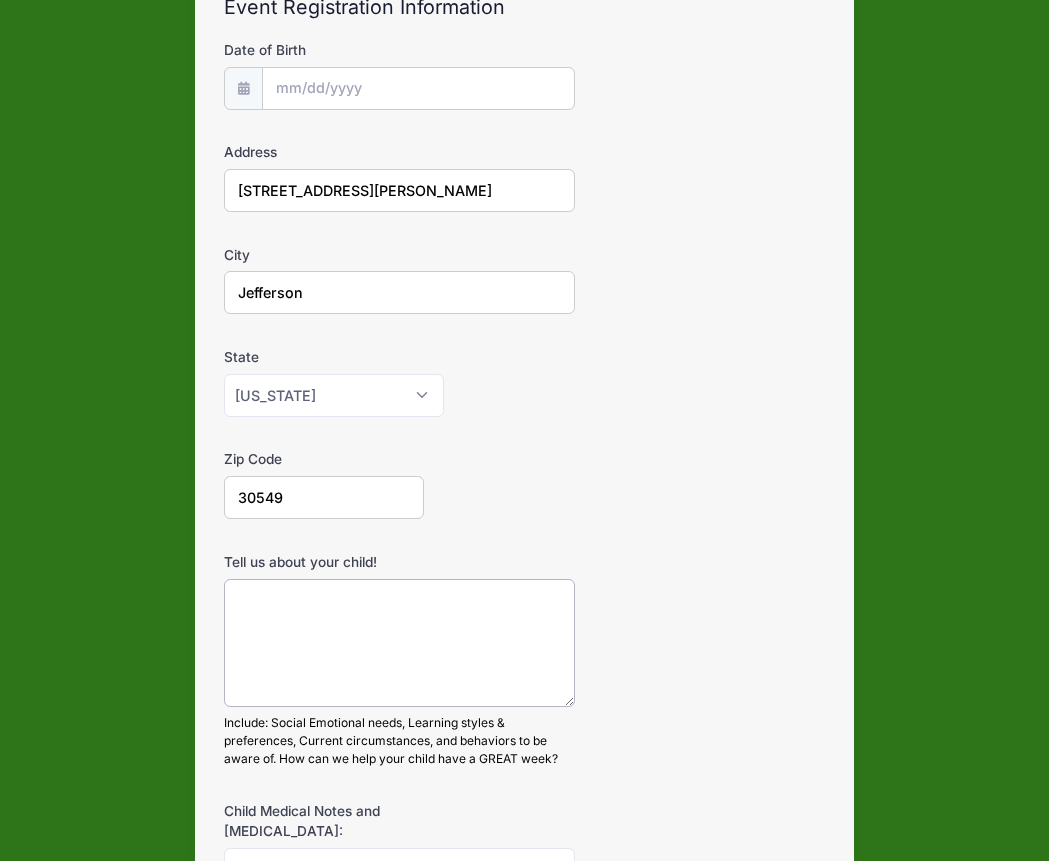 click on "Tell us about your child!" at bounding box center [399, 643] 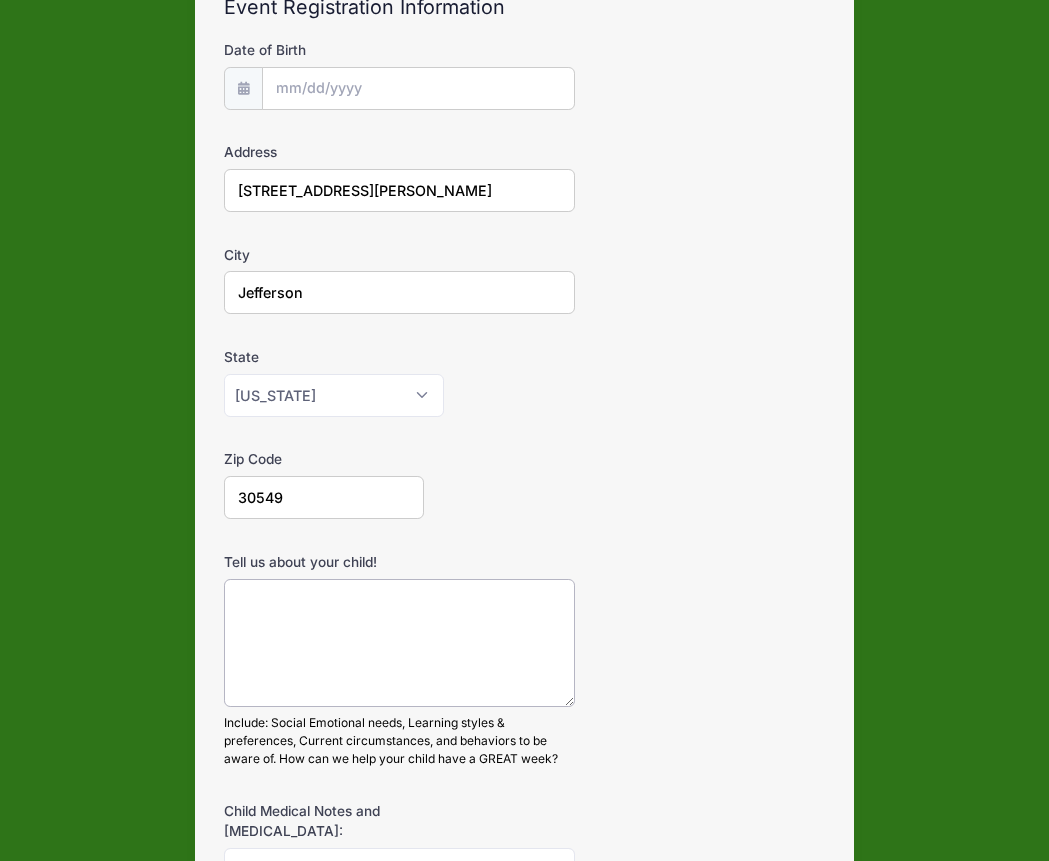 click on "Tell us about your child!" at bounding box center (399, 643) 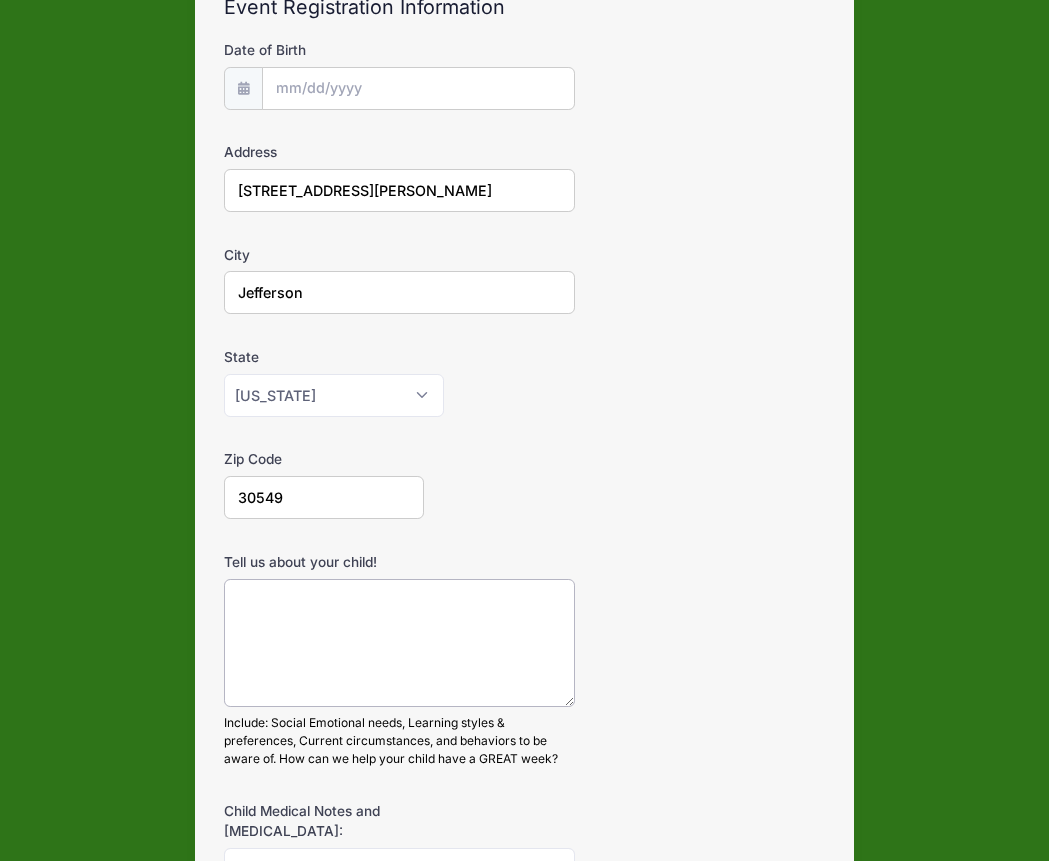click on "Tell us about your child!" at bounding box center (399, 643) 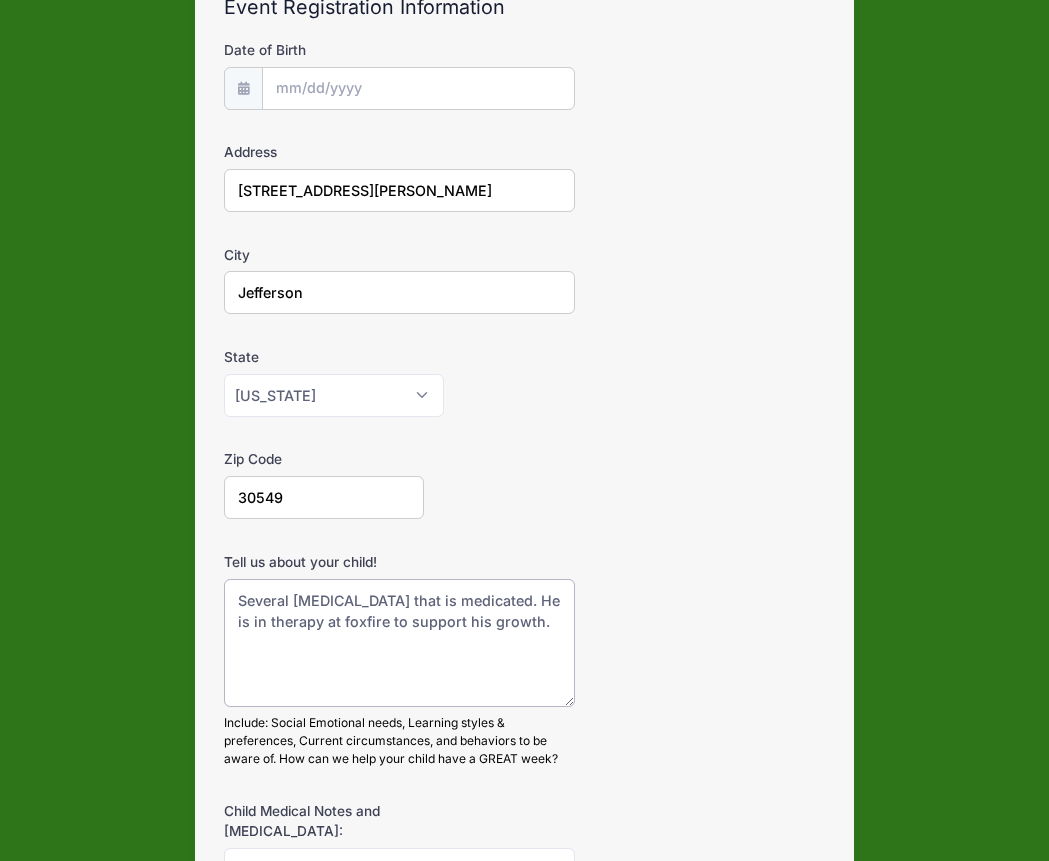 type on "Several ADHD that is medicated. He is in therapy at foxfire to support his growth." 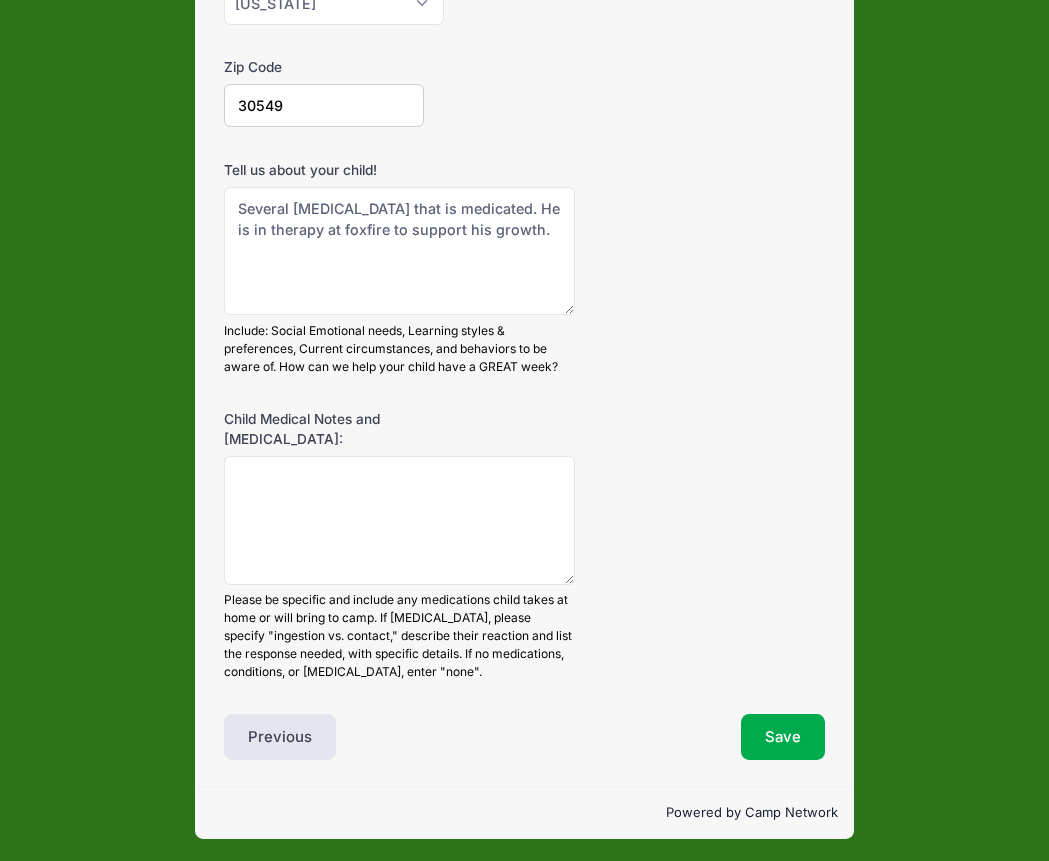 scroll, scrollTop: 629, scrollLeft: 0, axis: vertical 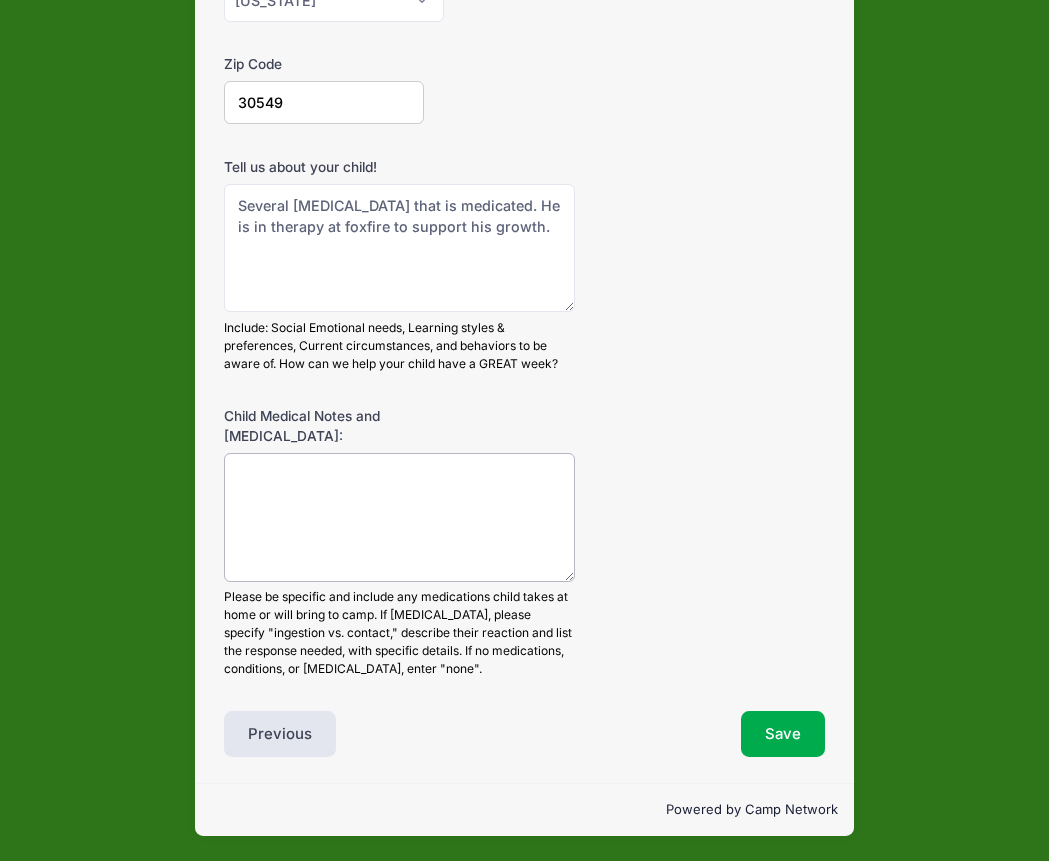 click on "Child Medical Notes and Allergies:" at bounding box center (399, 517) 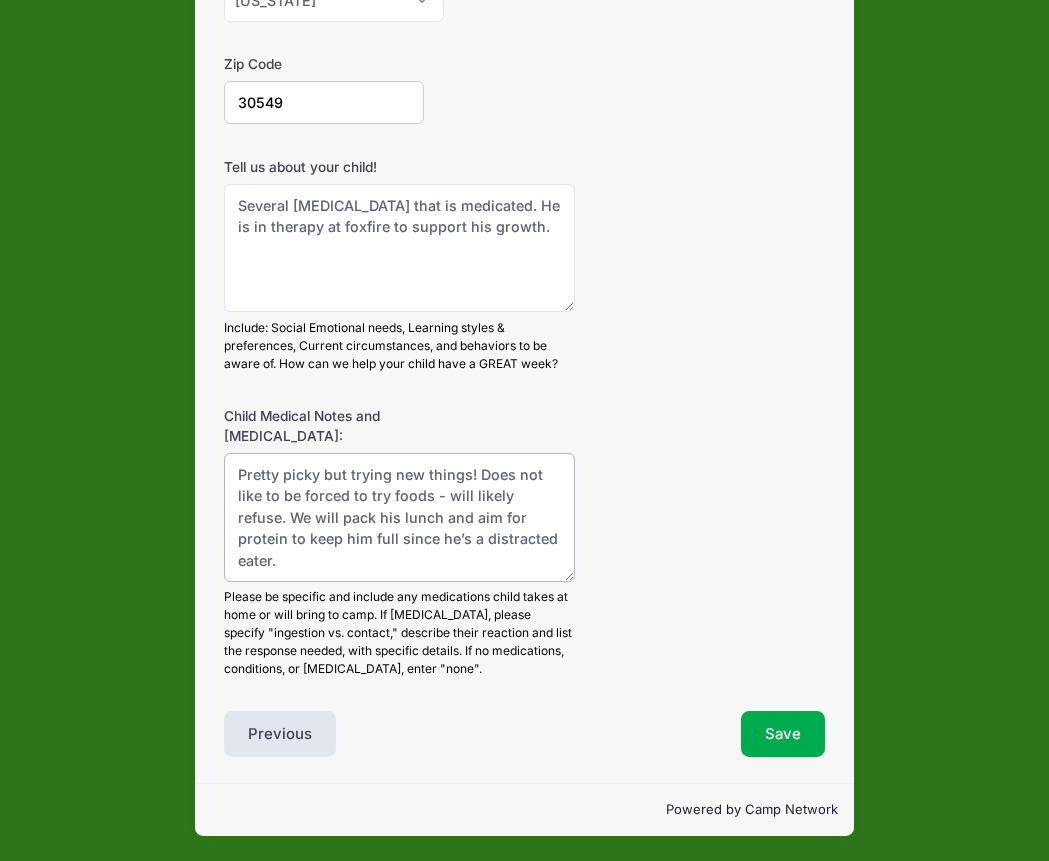 type on "Pretty picky but trying new things! Does not like to be forced to try foods - will likely refuse. We will pack his lunch and aim for protein to keep him full since he’s a distracted eater." 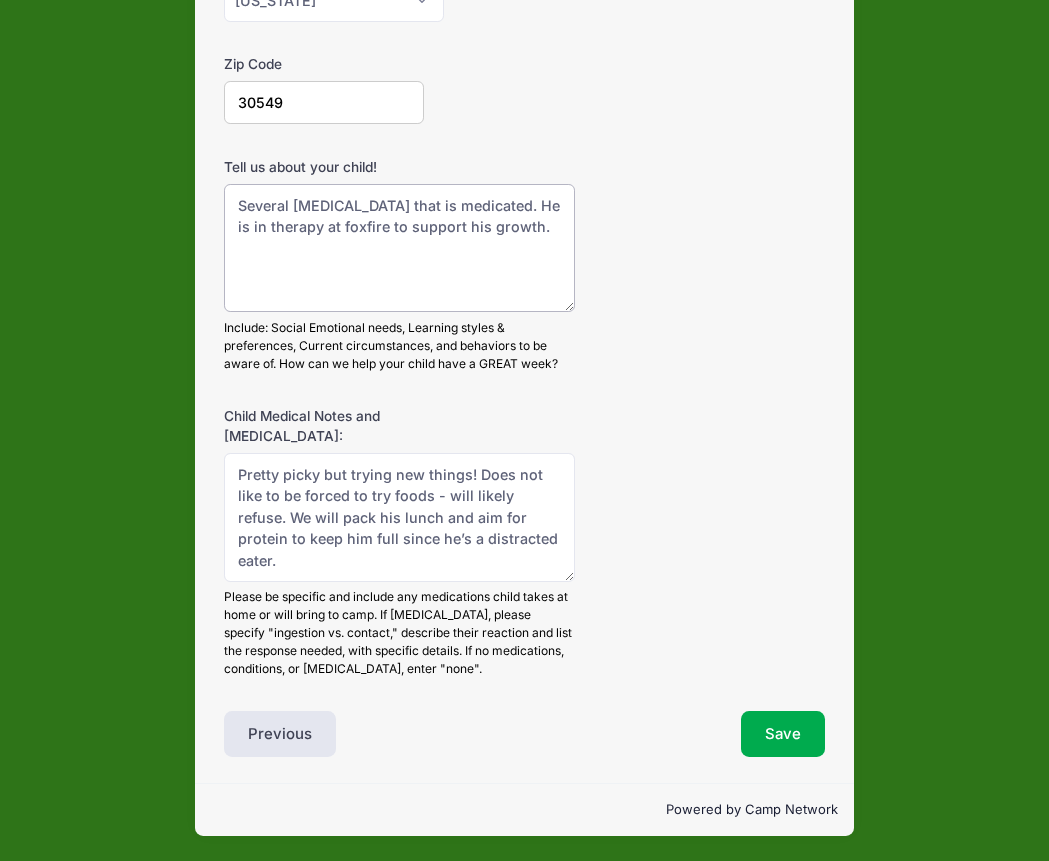 click on "Several ADHD that is medicated. He is in therapy at foxfire to support his growth." at bounding box center (399, 248) 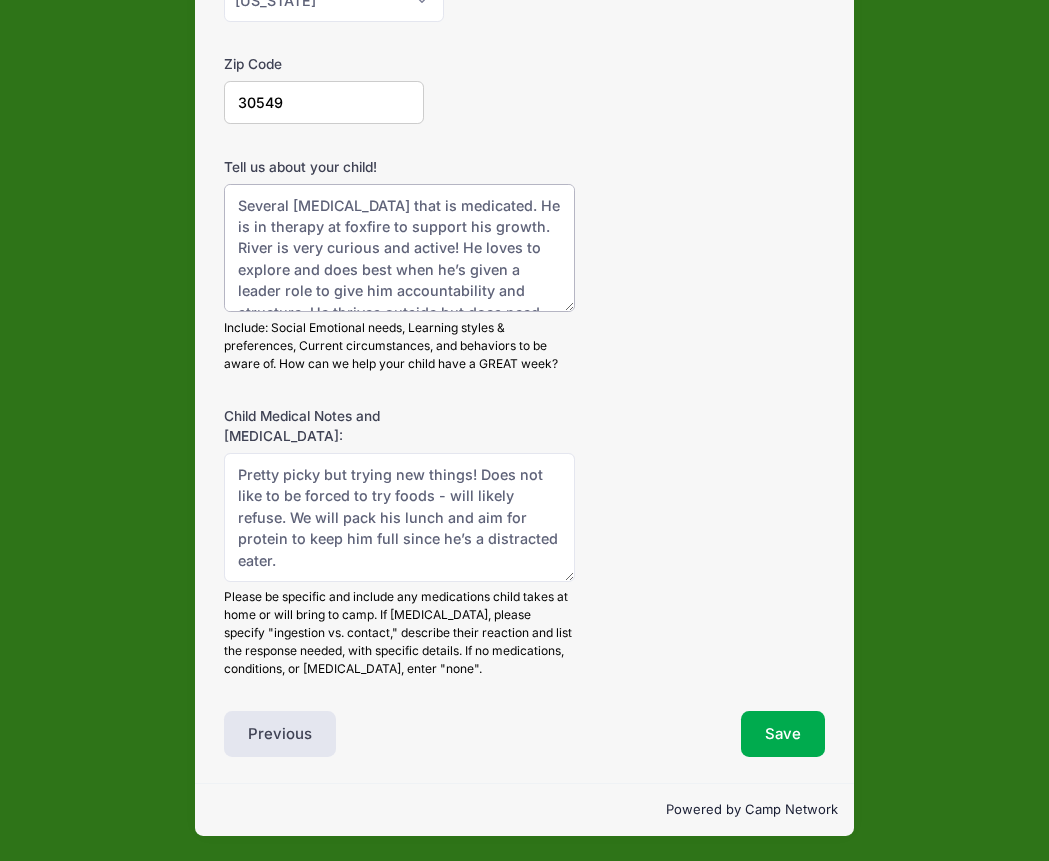 scroll, scrollTop: 31, scrollLeft: 0, axis: vertical 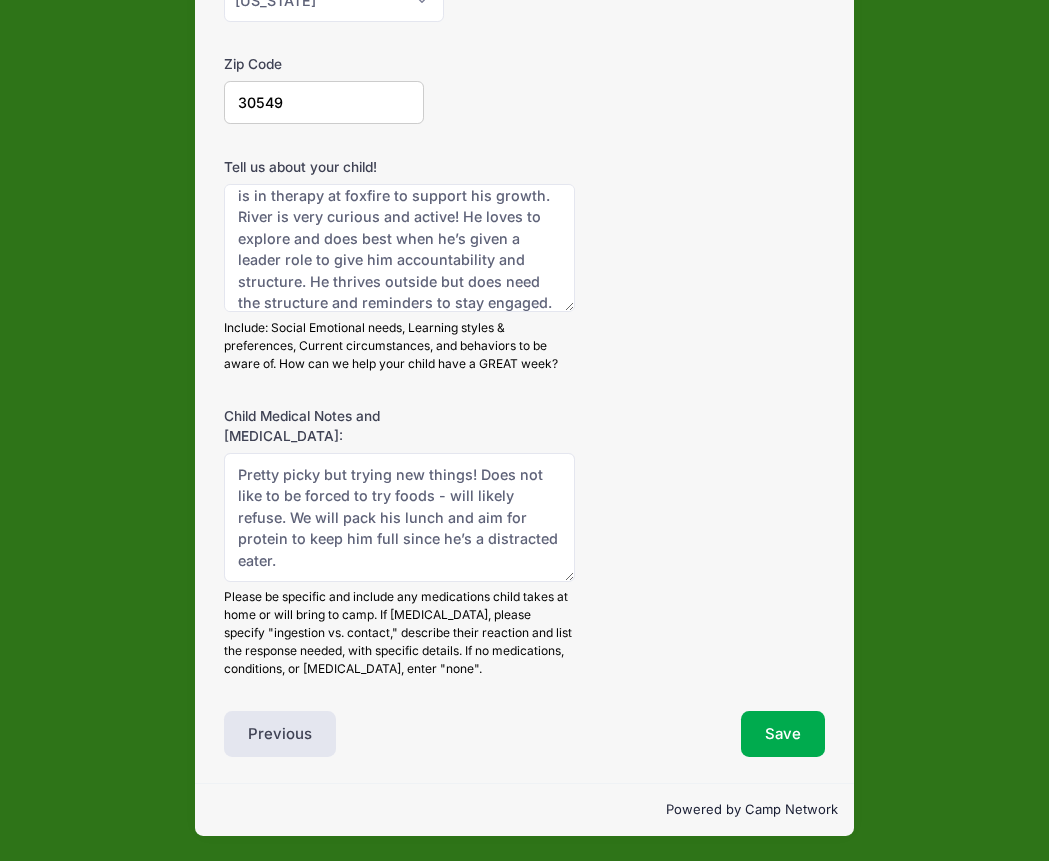click on "Child Medical Notes and Allergies:
Pretty picky but trying new things! Does not like to be forced to try foods - will likely refuse. We will pack his lunch and aim for protein to keep him full since he’s a distracted eater.
Please be specific and include any medications child takes at home or will bring to camp. If allergies, please specify "ingestion vs. contact," describe their reaction and list the response needed, with specific details. If no medications, conditions, or allergies, enter "none"." at bounding box center (524, 542) 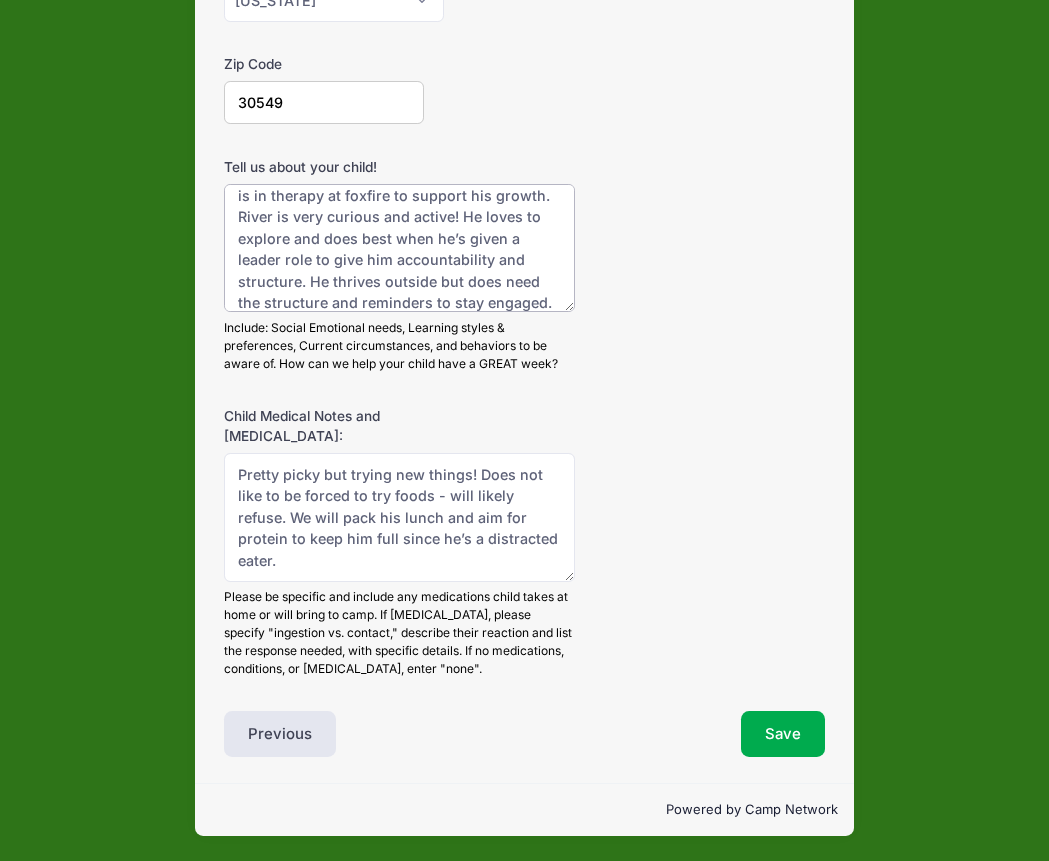 click on "Several ADHD that is medicated. He is in therapy at foxfire to support his growth. River is very curious and active! He loves to explore and does best when he’s given a leader role to give him accountability and structure. He thrives outside but does need the structure and reminders to stay engaged." at bounding box center (399, 248) 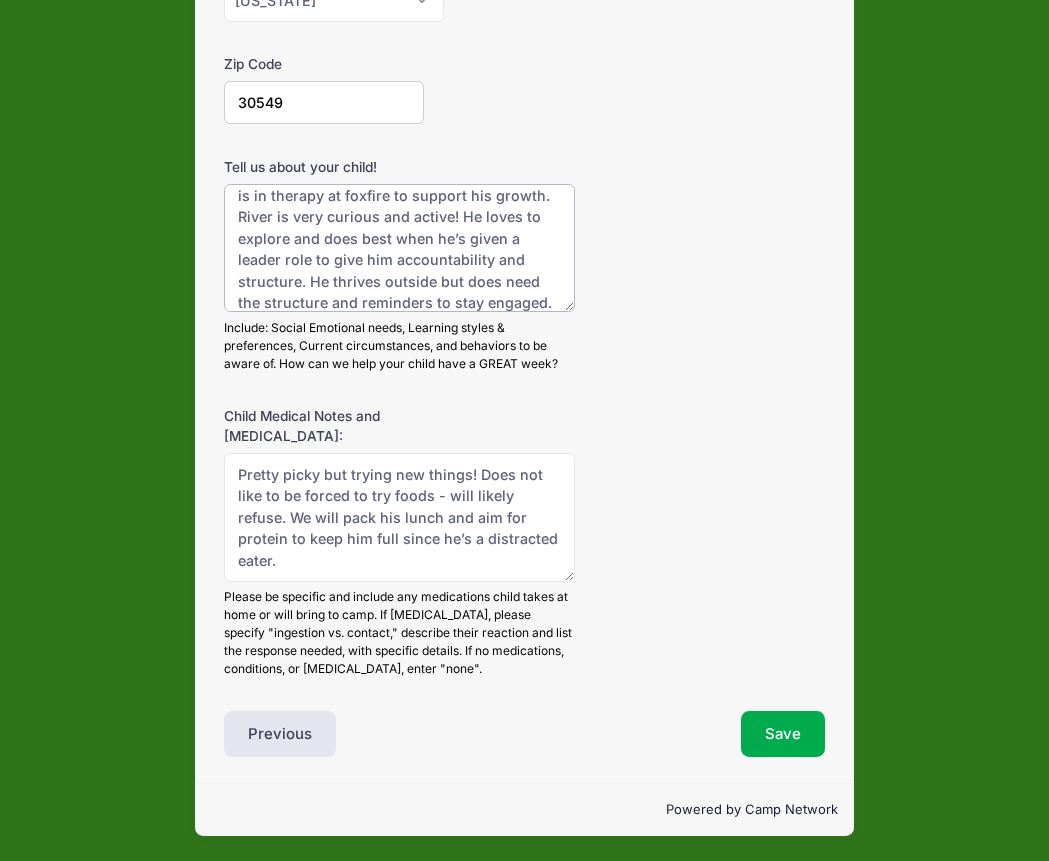 paste on "River is a strong reader and is working on improving his writing skills. Generally, his brain moves too fast to get his thoughts together on paper but he’s working on it!" 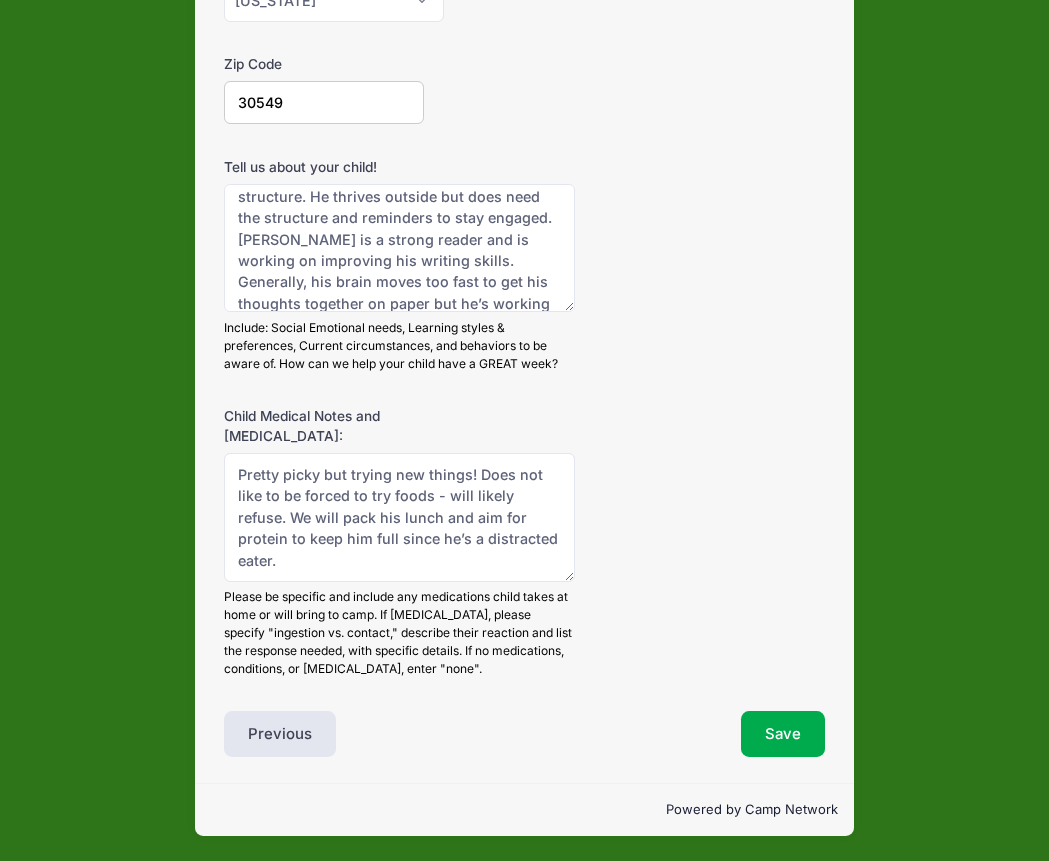 click on "Child Medical Notes and Allergies:
Pretty picky but trying new things! Does not like to be forced to try foods - will likely refuse. We will pack his lunch and aim for protein to keep him full since he’s a distracted eater.
Please be specific and include any medications child takes at home or will bring to camp. If allergies, please specify "ingestion vs. contact," describe their reaction and list the response needed, with specific details. If no medications, conditions, or allergies, enter "none"." at bounding box center (524, 542) 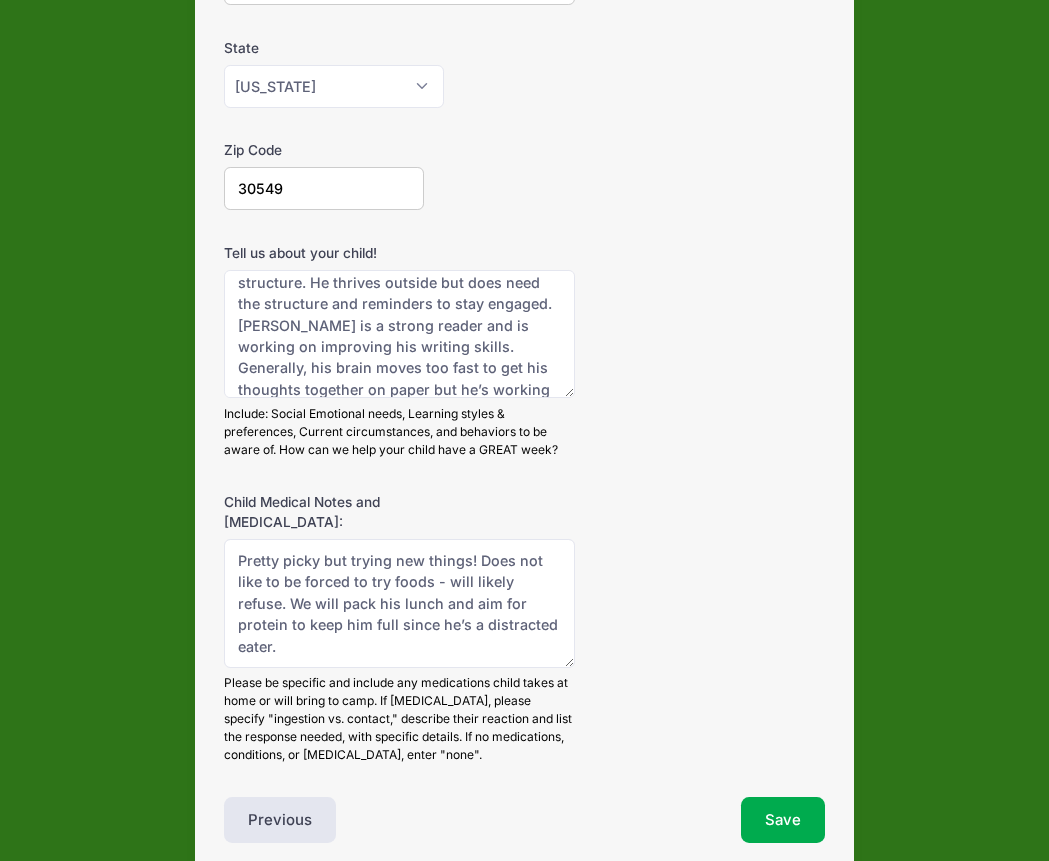 scroll, scrollTop: 566, scrollLeft: 0, axis: vertical 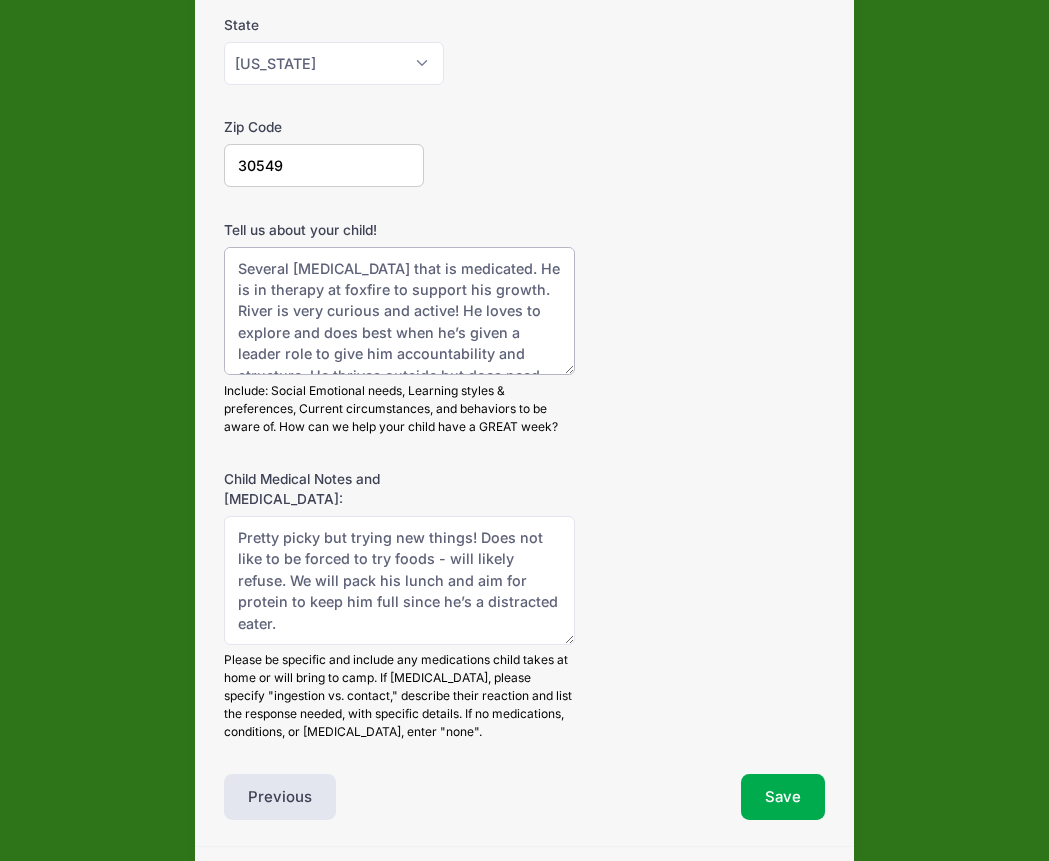 click on "Several ADHD that is medicated. He is in therapy at foxfire to support his growth. River is very curious and active! He loves to explore and does best when he’s given a leader role to give him accountability and structure. He thrives outside but does need the structure and reminders to stay engaged. River is a strong reader and is working on improving his writing skills. Generally, his brain moves too fast to get his thoughts together on paper but he’s working on it!" at bounding box center [399, 311] 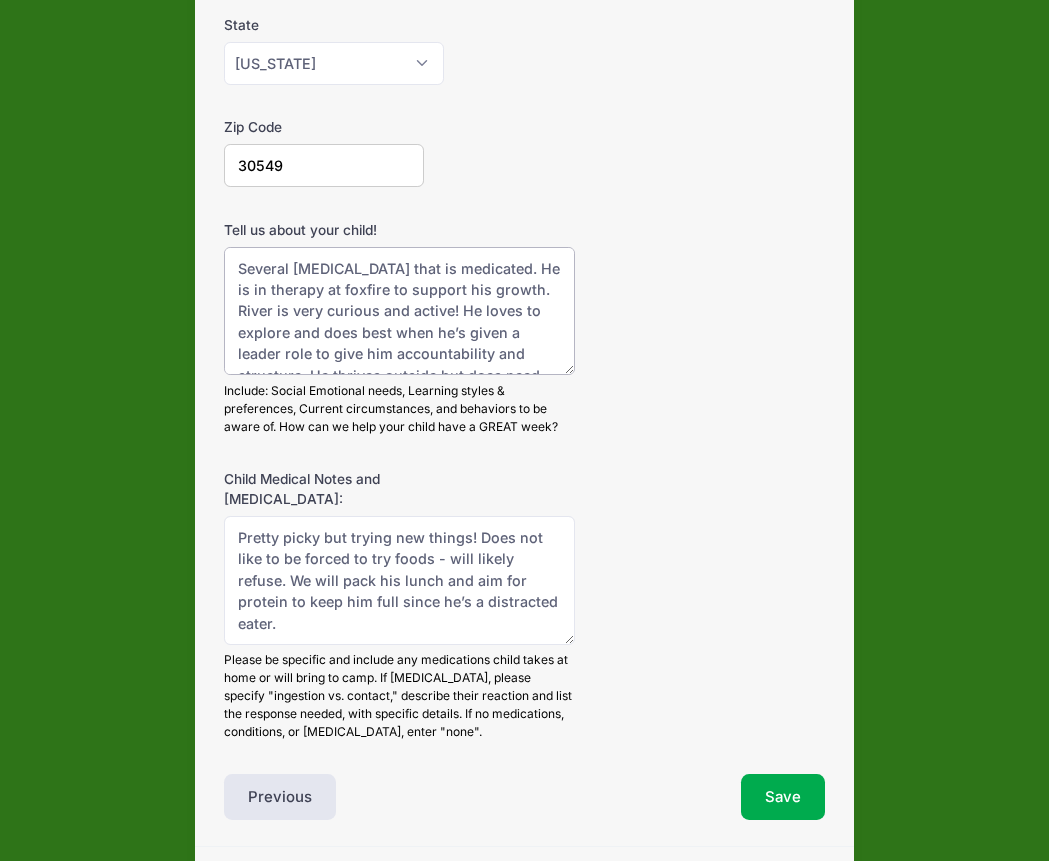 drag, startPoint x: 513, startPoint y: 290, endPoint x: 224, endPoint y: 263, distance: 290.2585 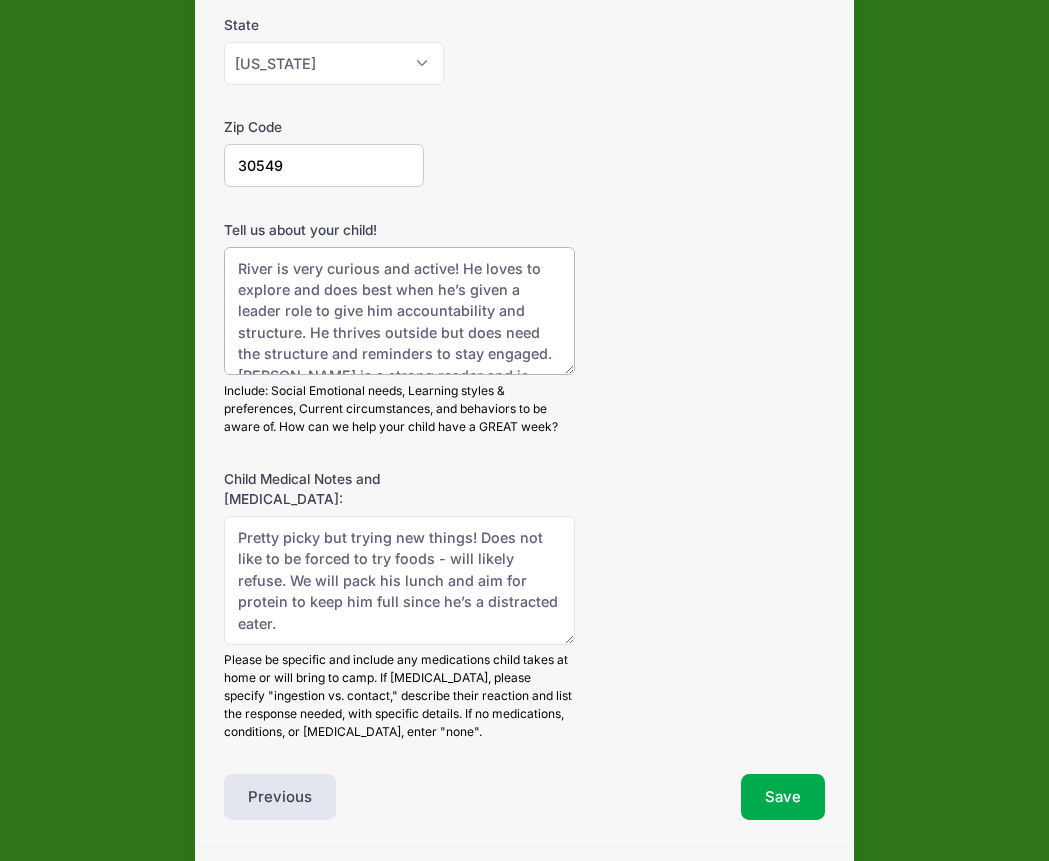 type on "River is very curious and active! He loves to explore and does best when he’s given a leader role to give him accountability and structure. He thrives outside but does need the structure and reminders to stay engaged. River is a strong reader and is working on improving his writing skills. Generally, his brain moves too fast to get his thoughts together on paper but he’s working on it!" 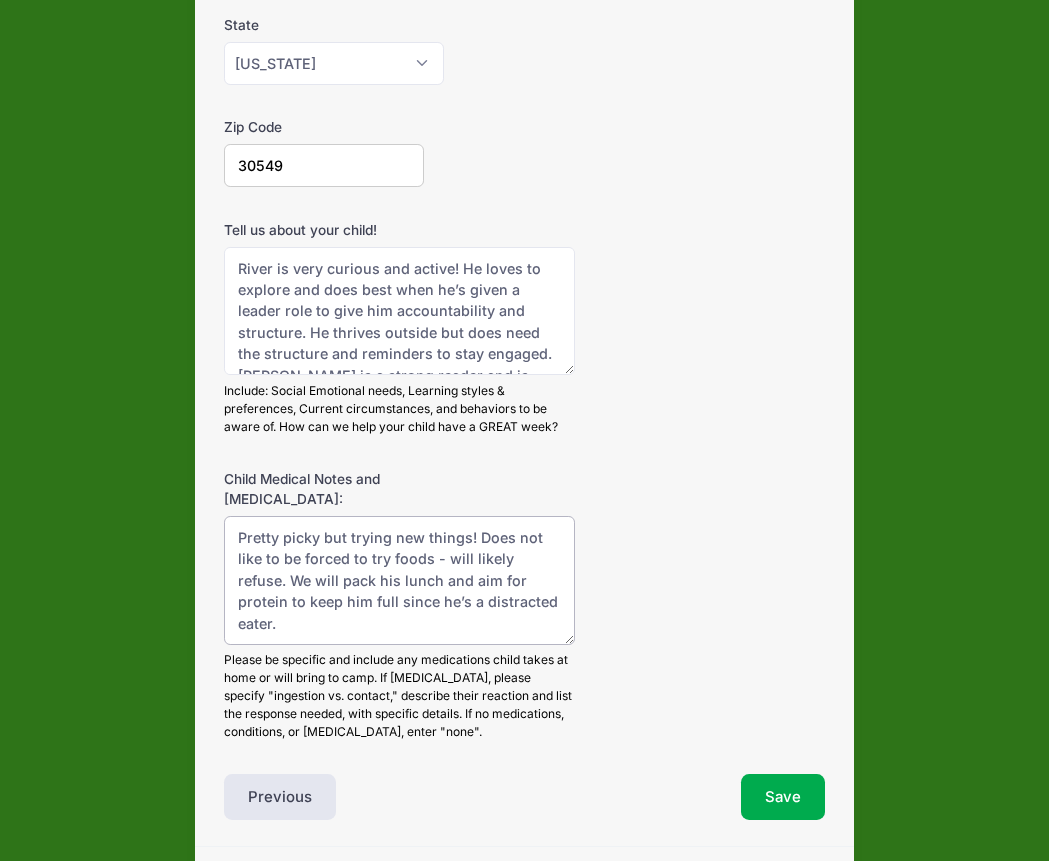click on "Pretty picky but trying new things! Does not like to be forced to try foods - will likely refuse. We will pack his lunch and aim for protein to keep him full since he’s a distracted eater." at bounding box center (399, 580) 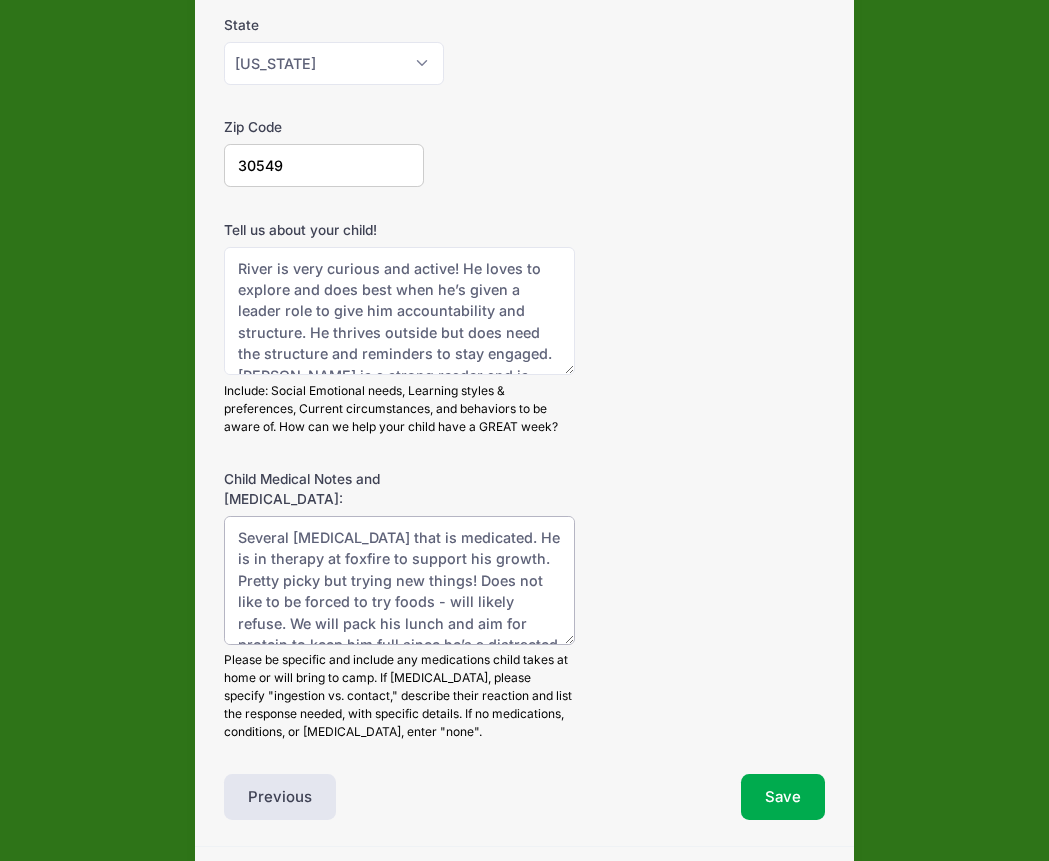 type on "Several ADHD that is medicated. He is in therapy at foxfire to support his growth.  Pretty picky but trying new things! Does not like to be forced to try foods - will likely refuse. We will pack his lunch and aim for protein to keep him full since he’s a distracted eater." 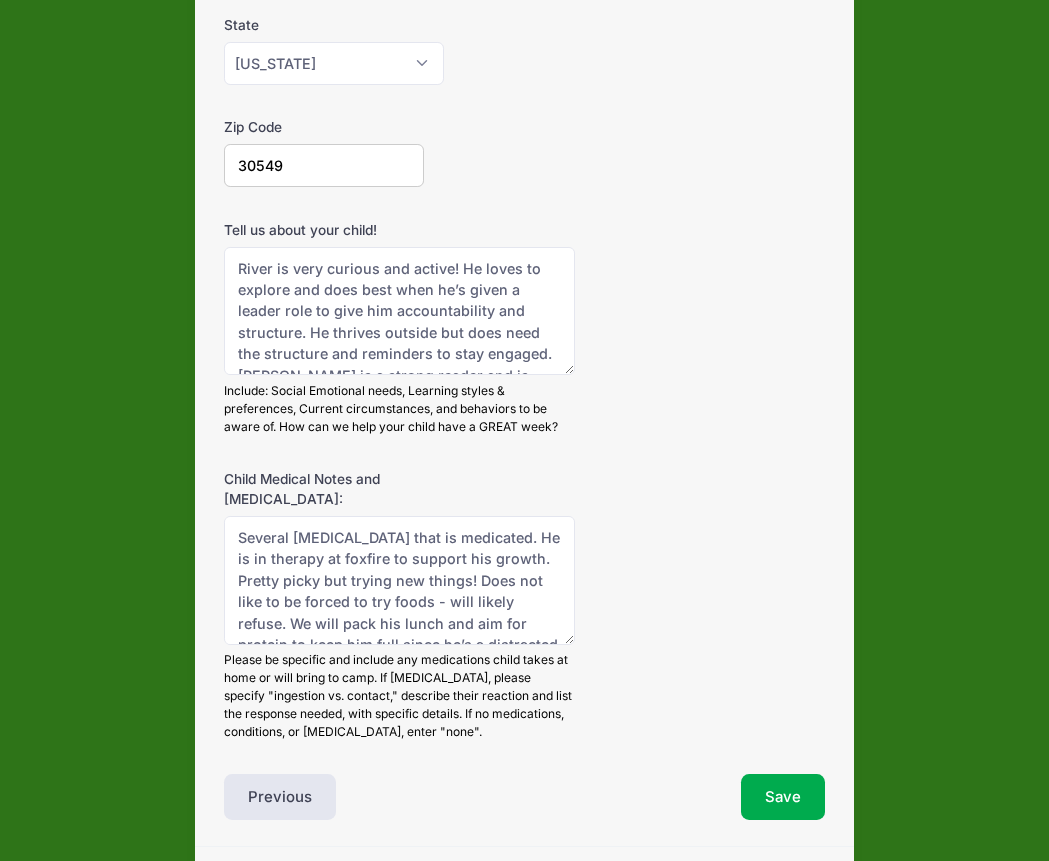 click on "Child Medical Notes and Allergies:
Several ADHD that is medicated. He is in therapy at foxfire to support his growth.  Pretty picky but trying new things! Does not like to be forced to try foods - will likely refuse. We will pack his lunch and aim for protein to keep him full since he’s a distracted eater.
Please be specific and include any medications child takes at home or will bring to camp. If allergies, please specify "ingestion vs. contact," describe their reaction and list the response needed, with specific details. If no medications, conditions, or allergies, enter "none"." at bounding box center (524, 605) 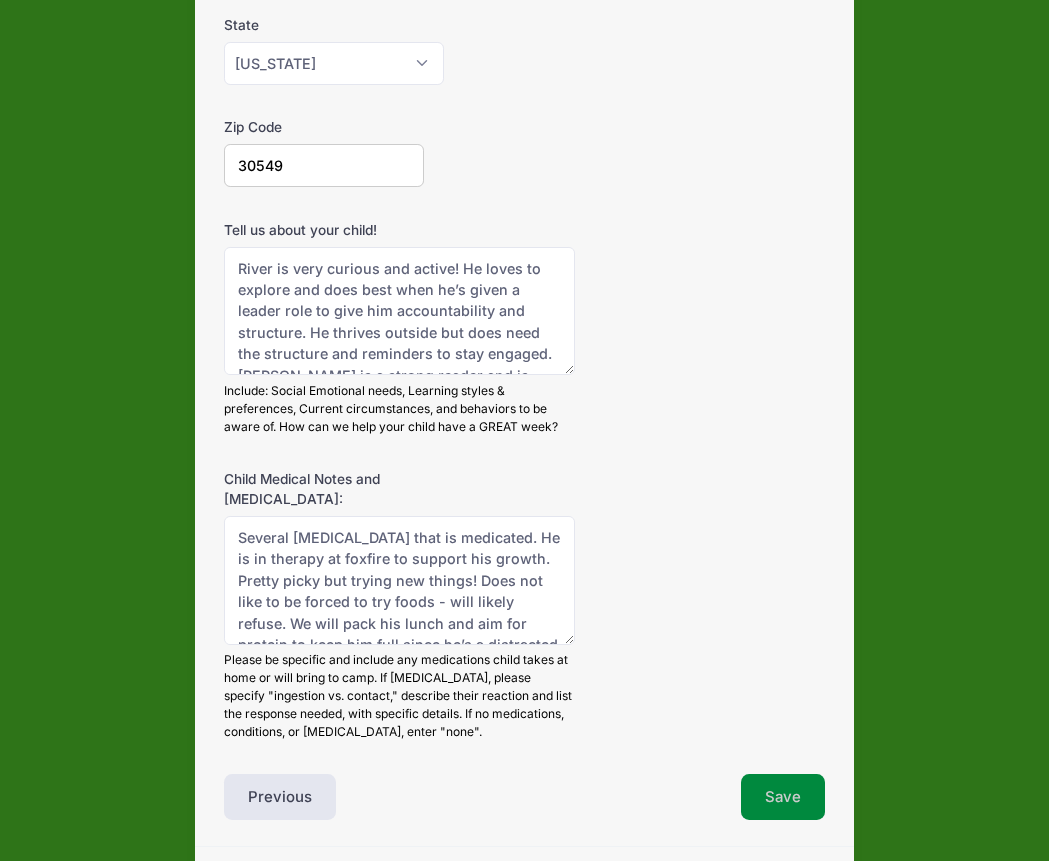 click on "Save" at bounding box center (783, 797) 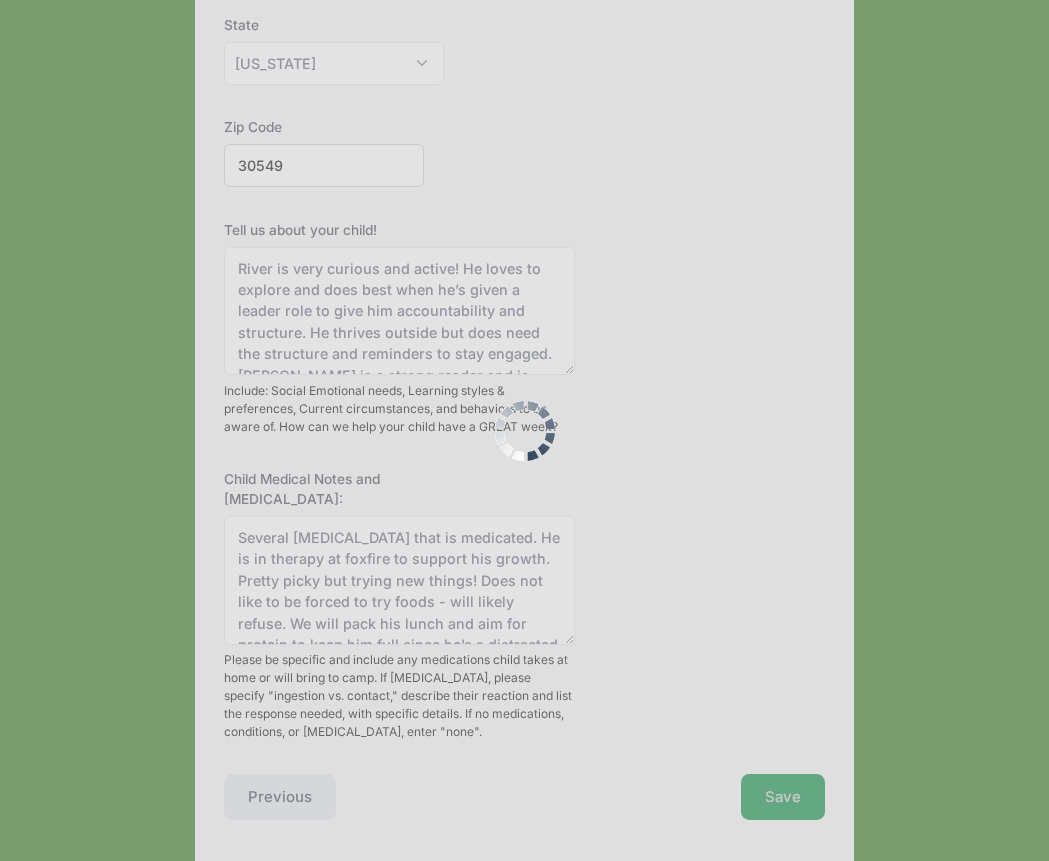 scroll, scrollTop: 0, scrollLeft: 0, axis: both 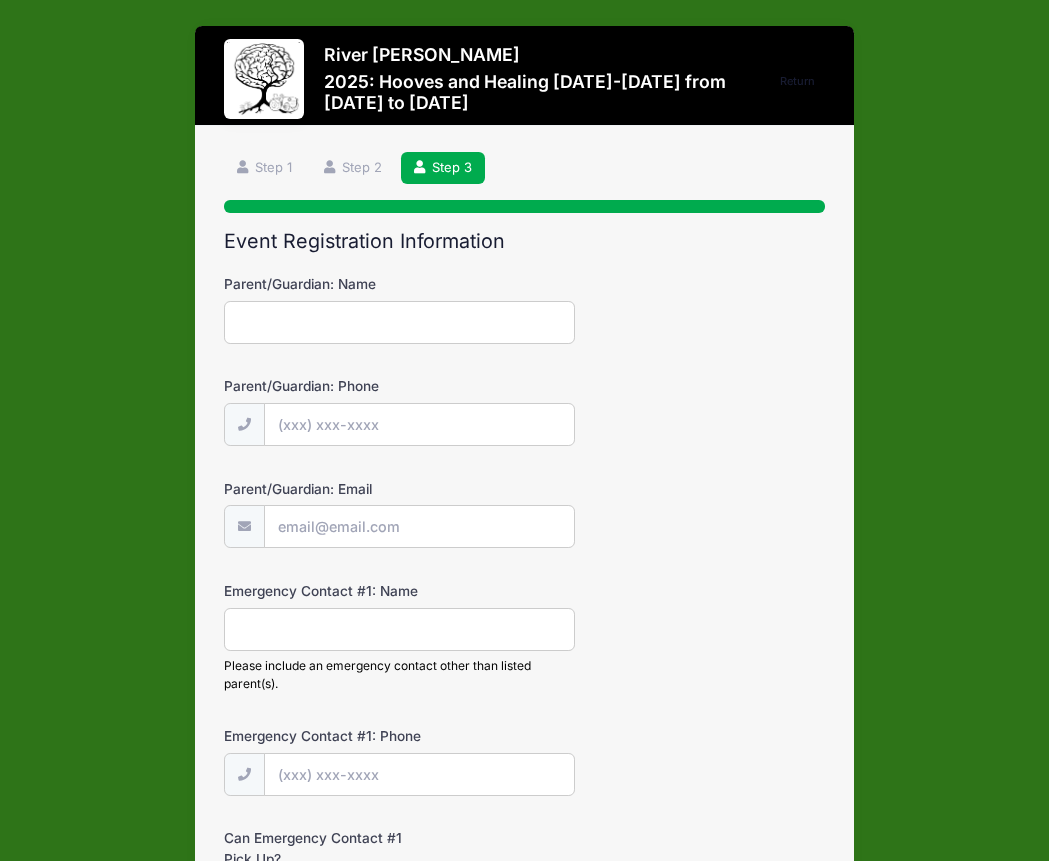 click on "Parent/Guardian: Name" at bounding box center (399, 322) 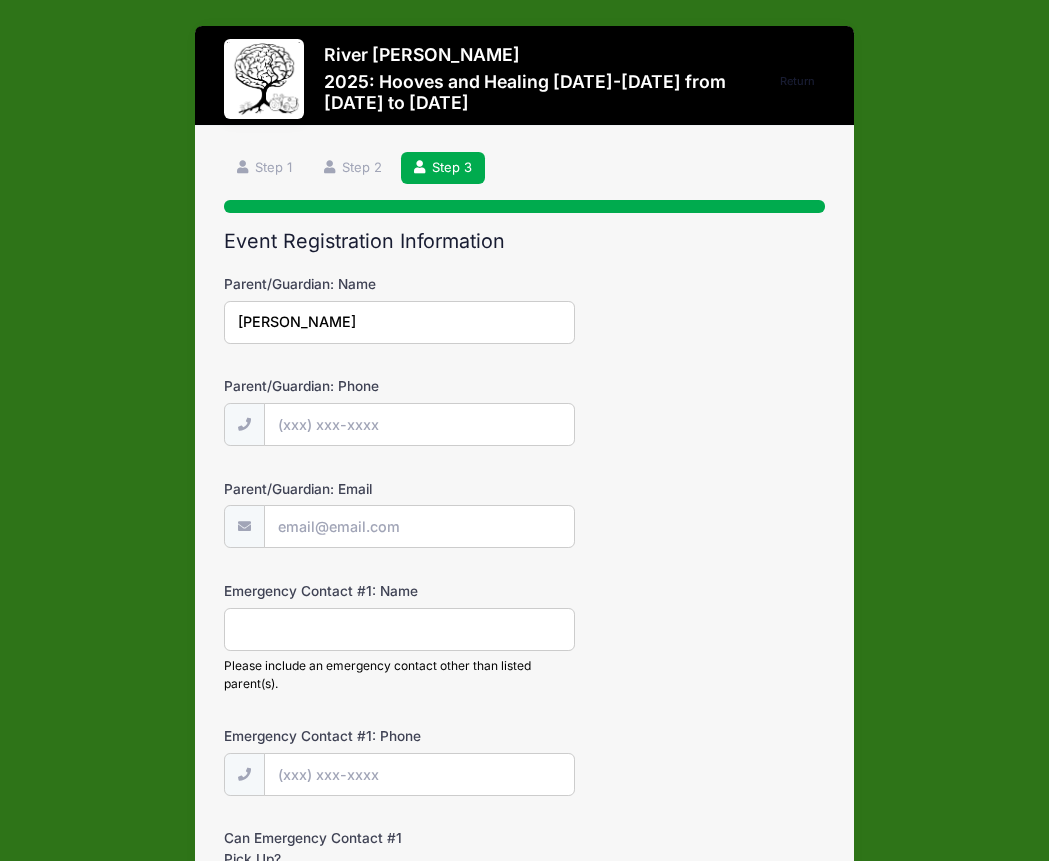 type on "Olivia	Amato" 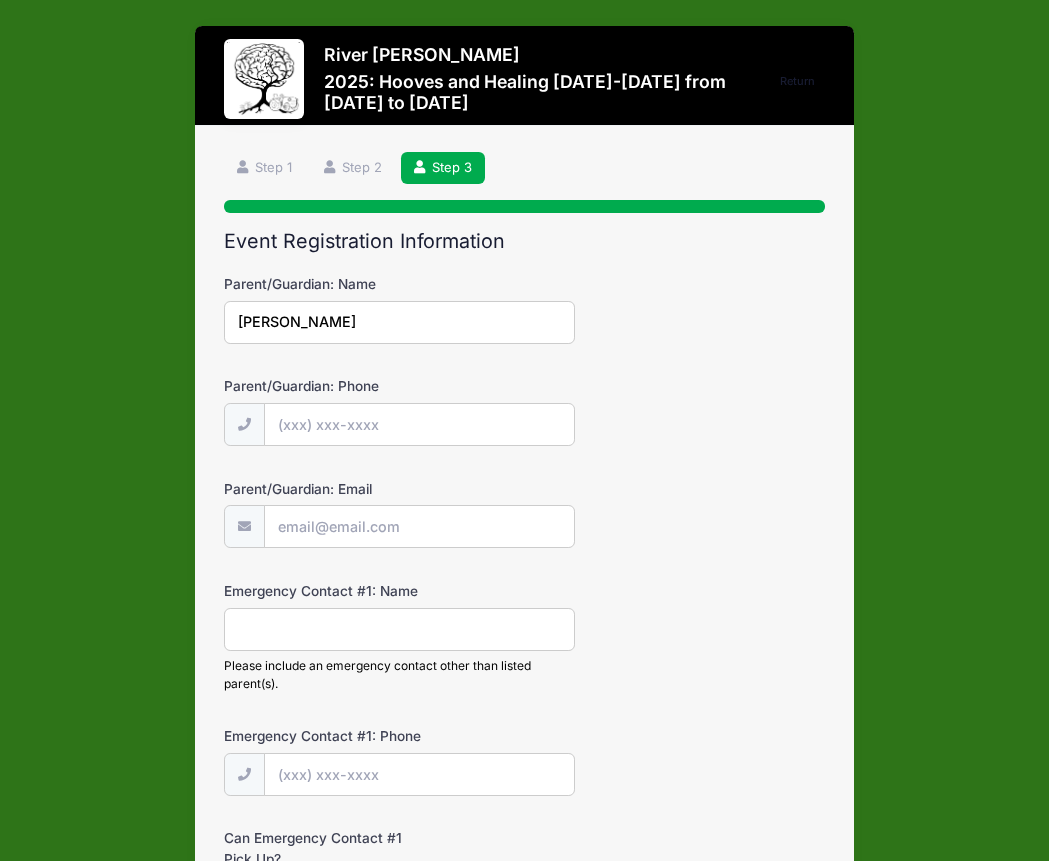 click on "Parent/Guardian: Phone" at bounding box center (419, 424) 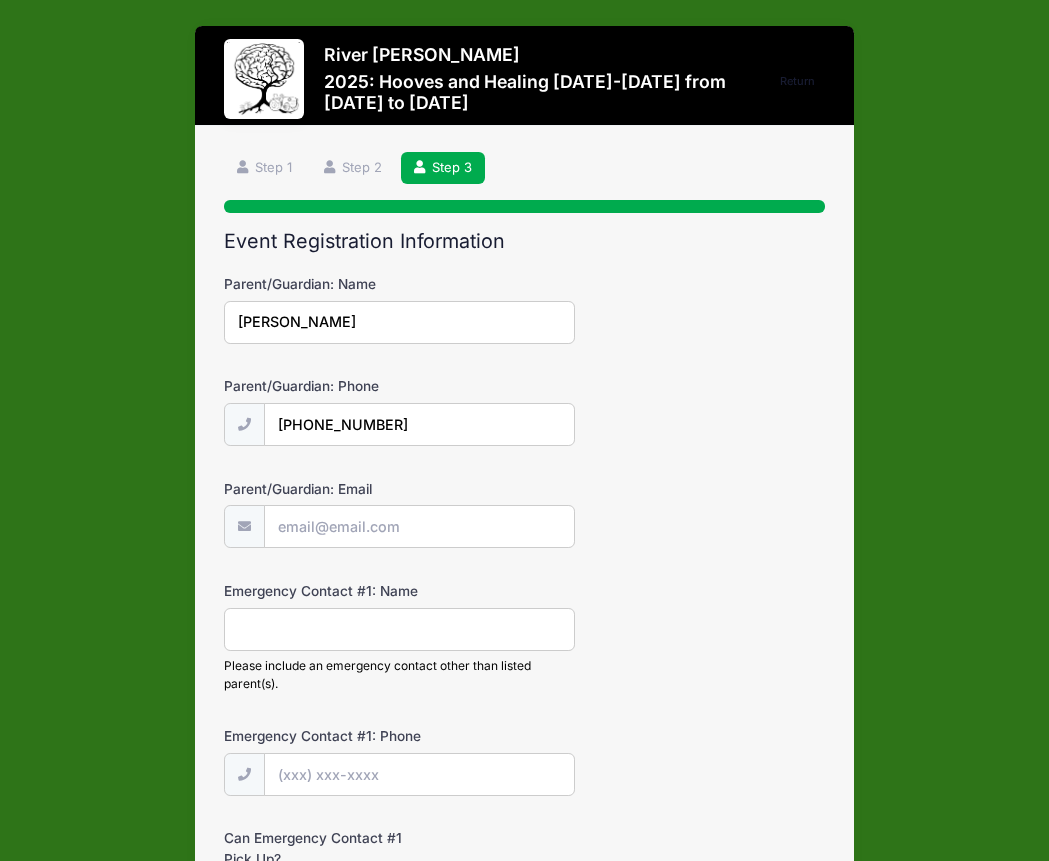 type on "(678) 447-7462" 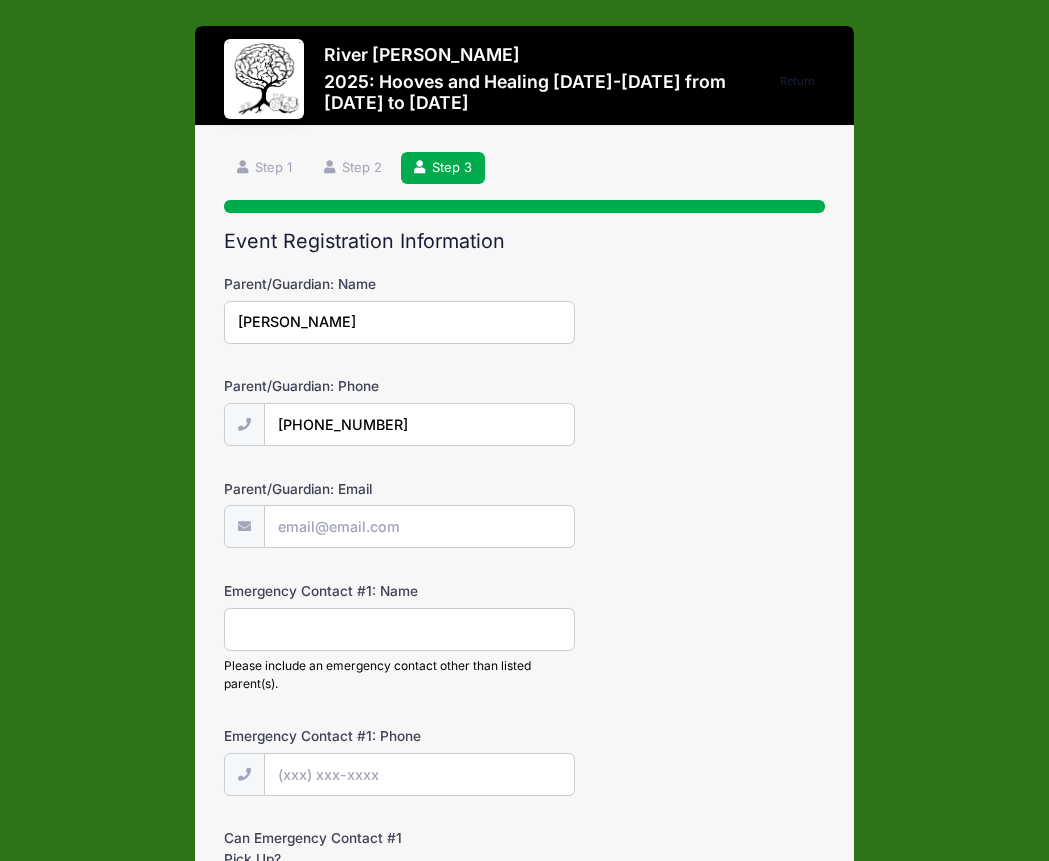 click on "Parent/Guardian: Email" at bounding box center [419, 526] 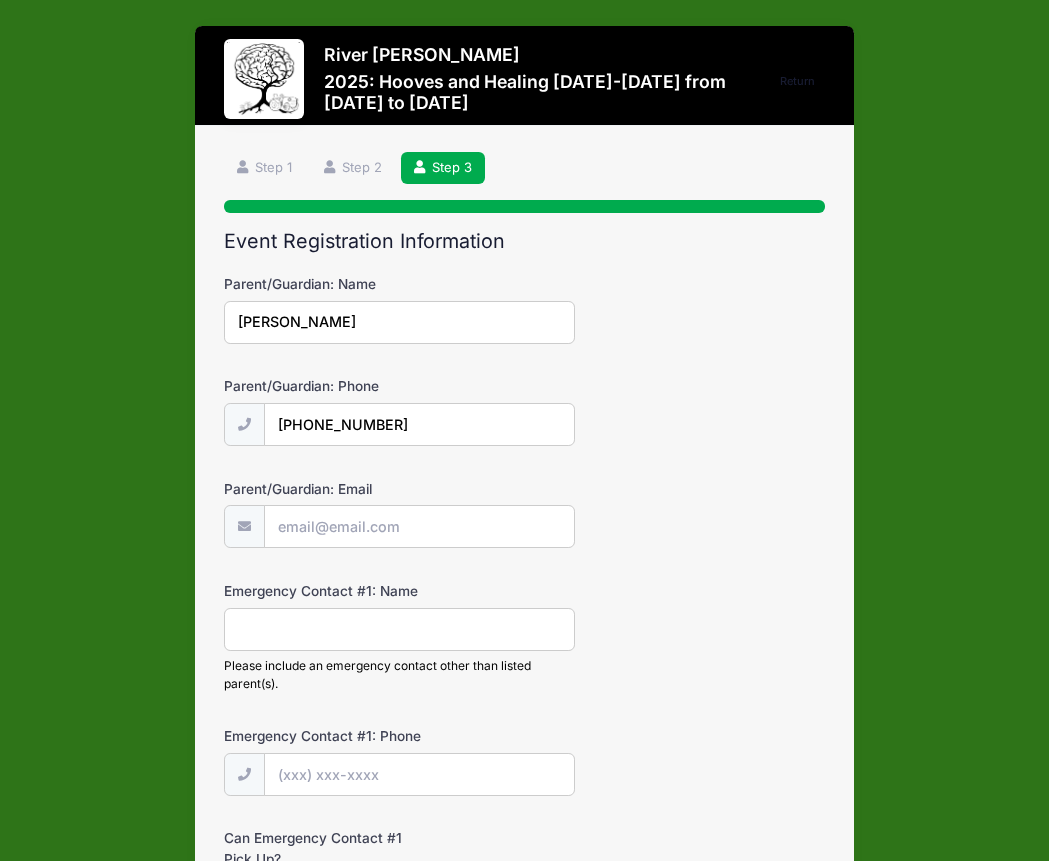 paste on "Olivia.c.amato16@gmail.com" 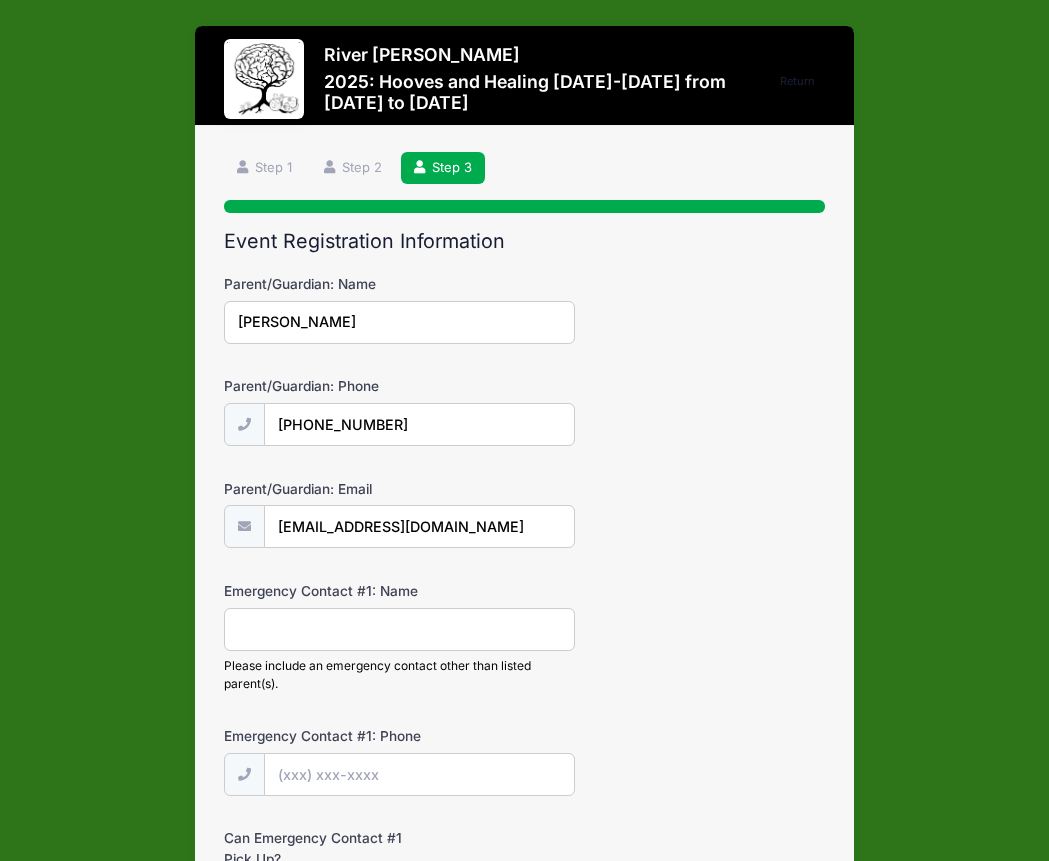 type on "Olivia.c.amato16@gmail.com" 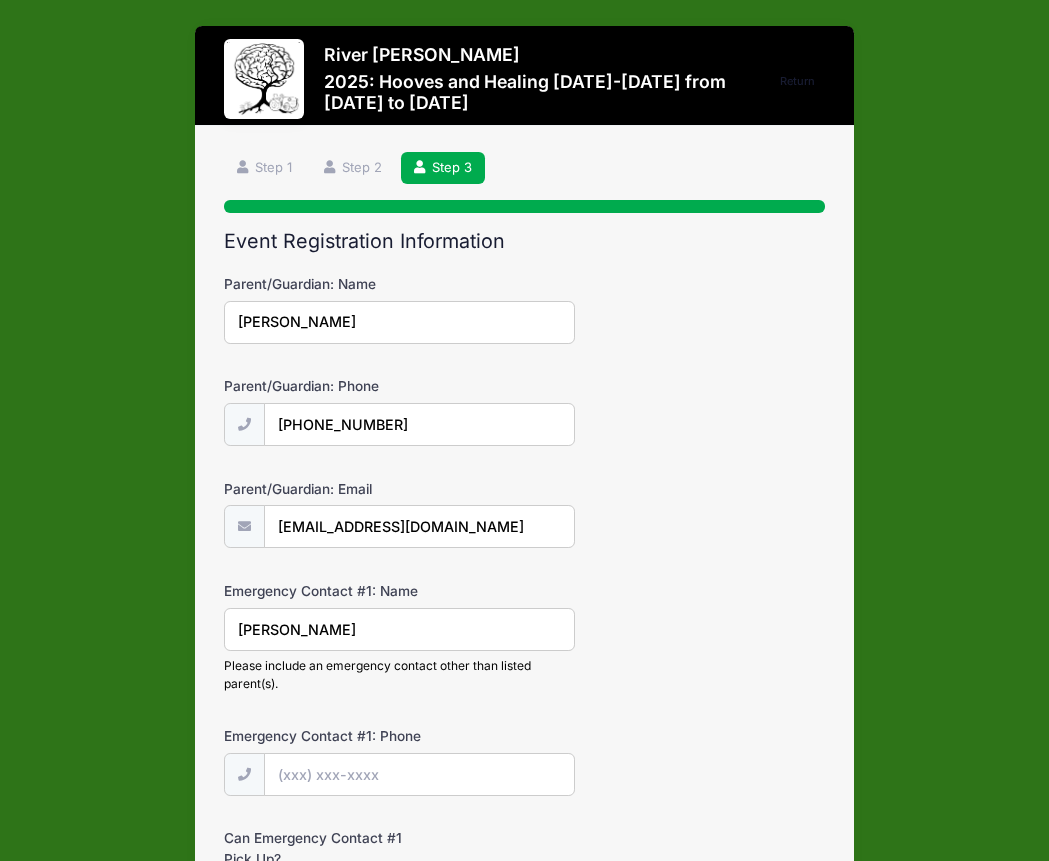 type on "Mitchell	Amato" 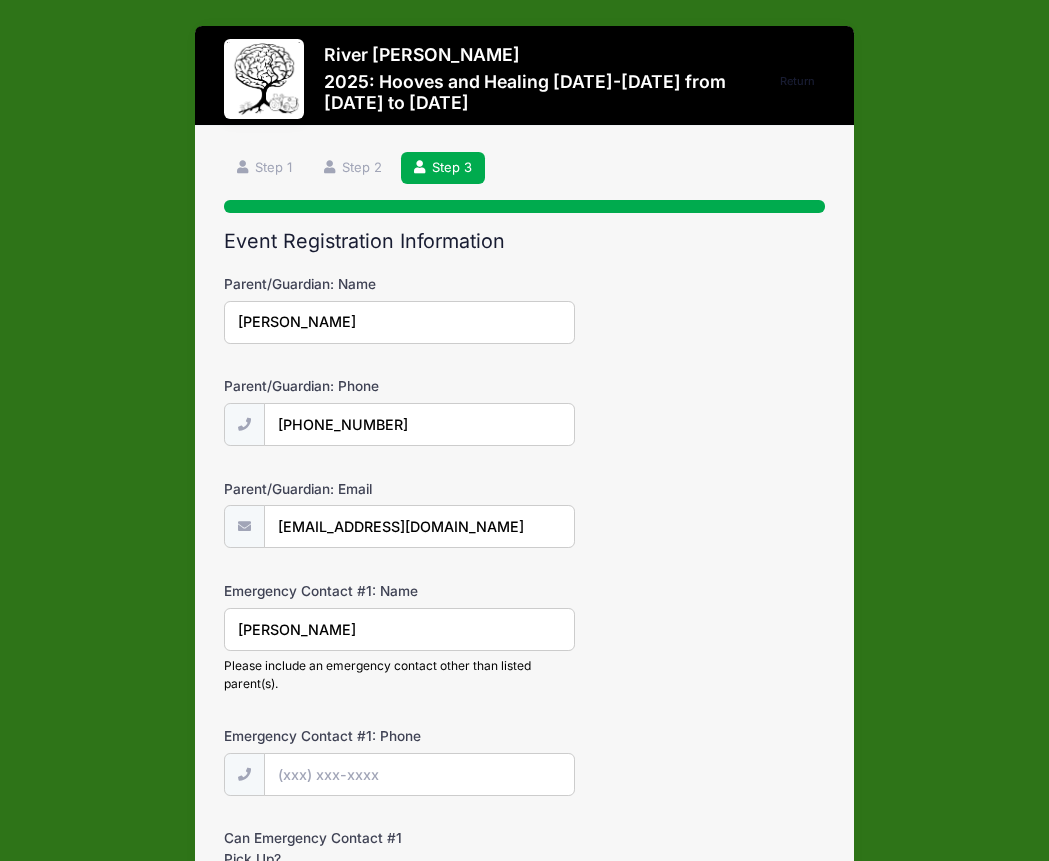 click on "Emergency Contact #1: Phone" at bounding box center (419, 774) 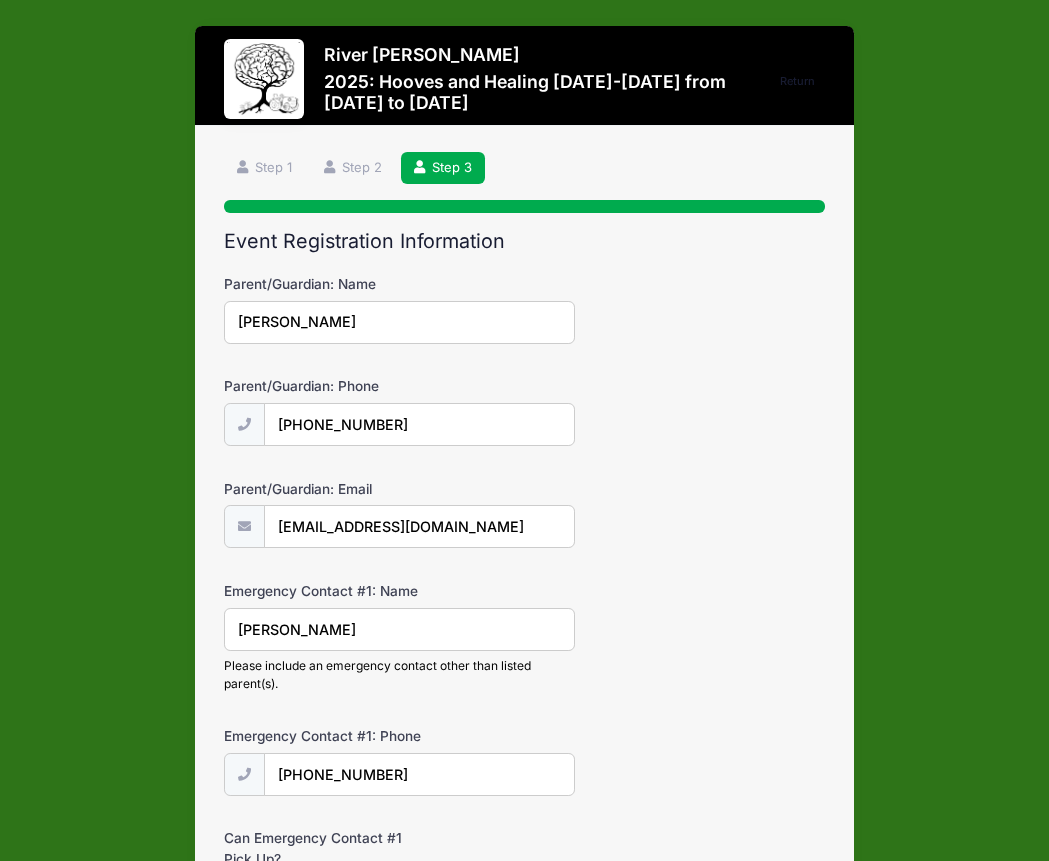 type on "(678) 488-7745" 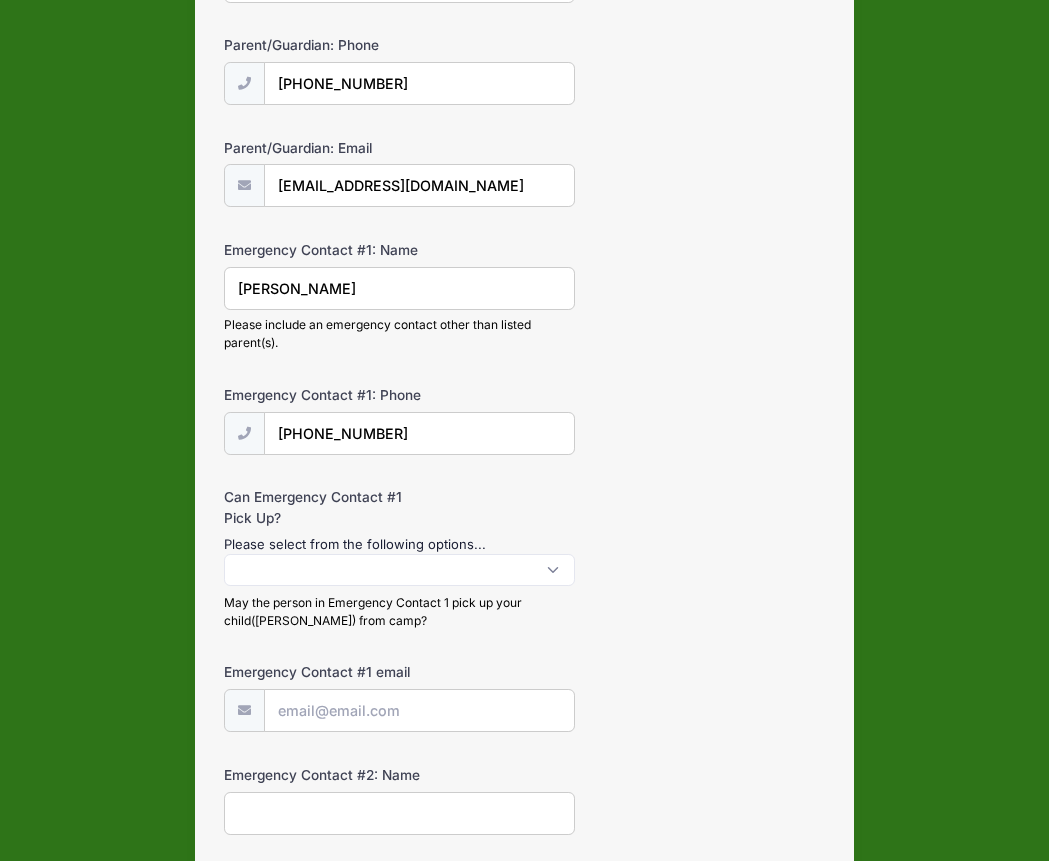 scroll, scrollTop: 371, scrollLeft: 0, axis: vertical 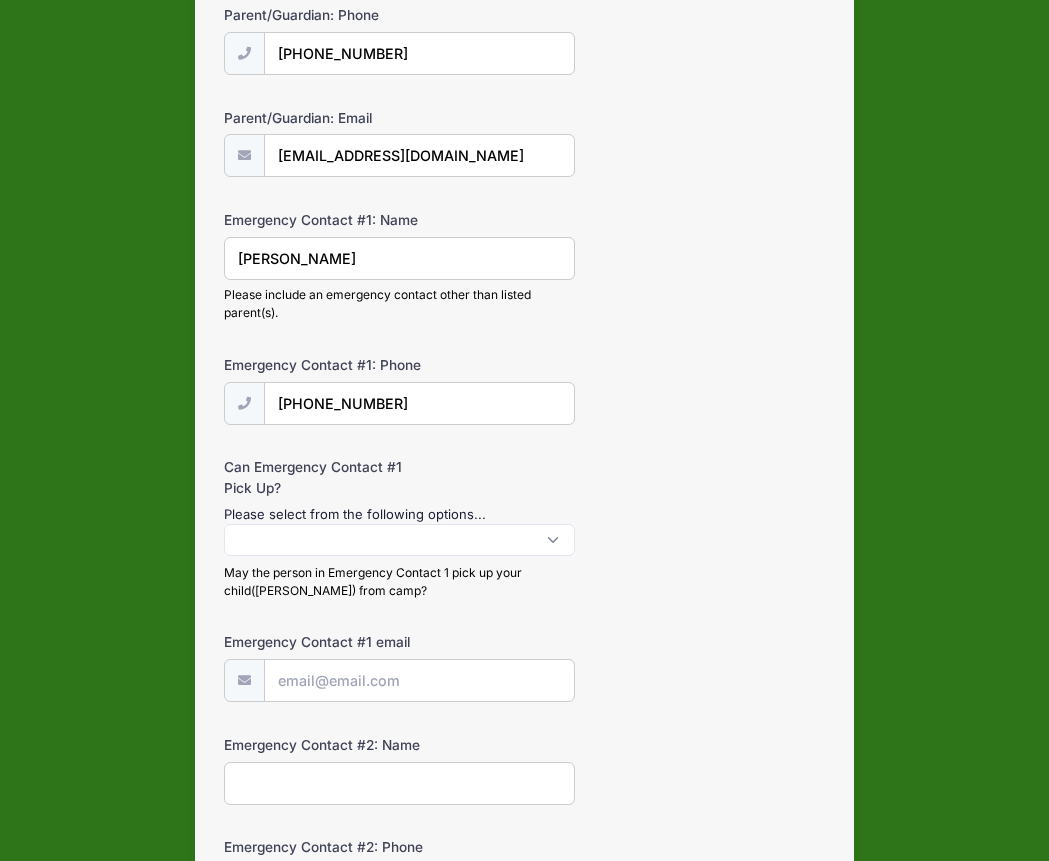 click on "Emergency Contact #1 email" at bounding box center [419, 680] 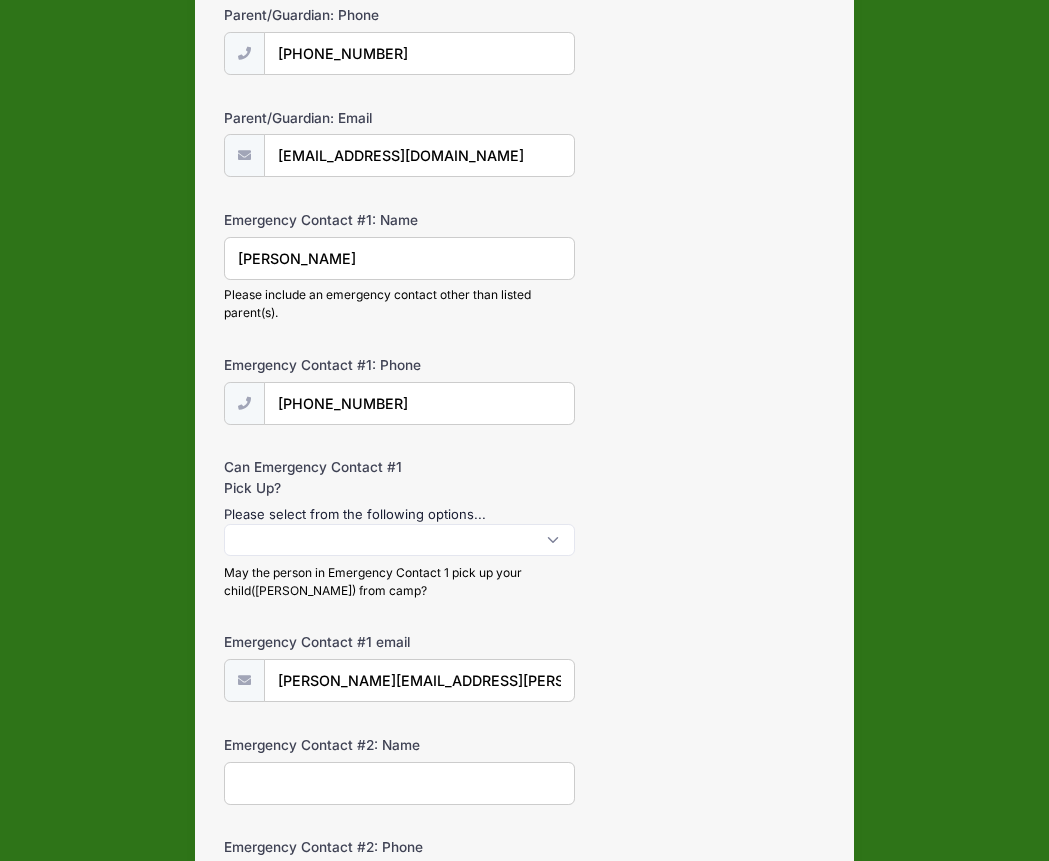 type on "mitchell.c.amato@gmail.com" 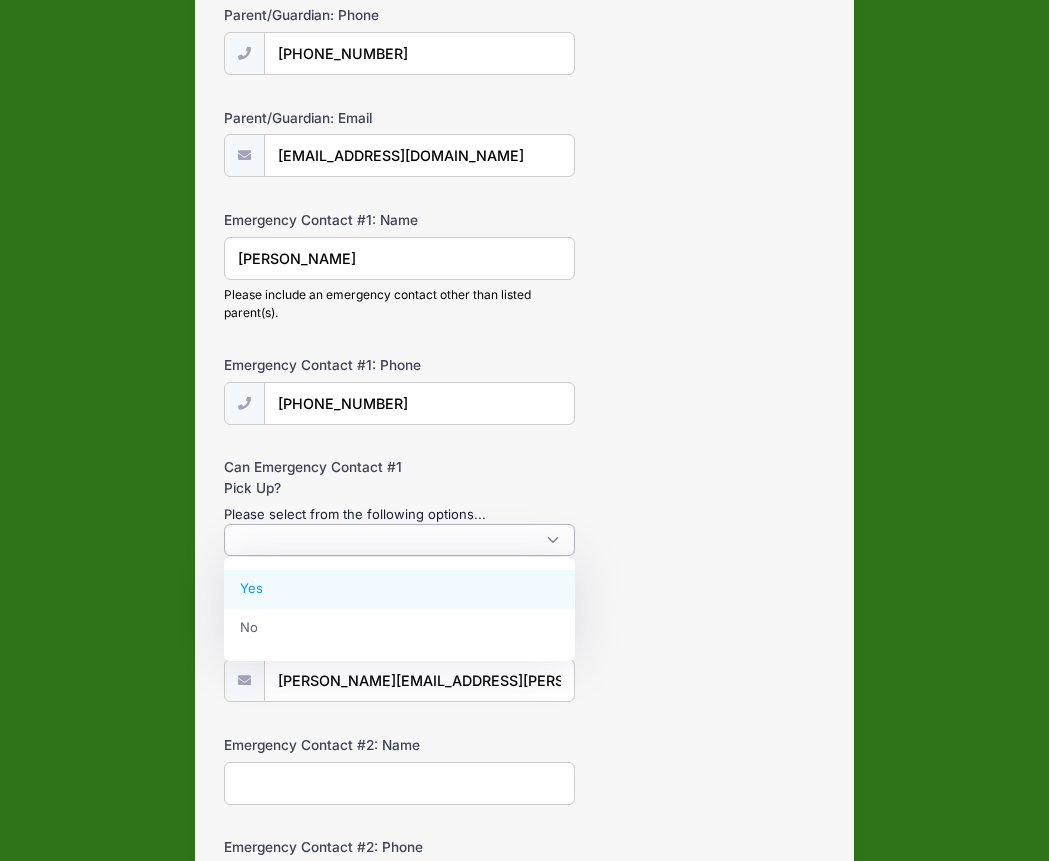 select on "Yes" 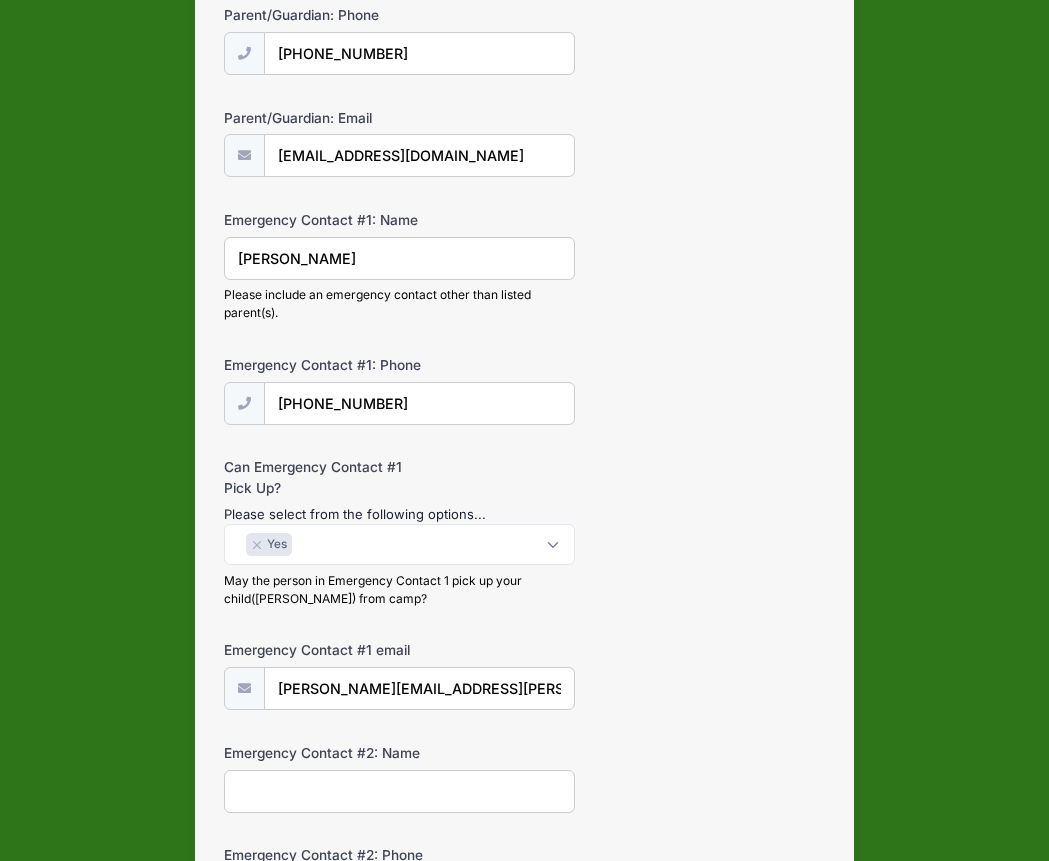 click on "Emergency Contact #1 email
mitchell.c.amato@gmail.com" at bounding box center (524, 675) 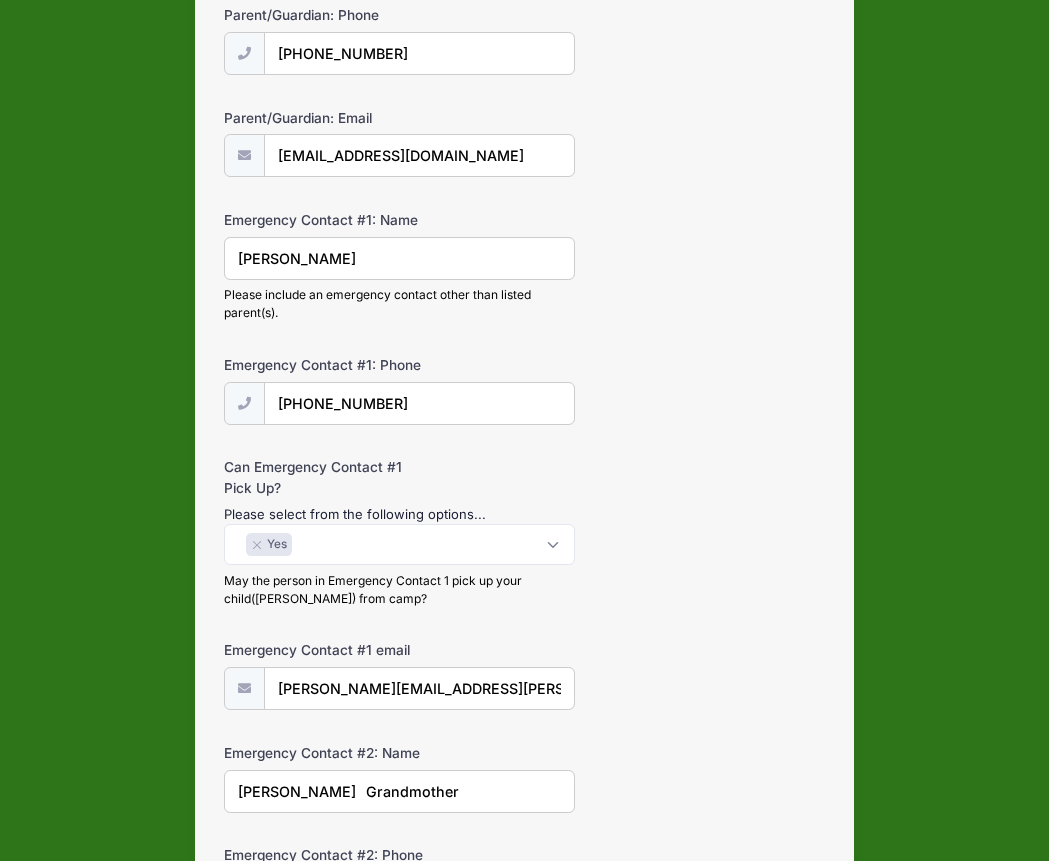 type on "Betsy McQuilken	Grandmother" 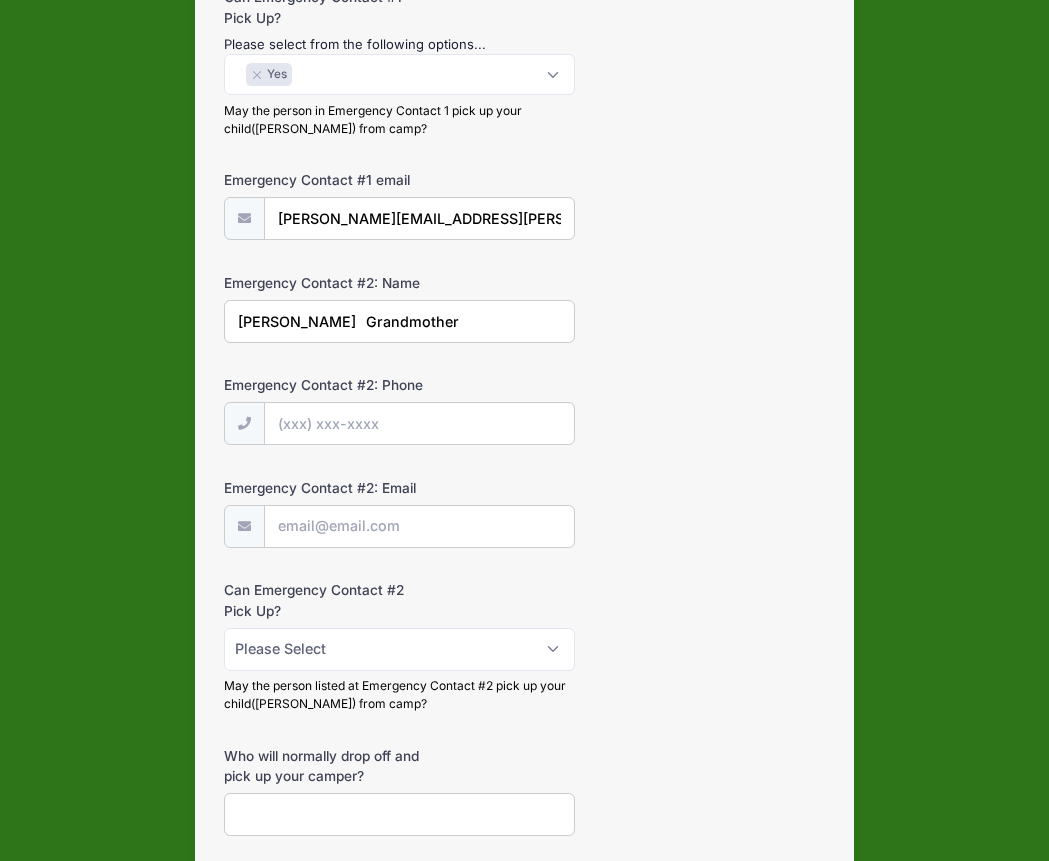 scroll, scrollTop: 875, scrollLeft: 0, axis: vertical 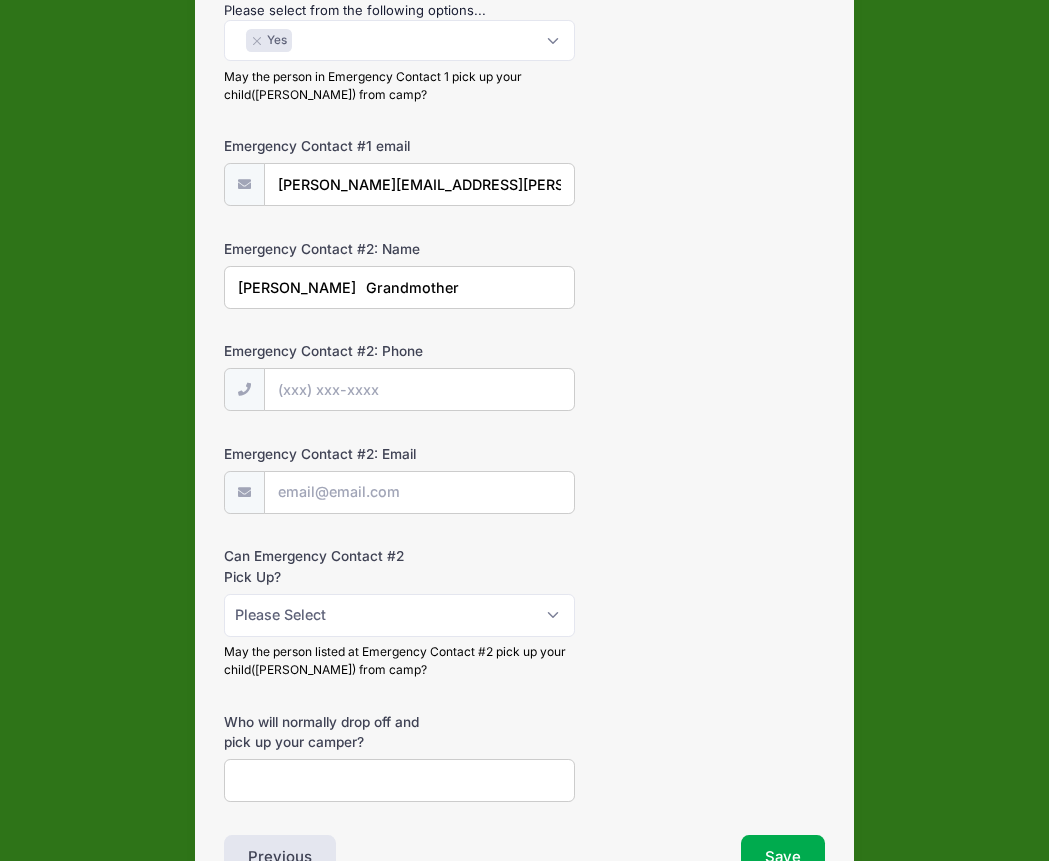 click on "Emergency Contact #2: Phone" at bounding box center [419, 389] 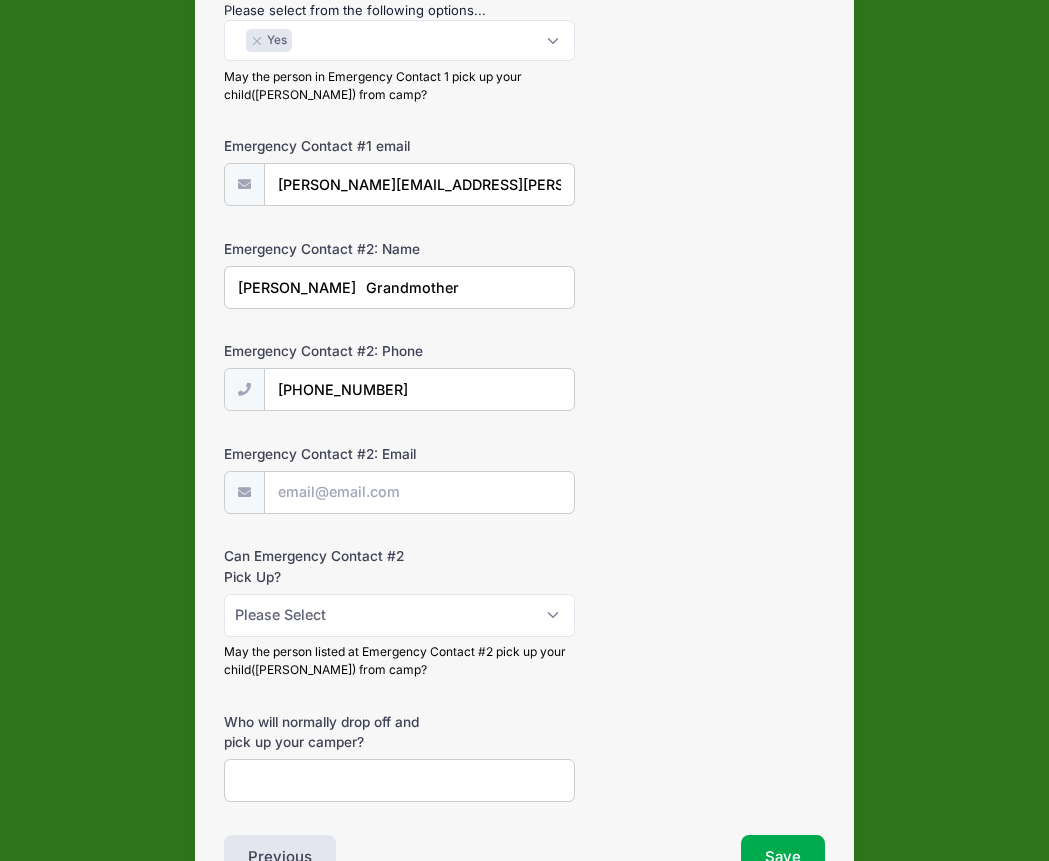 type on "(678) 447-7459" 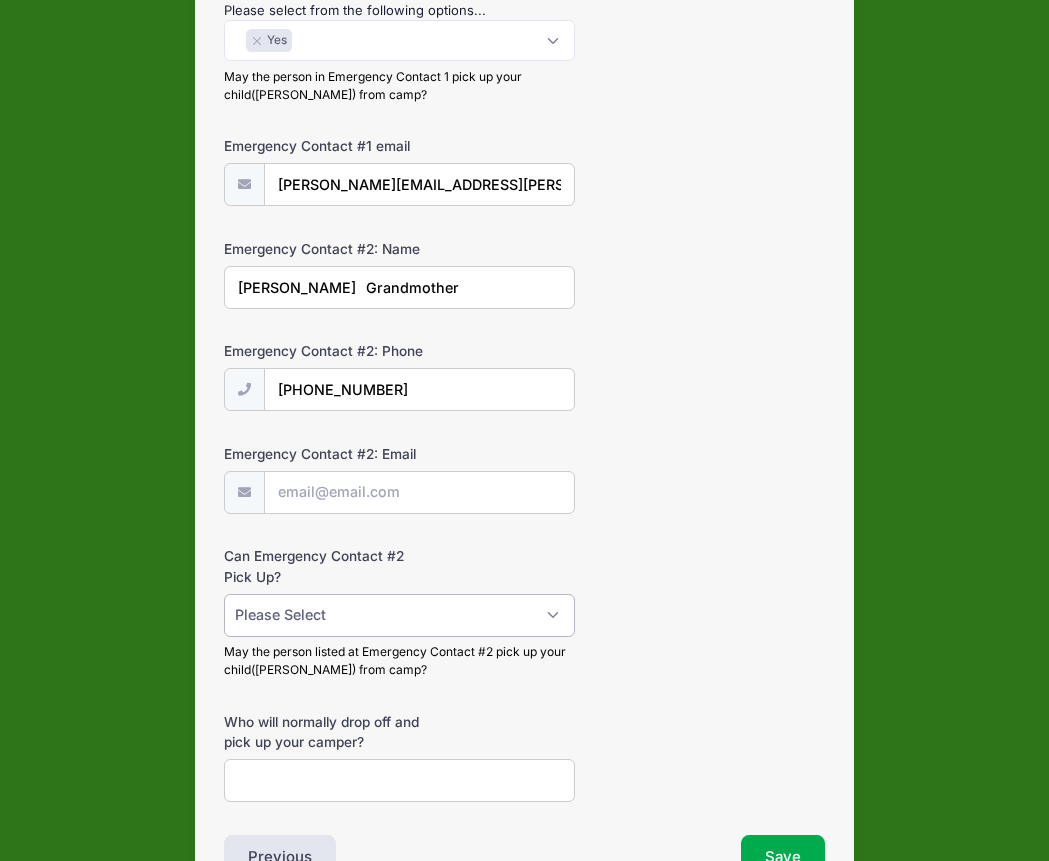 click on "Please Select Yes
No" at bounding box center (399, 615) 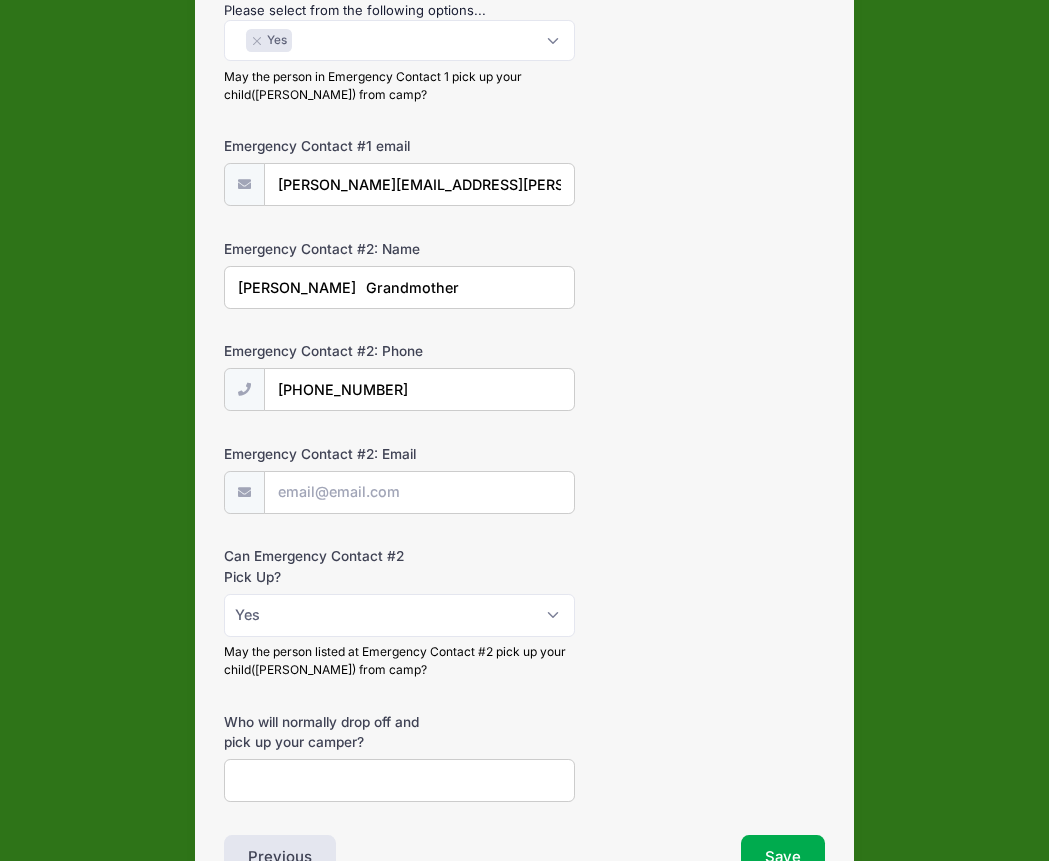 click on "Who will normally drop off and pick up your camper?" at bounding box center (399, 780) 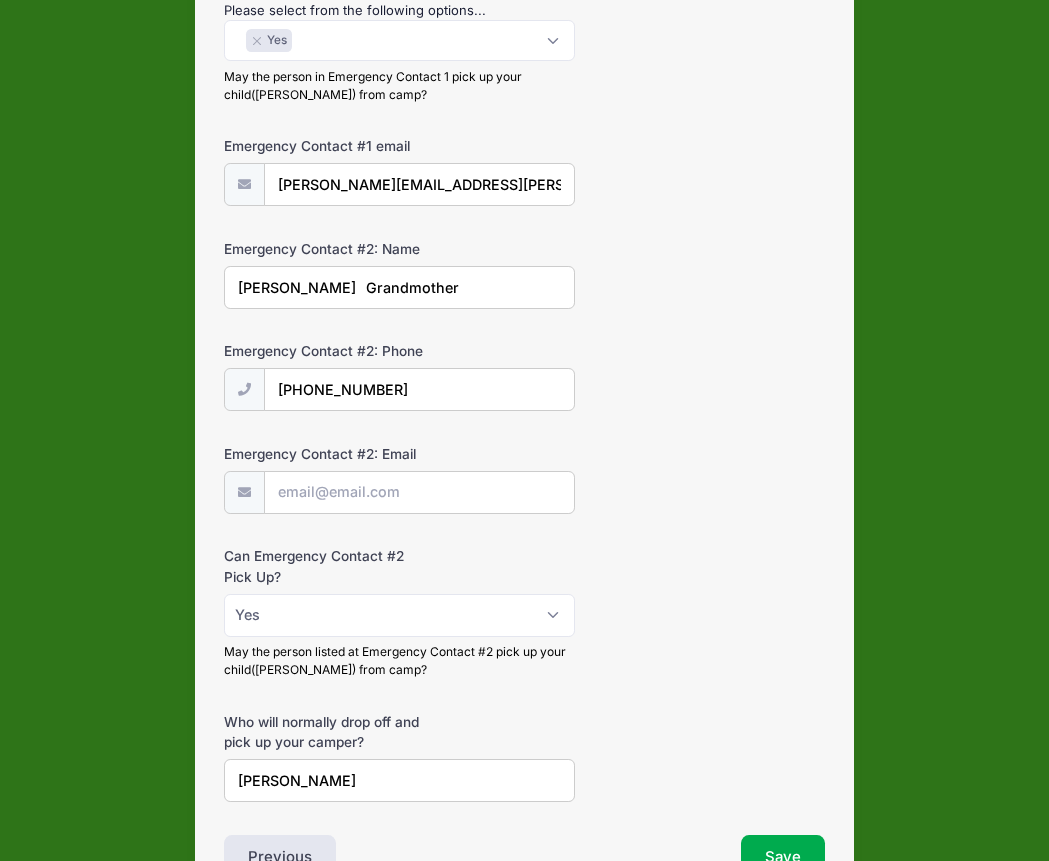 type on "Olivia Amato" 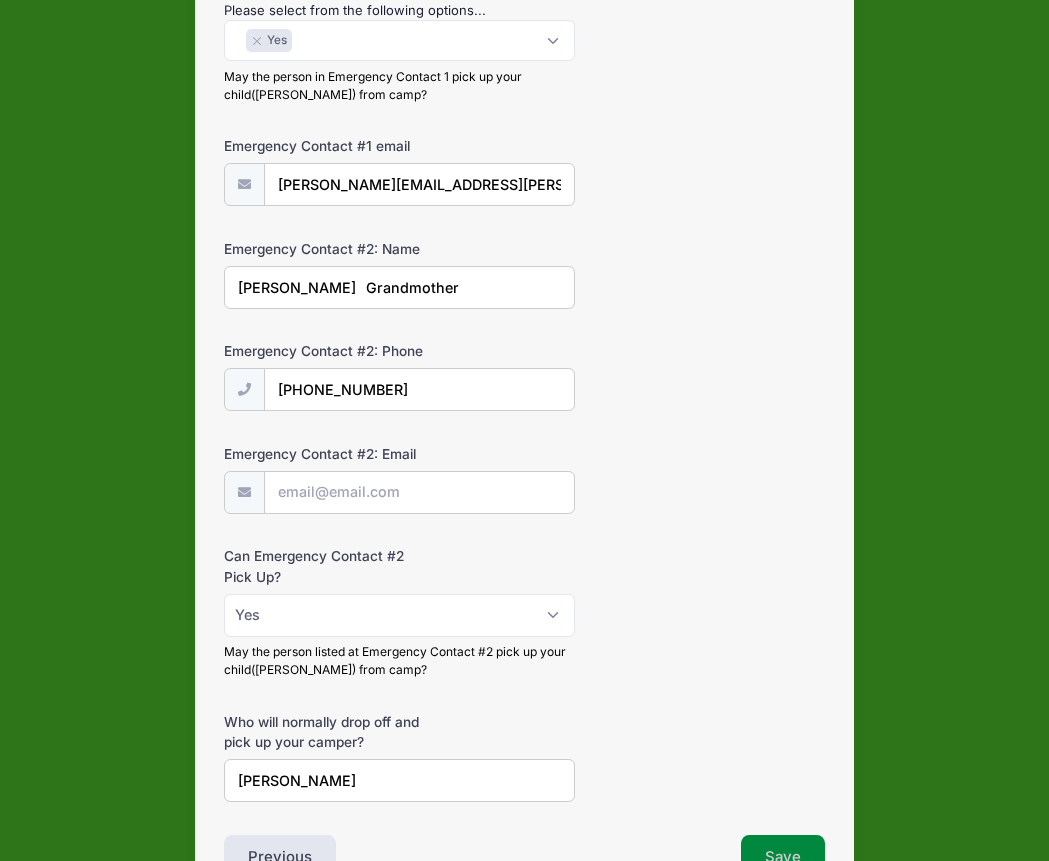click on "Save" at bounding box center (783, 858) 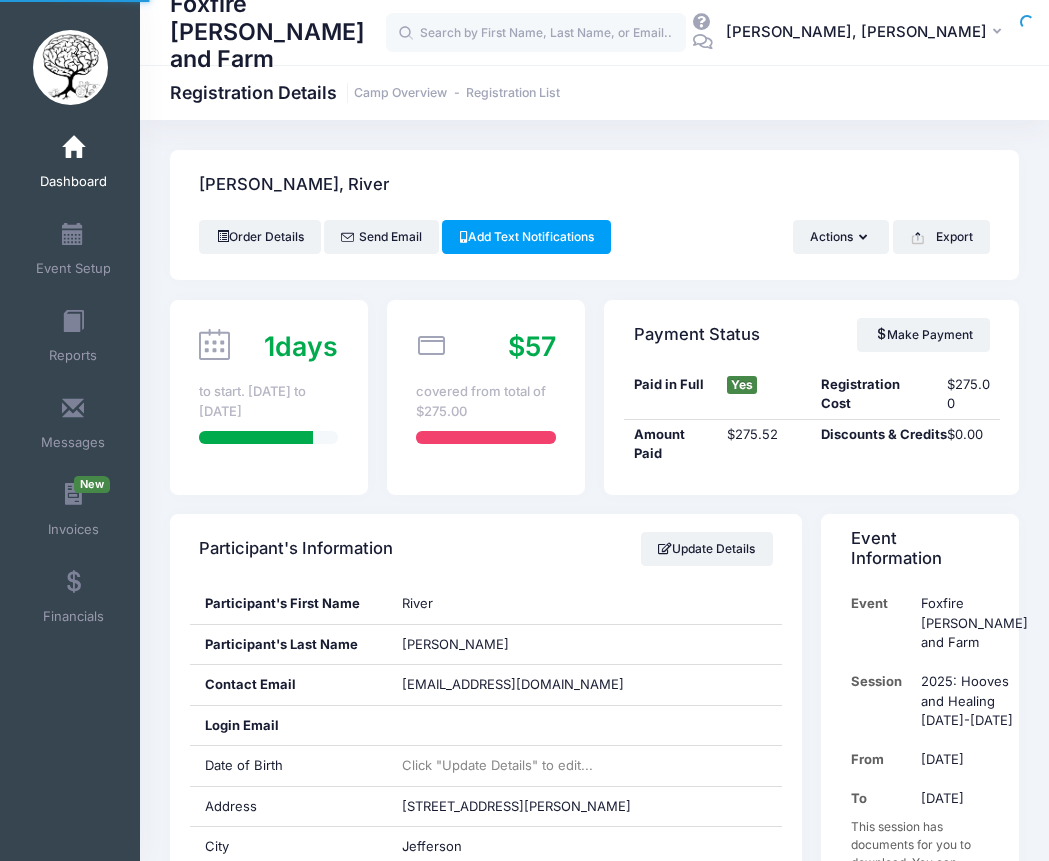 scroll, scrollTop: 0, scrollLeft: 0, axis: both 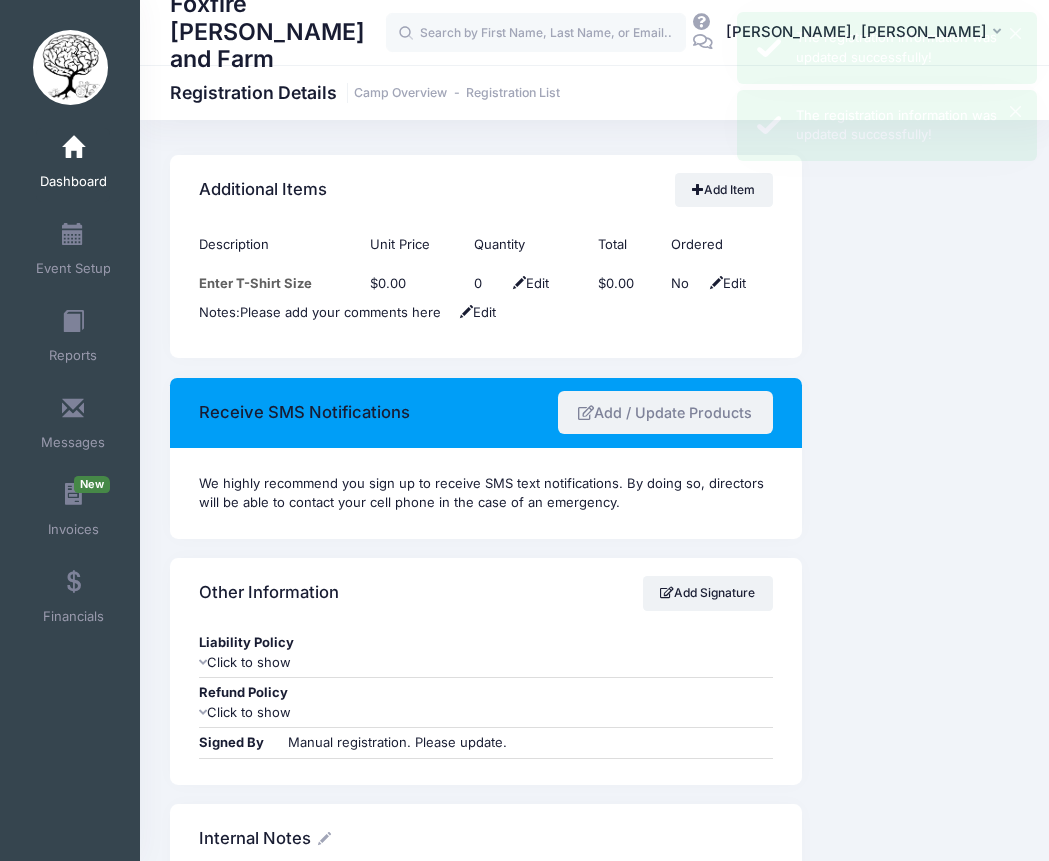 click on "Add / Update Products" at bounding box center [665, 412] 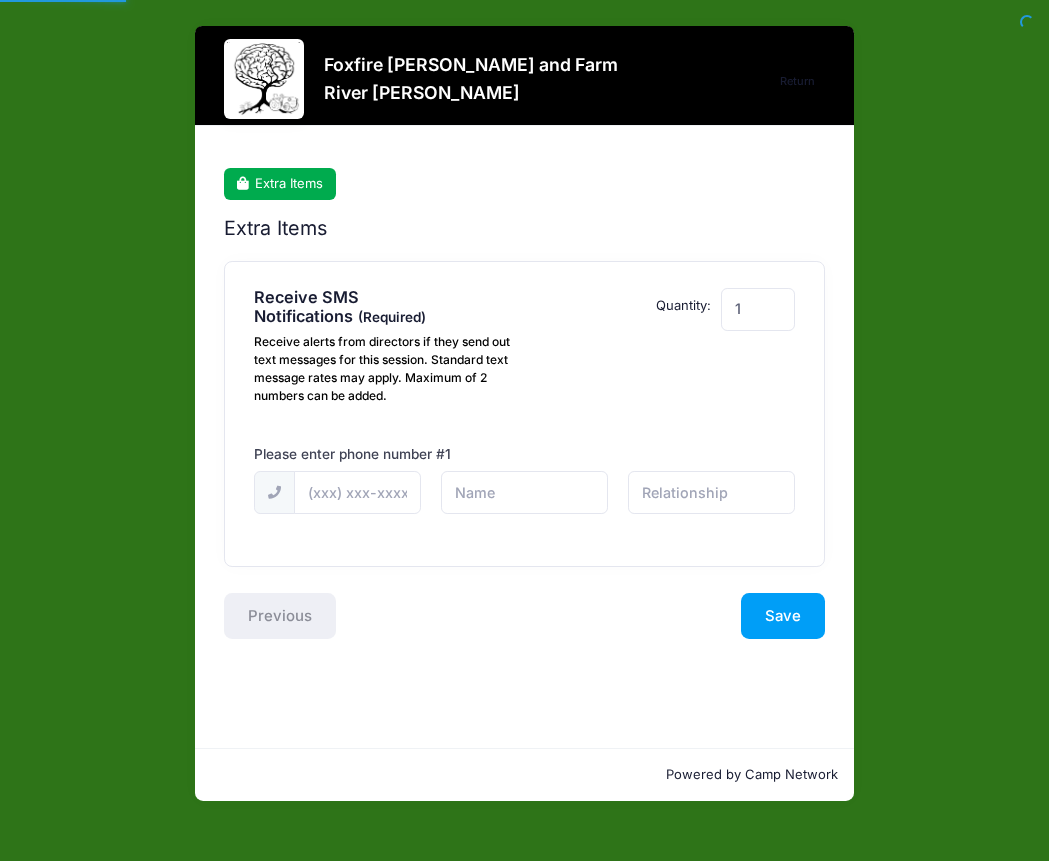 scroll, scrollTop: 0, scrollLeft: 0, axis: both 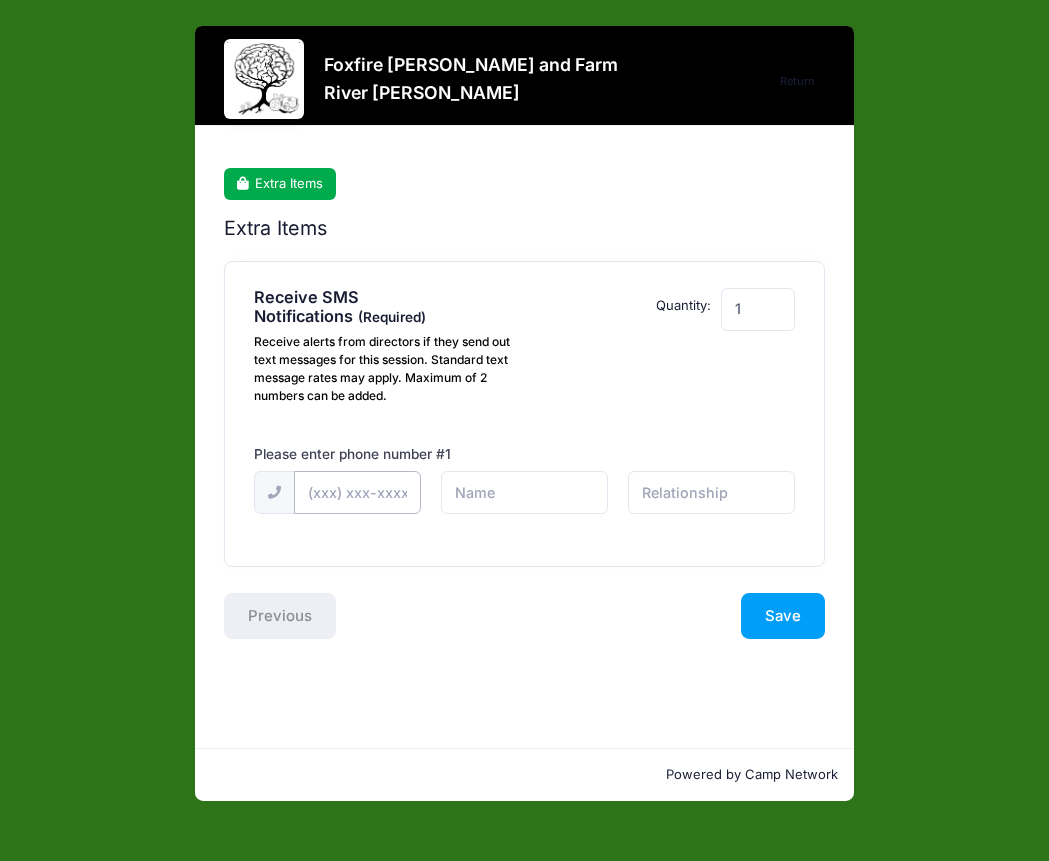 click at bounding box center (0, 0) 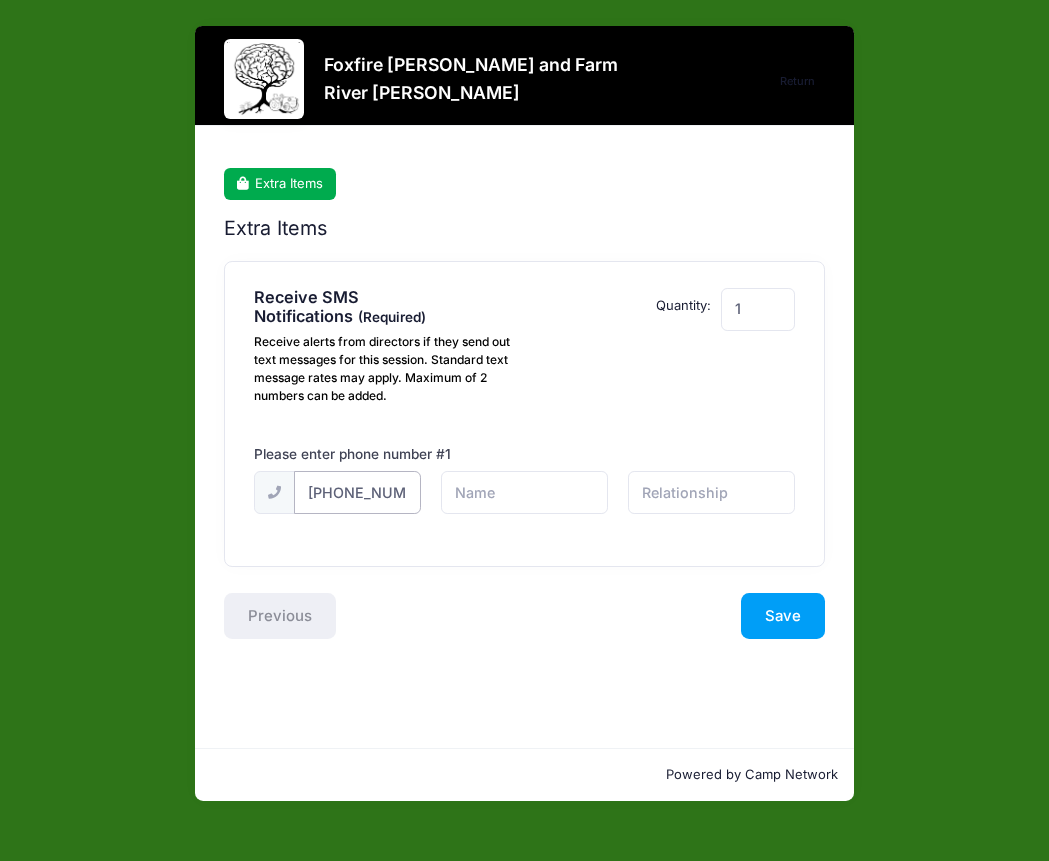 scroll, scrollTop: 0, scrollLeft: 9, axis: horizontal 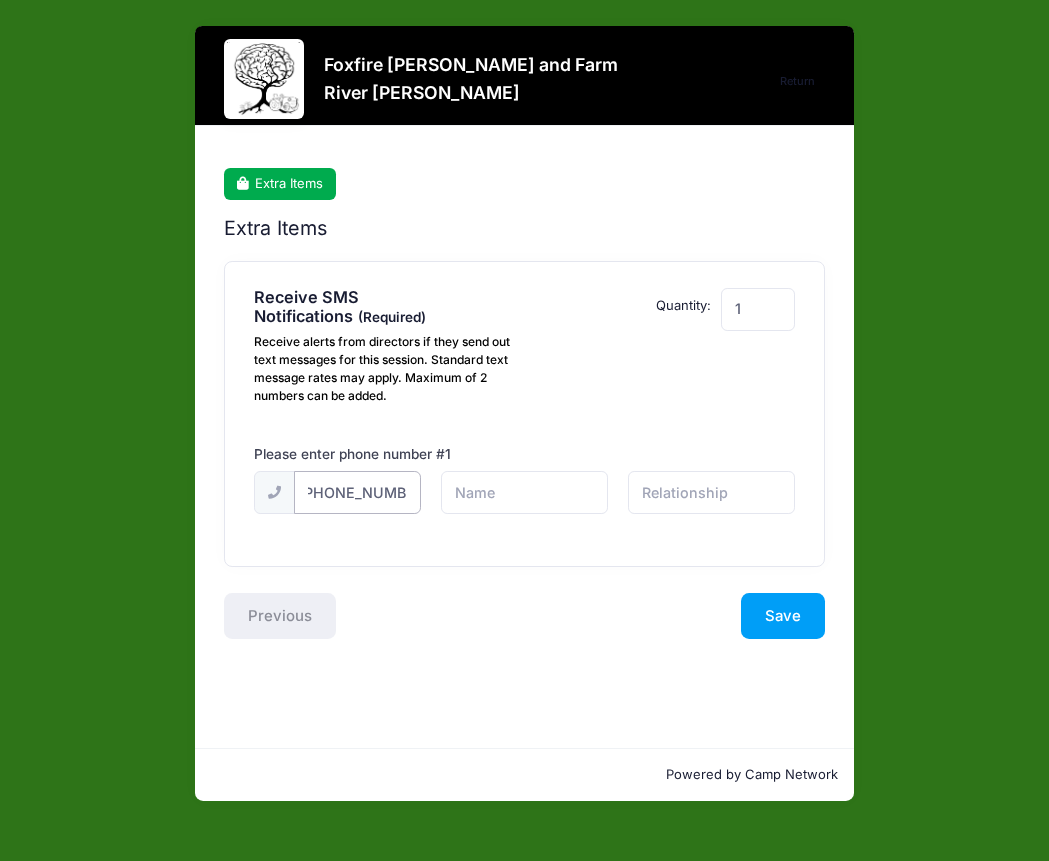 type on "[PHONE_NUMBER]" 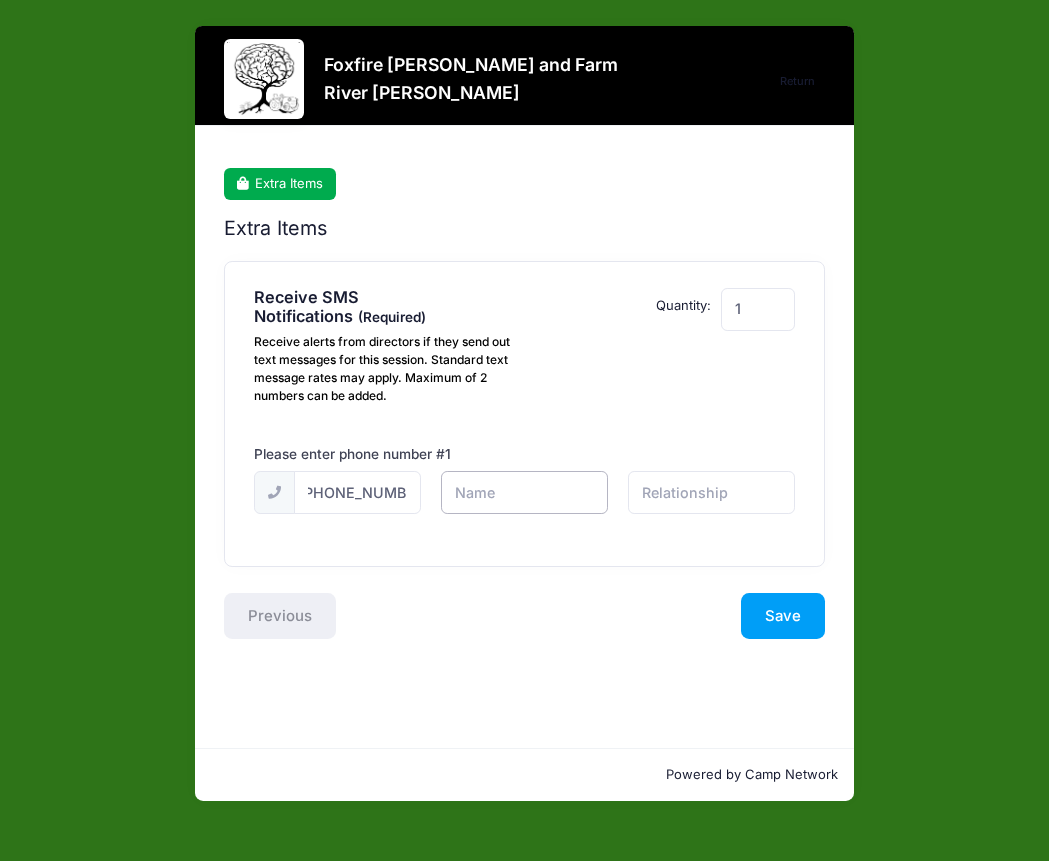 click at bounding box center [0, 0] 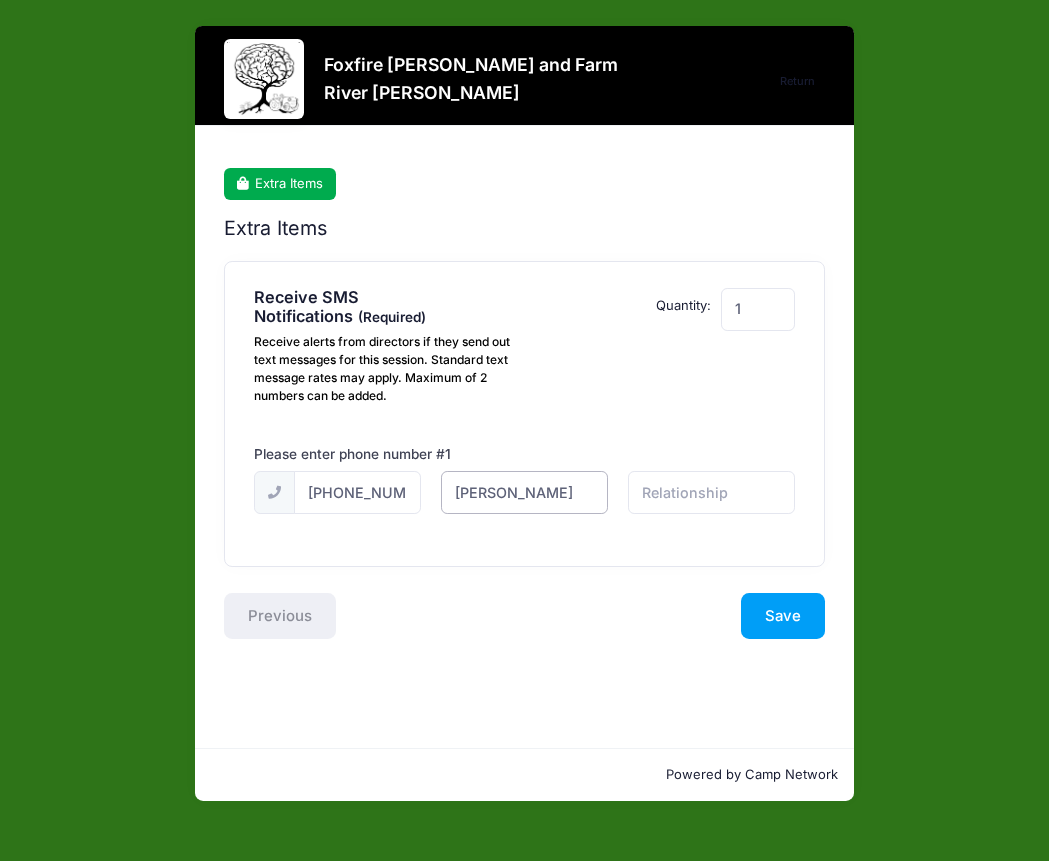 type on "OLIVIA" 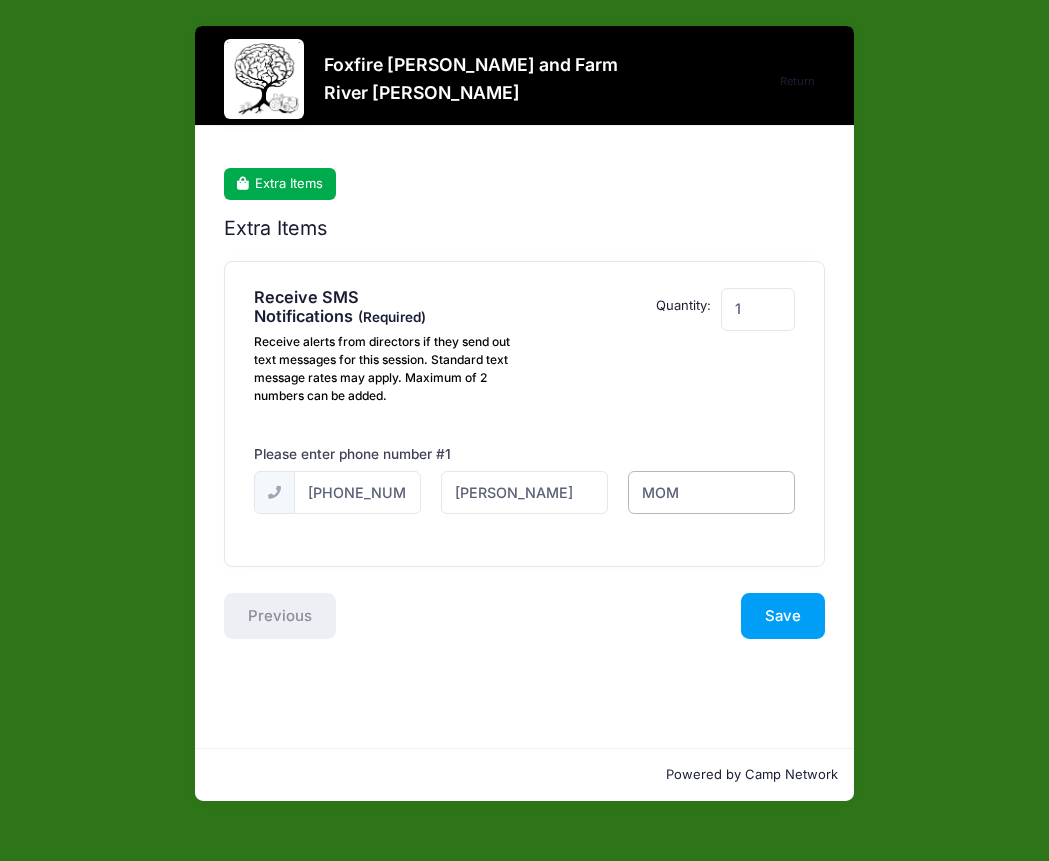 type on "mom" 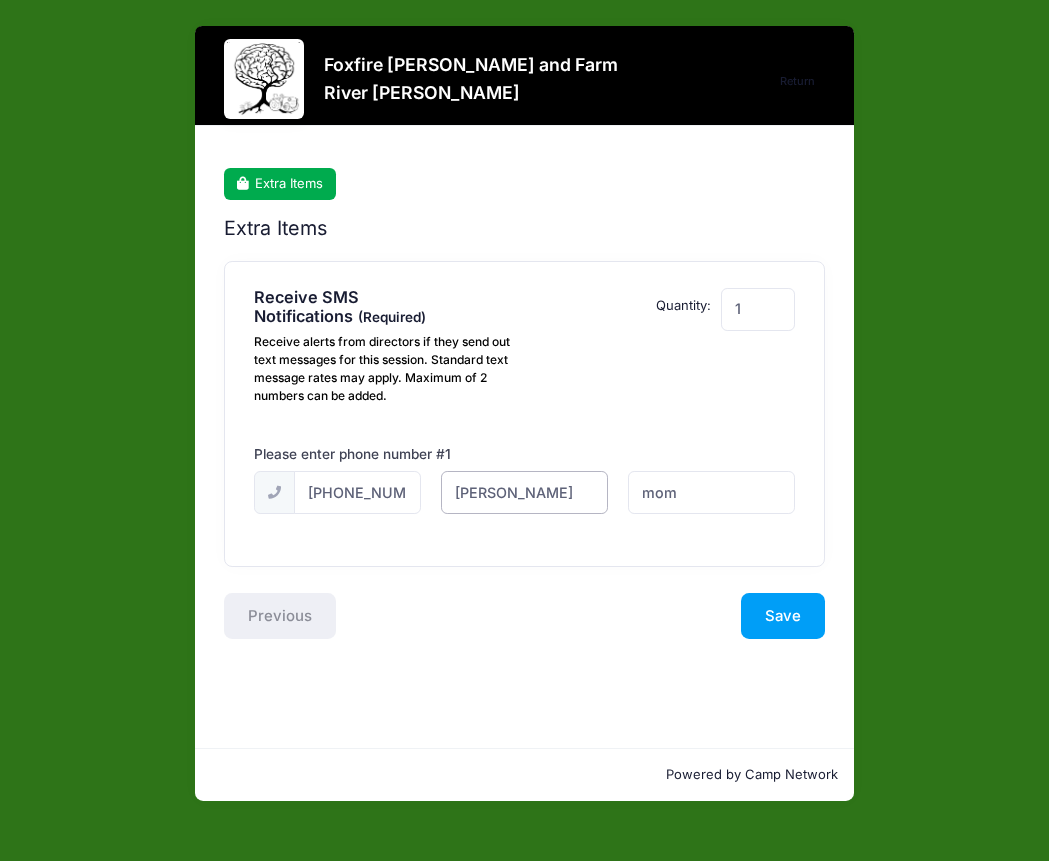 click on "OLIVIA" at bounding box center (0, 0) 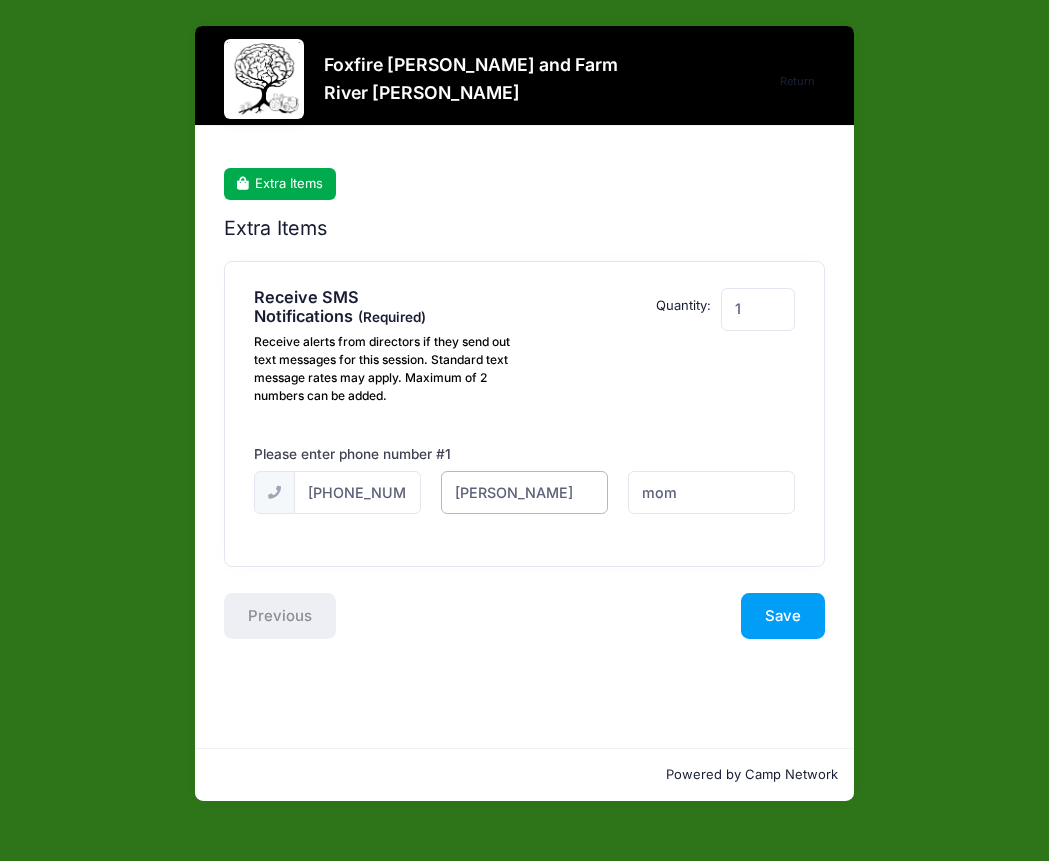type on "Olivia" 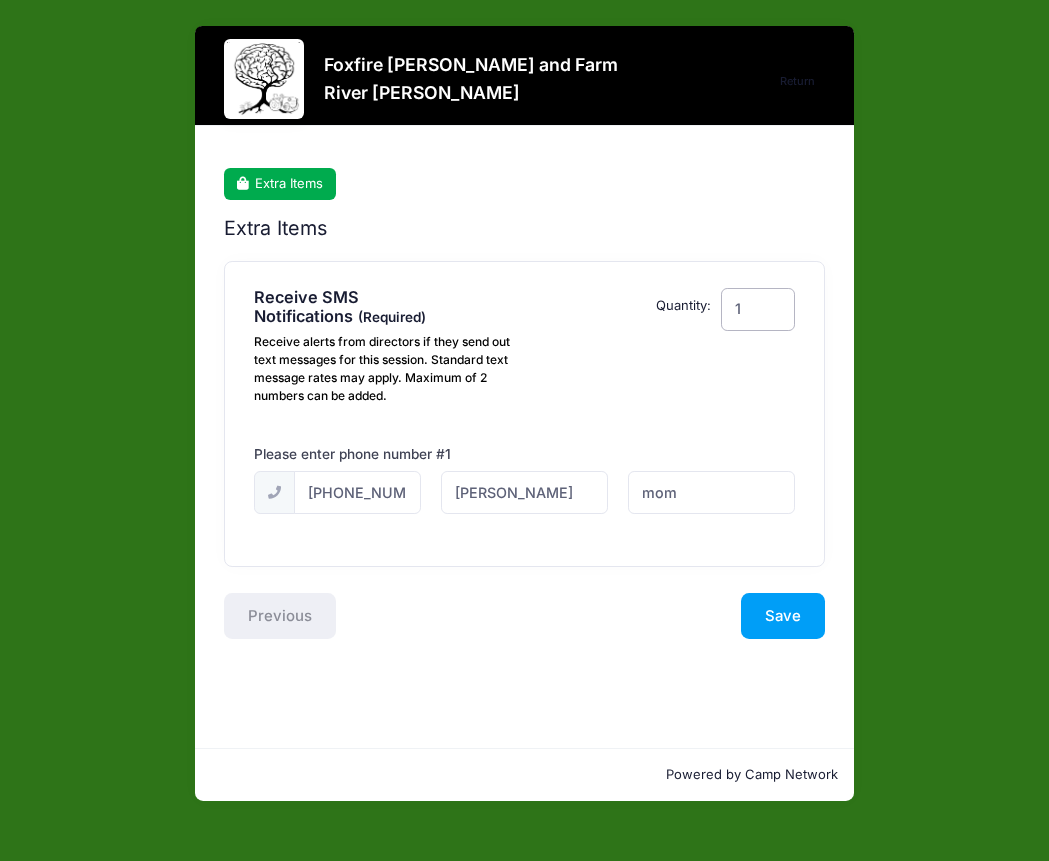 click on "1" at bounding box center (758, 309) 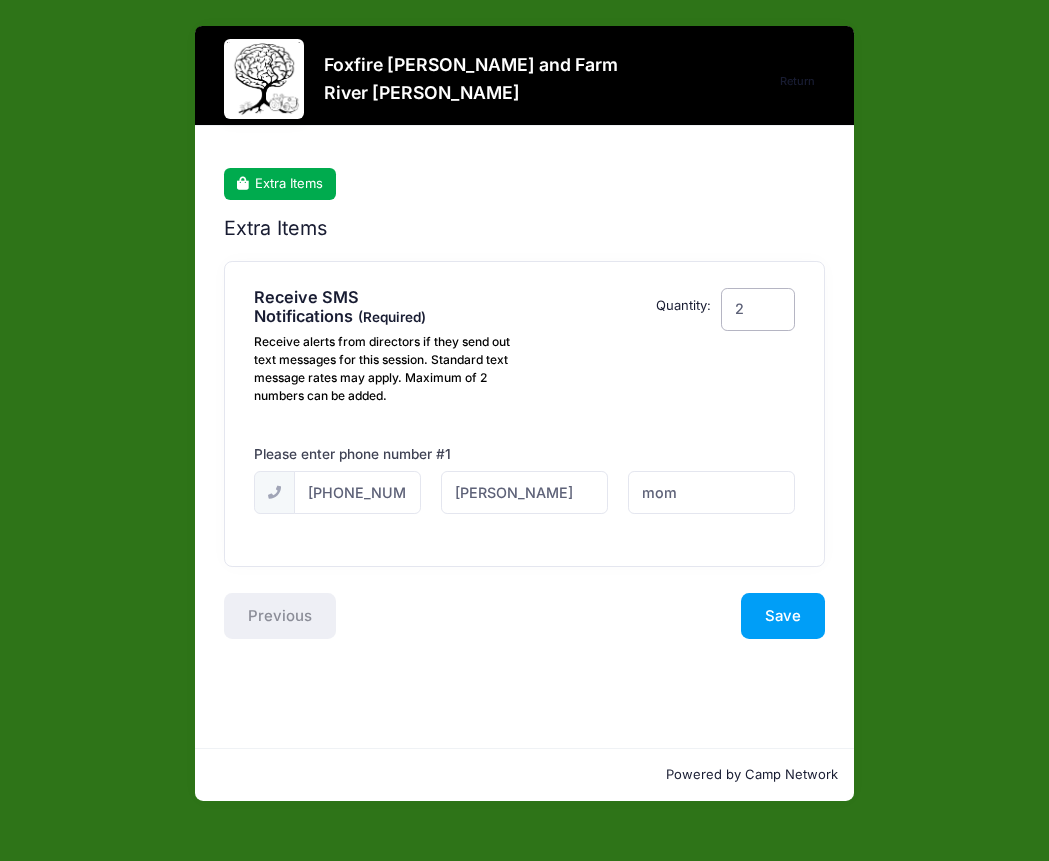 type on "2" 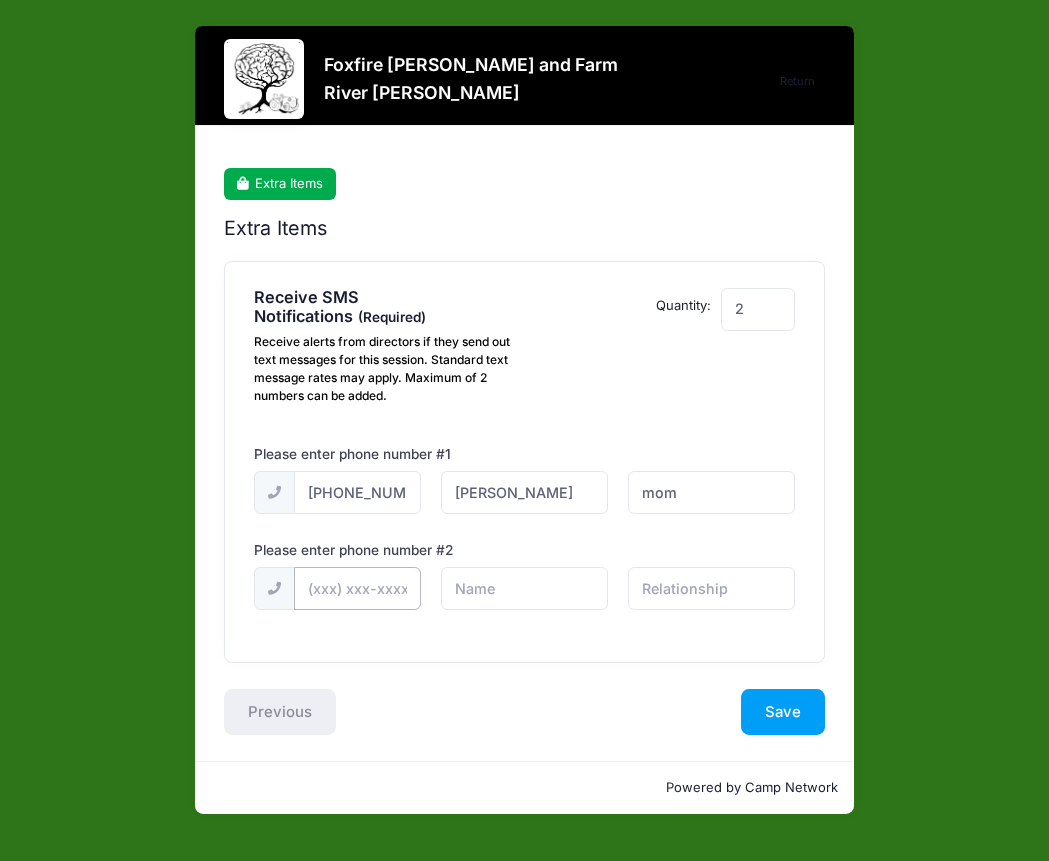 click at bounding box center [0, 0] 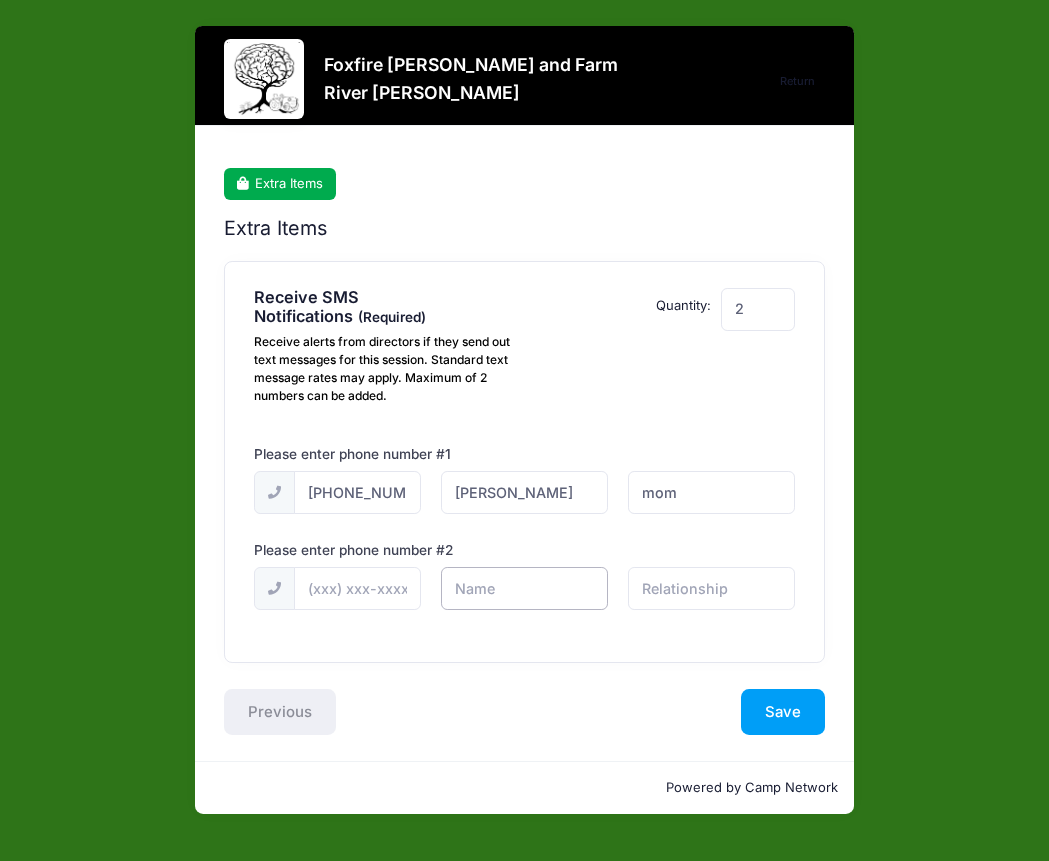 click at bounding box center [0, 0] 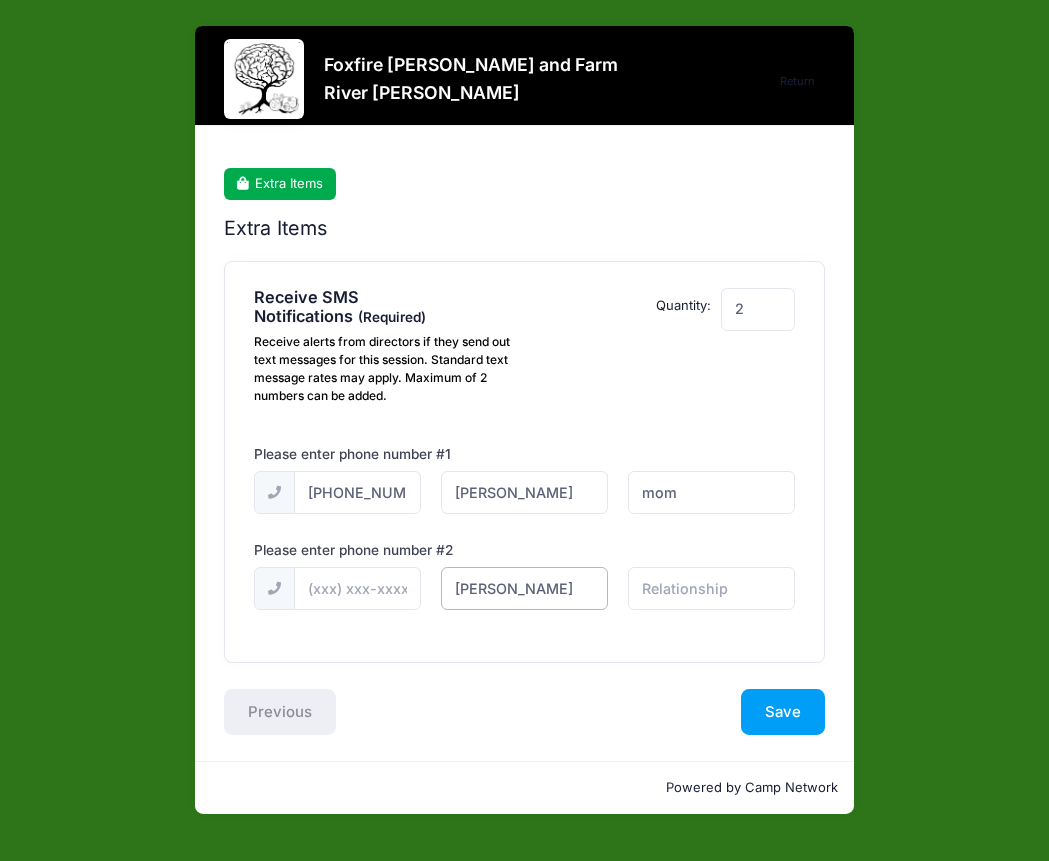 type on "Mitchell" 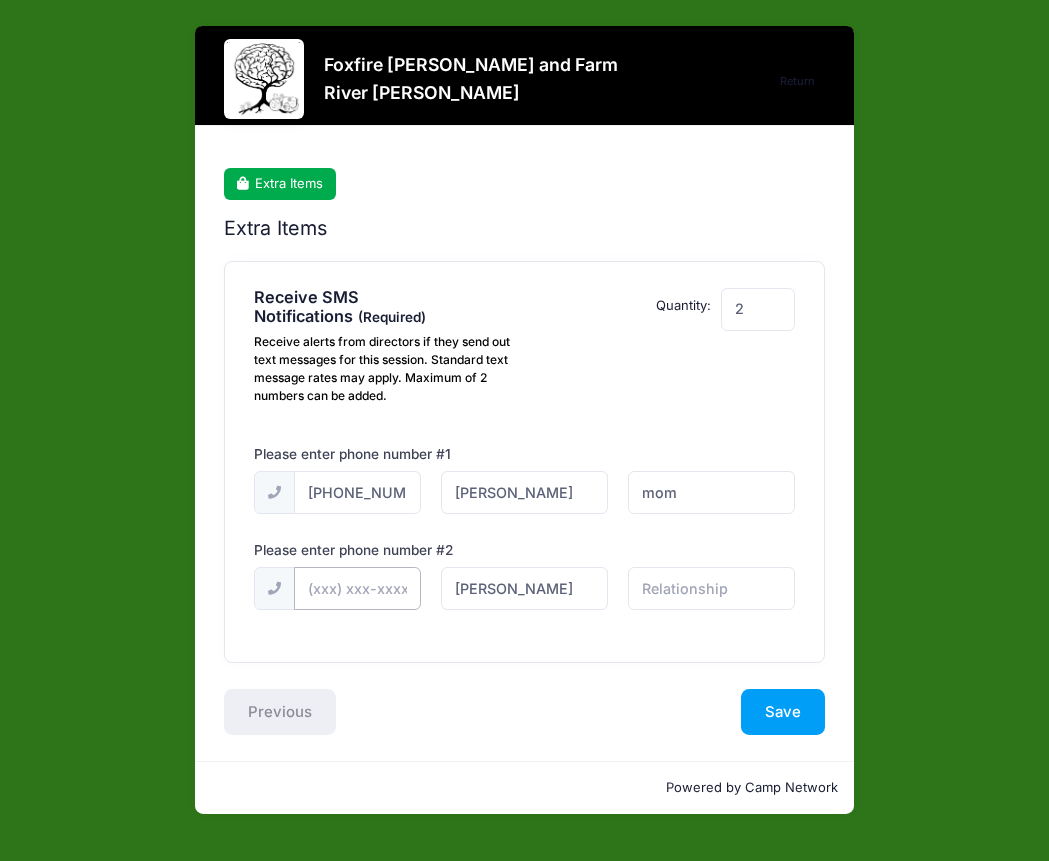 click at bounding box center [0, 0] 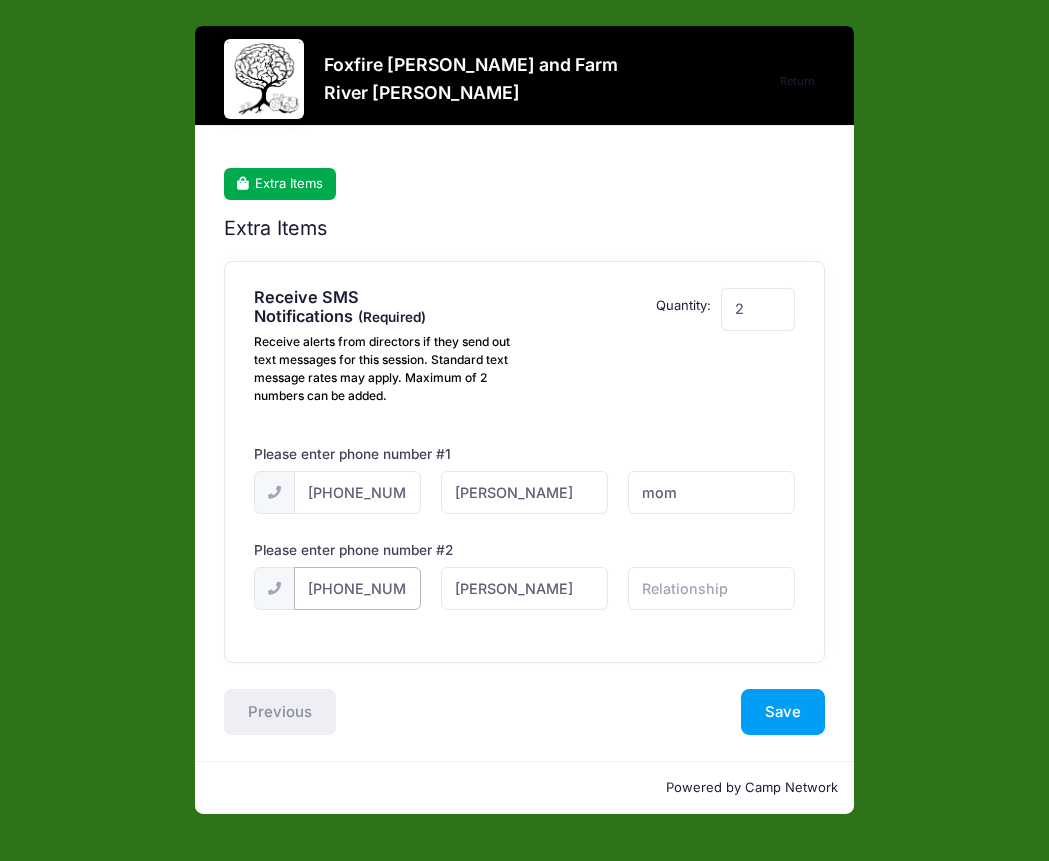 scroll, scrollTop: 0, scrollLeft: 8, axis: horizontal 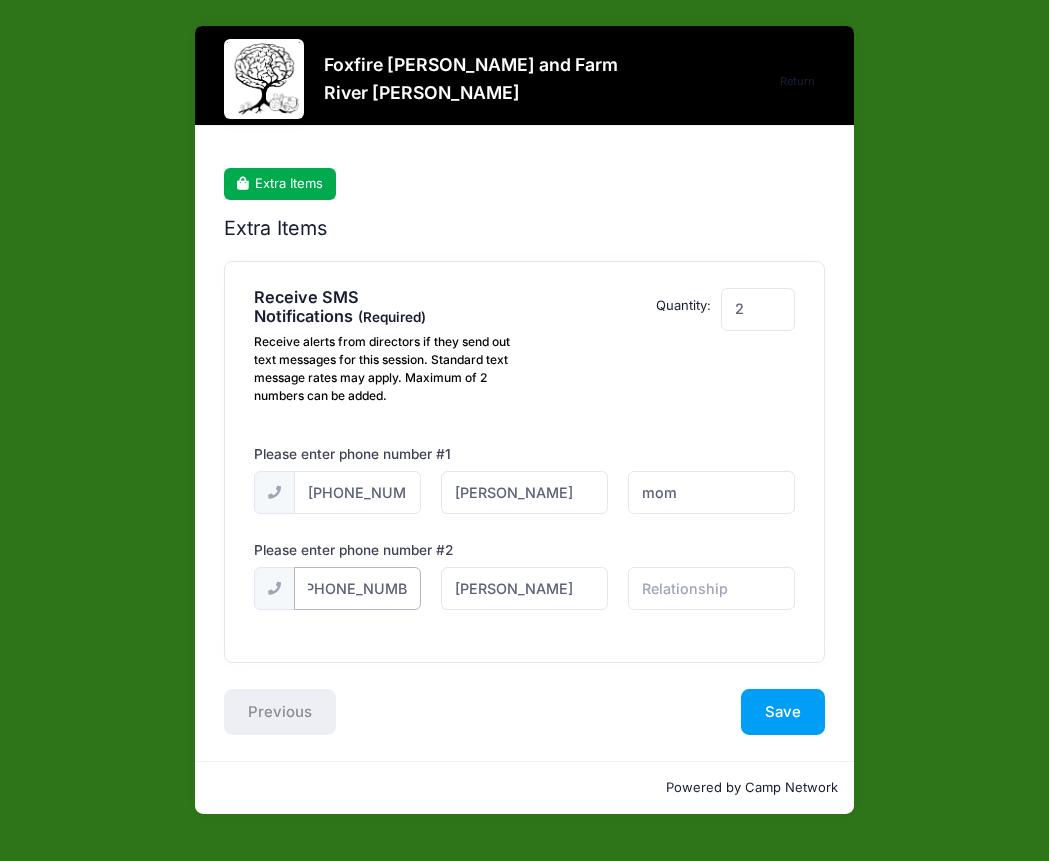 type on "(678) 488-7745" 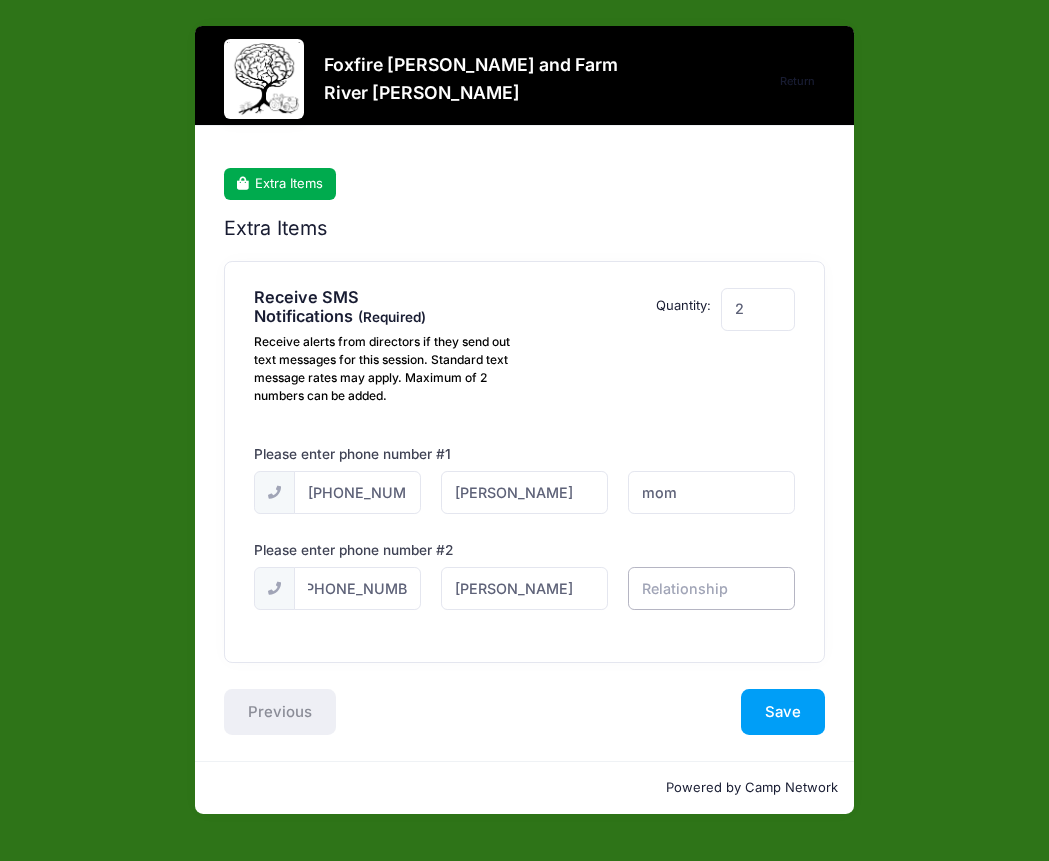 click at bounding box center [0, 0] 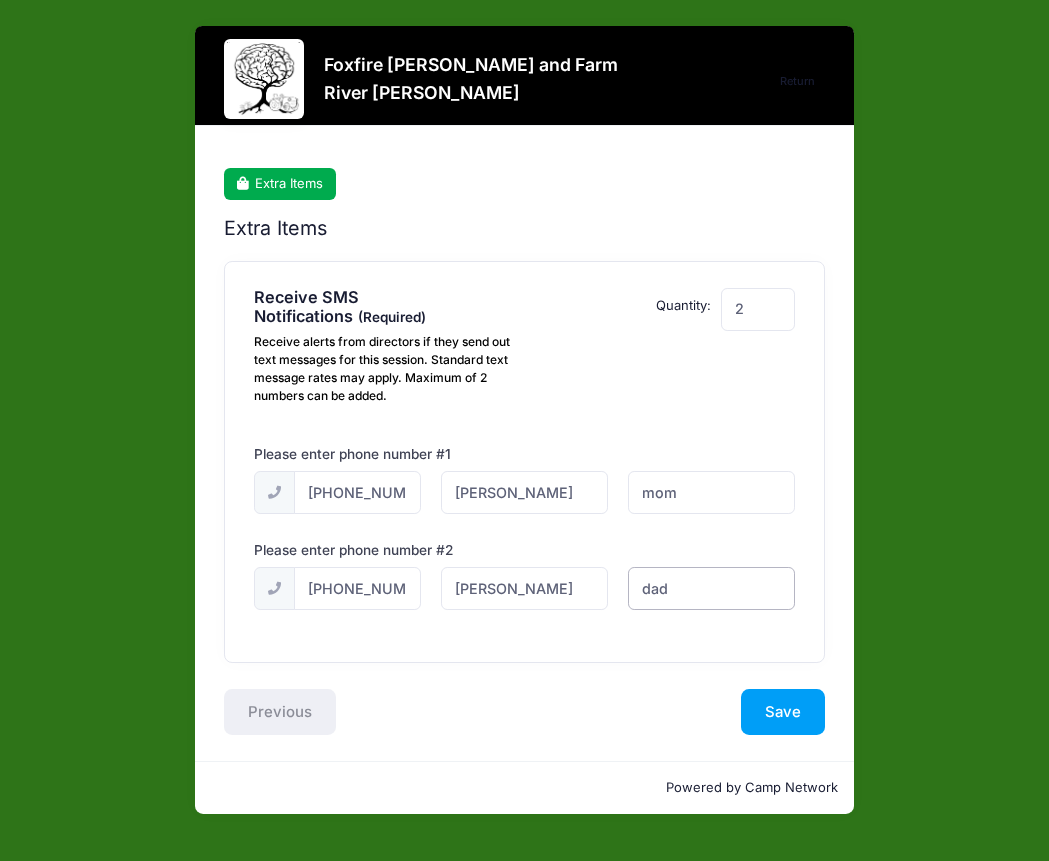 type on "dad" 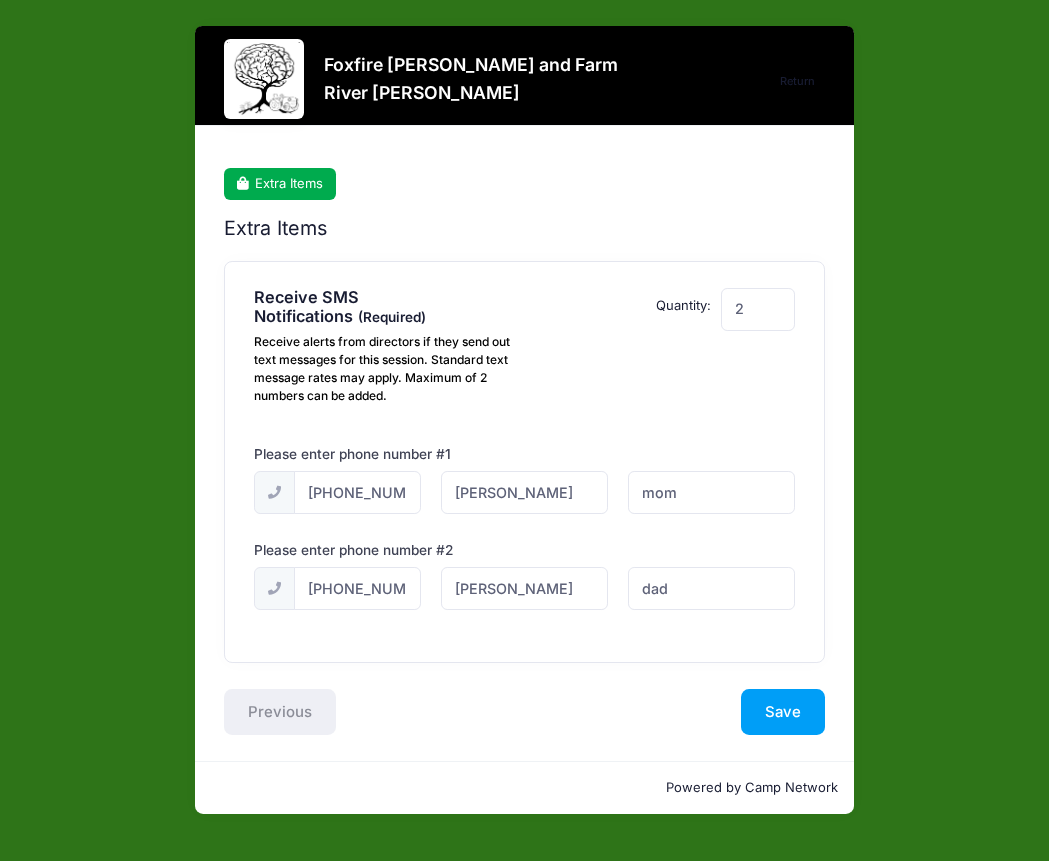 click on "Receive SMS Notifications
Receive alerts from directors if they send out text messages for this session. Standard text message rates may apply. Maximum of 2 numbers can be added.
Please Select Yes ($0.00)
No                              $0.00
2
NN 1 2" at bounding box center (524, 462) 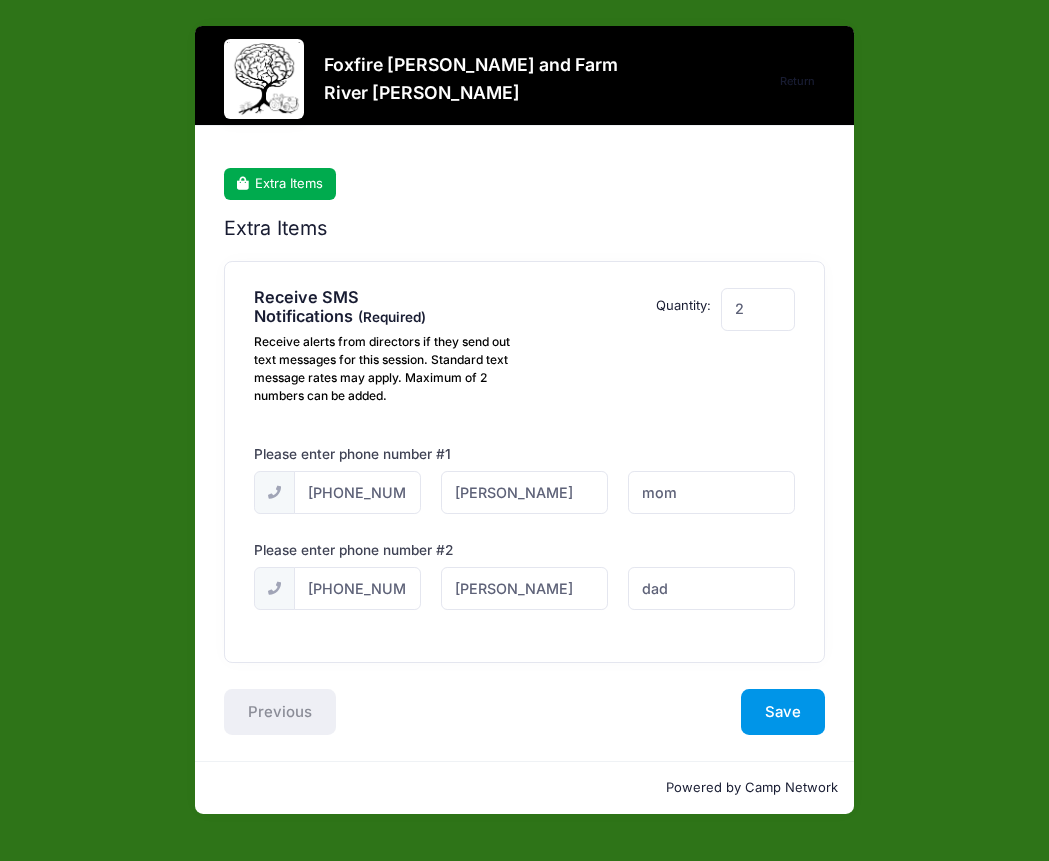 click on "Save" at bounding box center (783, 712) 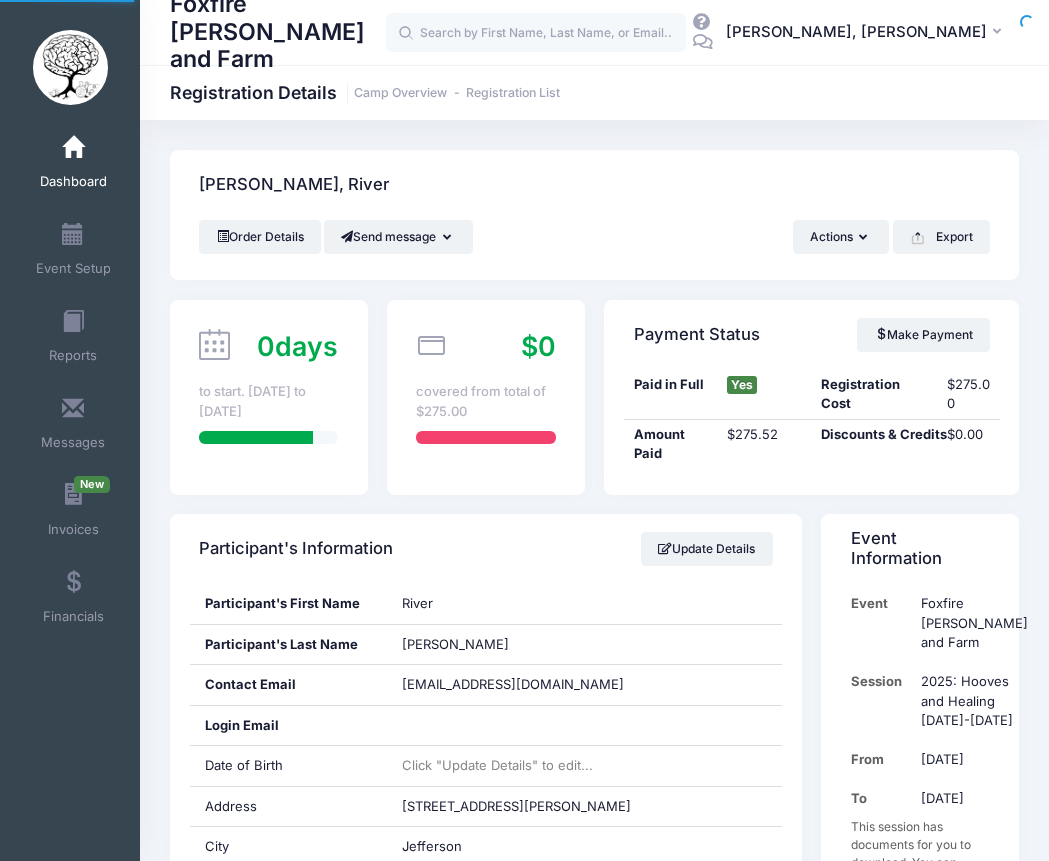 scroll, scrollTop: 0, scrollLeft: 0, axis: both 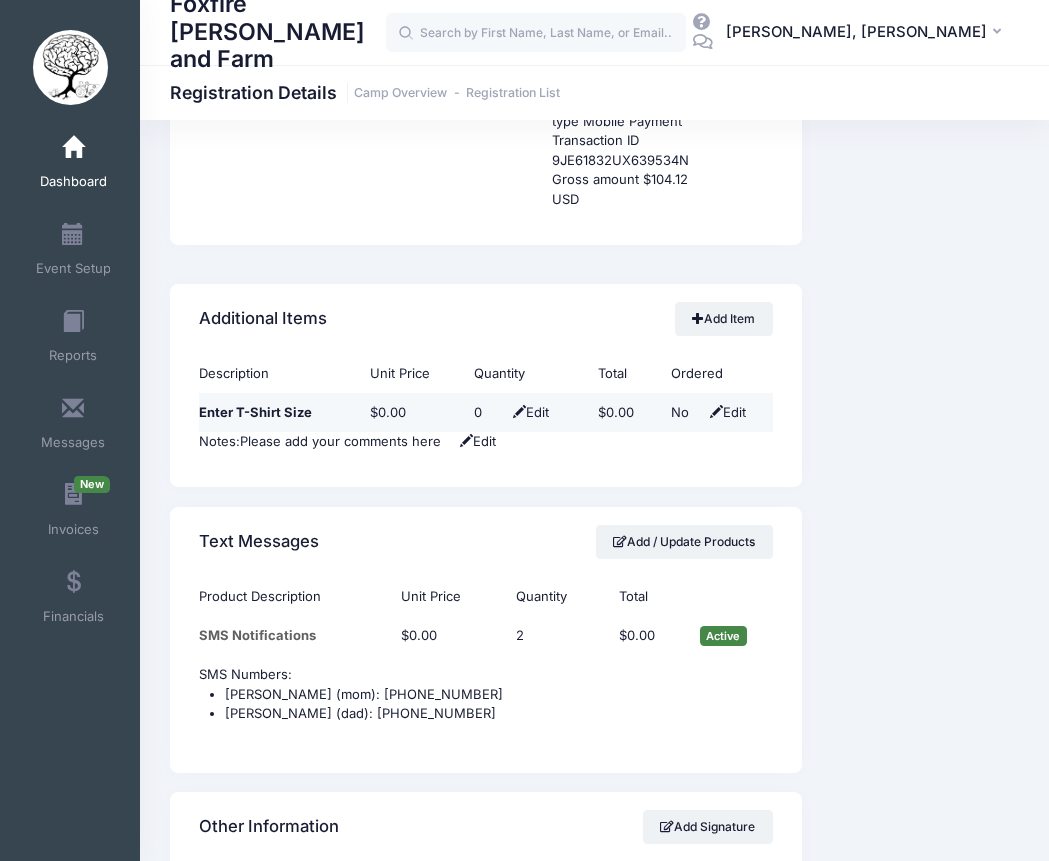 click on "Edit" at bounding box center (528, 412) 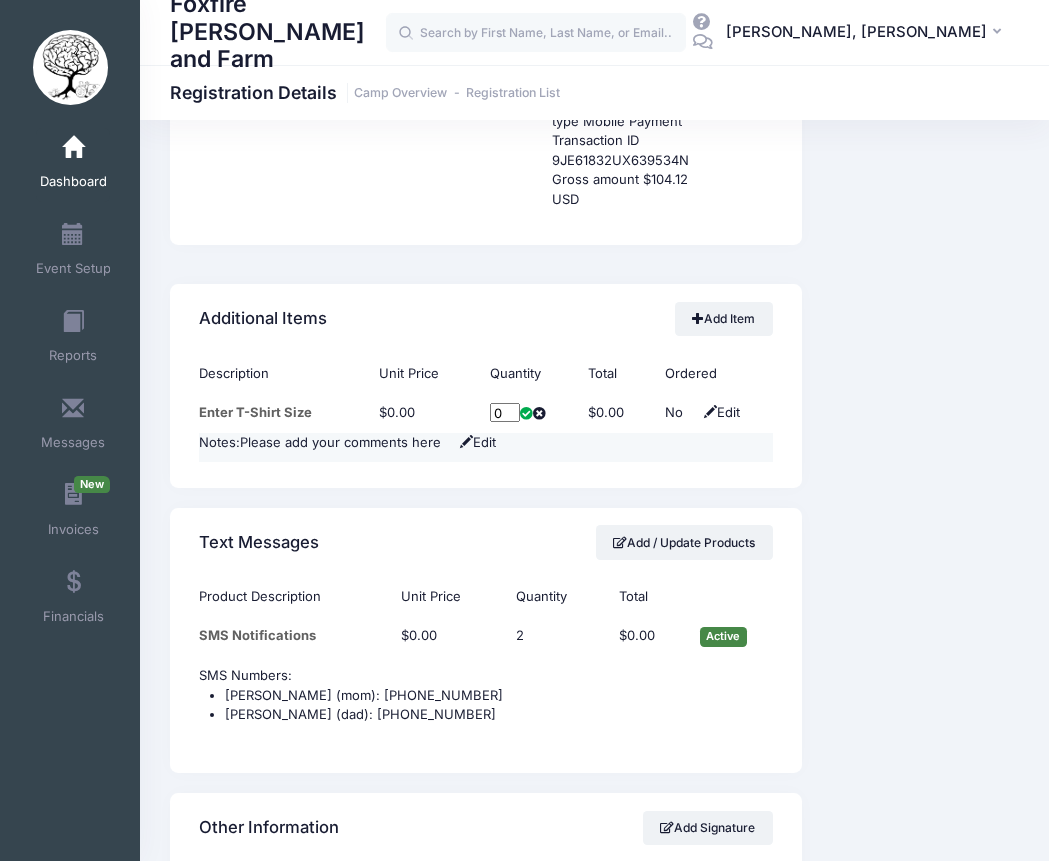 click at bounding box center (466, 441) 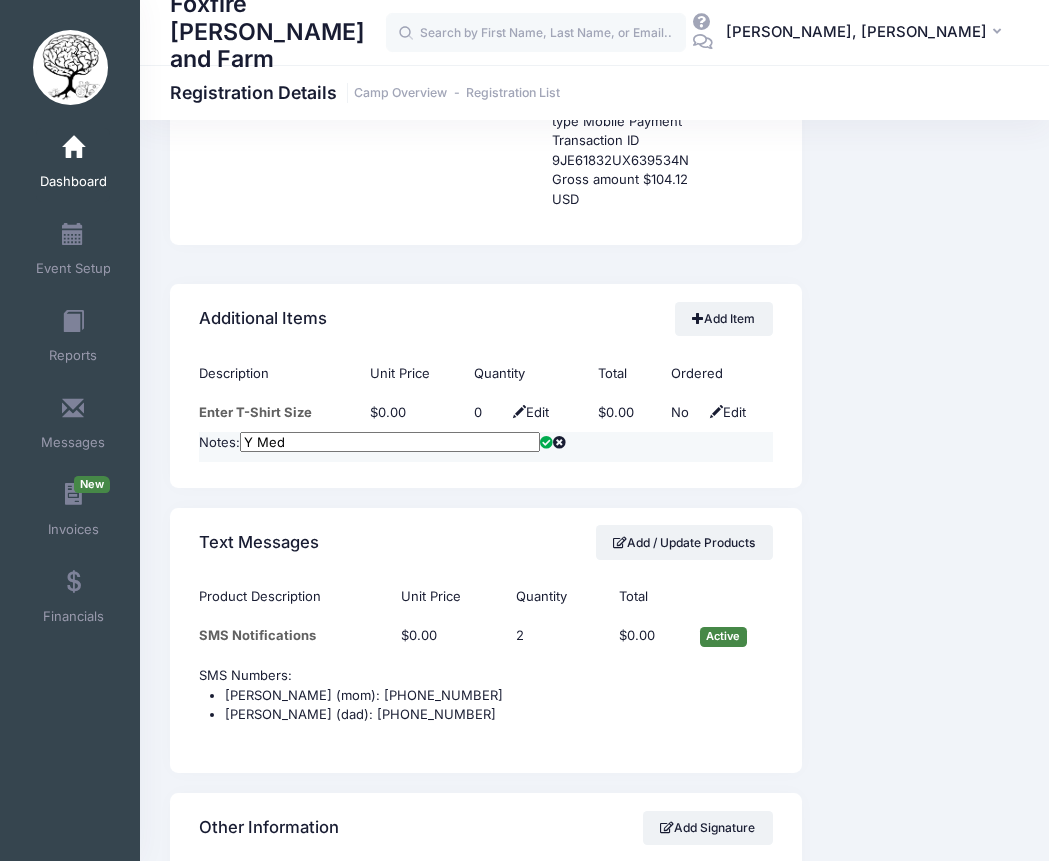 type on "Y Med" 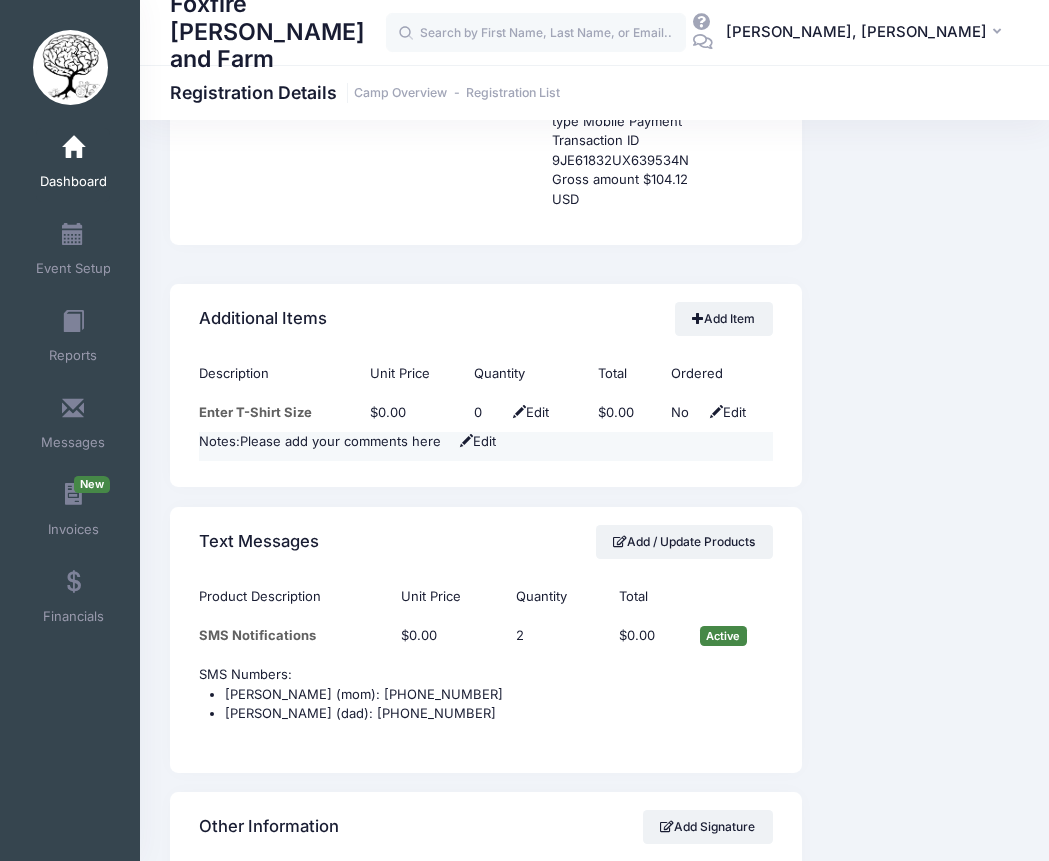 click on "Notes:
Please add your comments here
Edit" at bounding box center (485, 446) 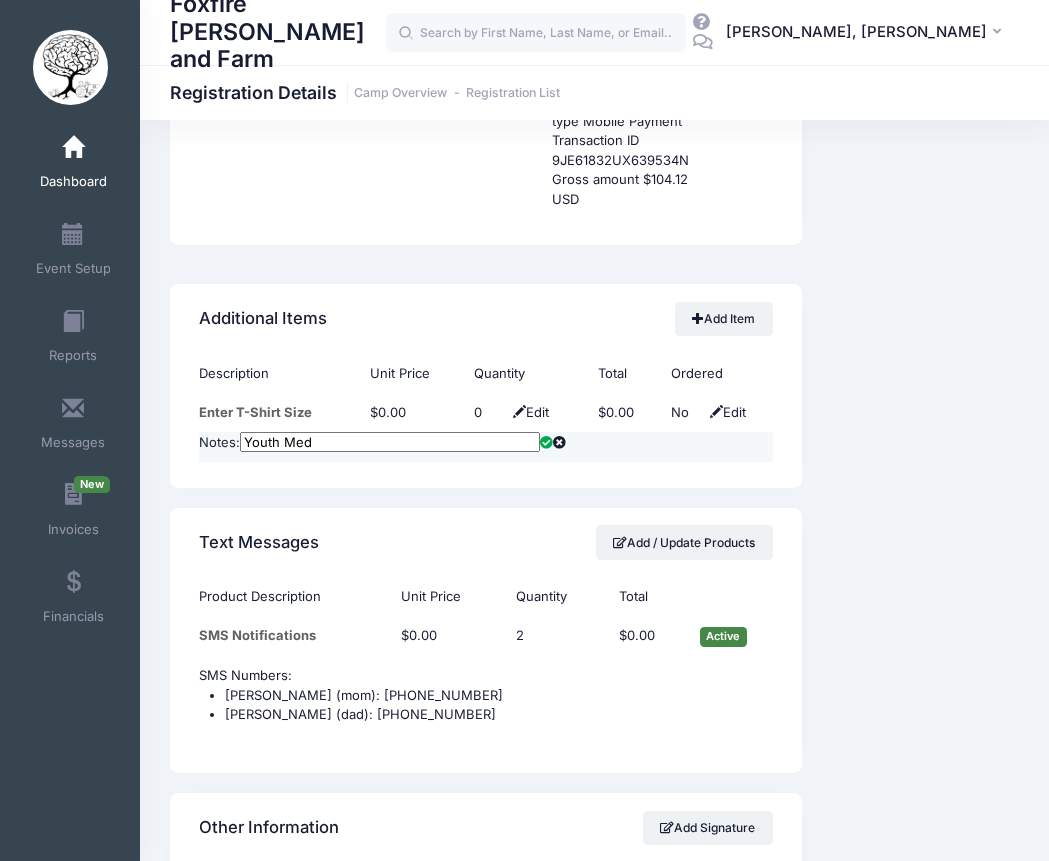 type on "Youth Med" 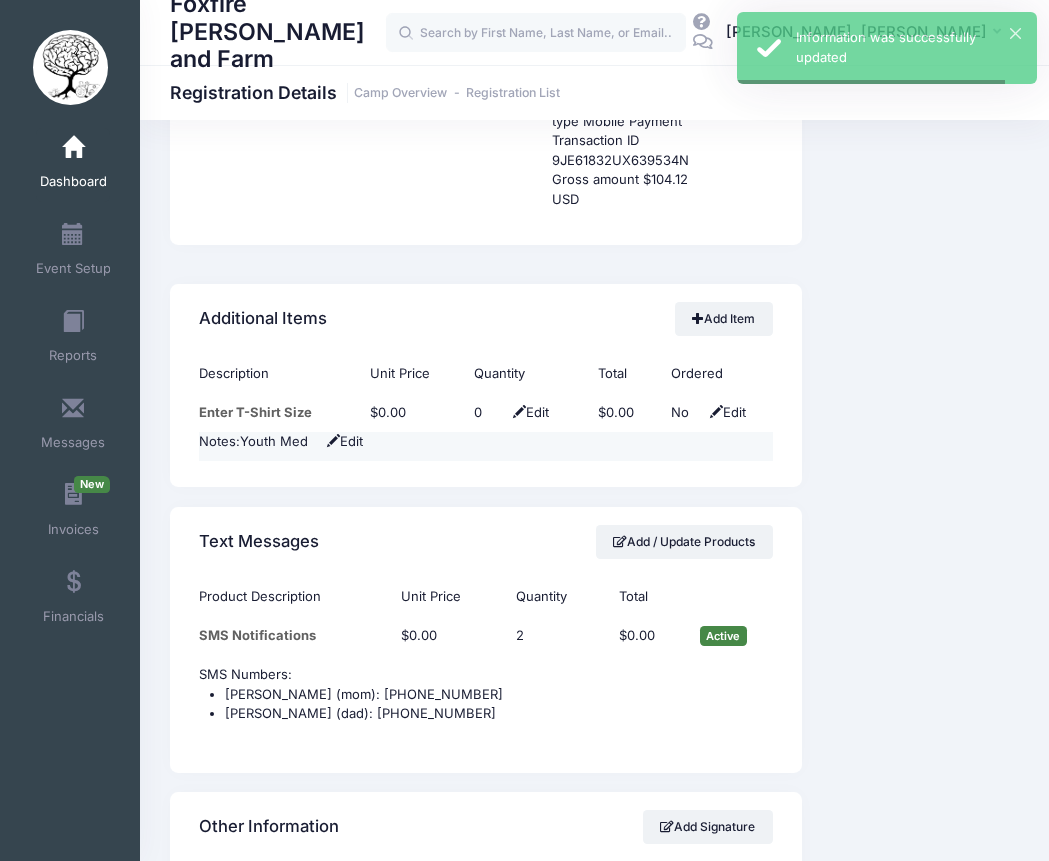 click on "Event Information
Event
Foxfire Woods and Farm
Session
2025: Hooves and Healing July 21-25th
From
Jul 21st
To
Jul 25th
This session has documents for you to download. You can download them from  here" at bounding box center [920, -49] 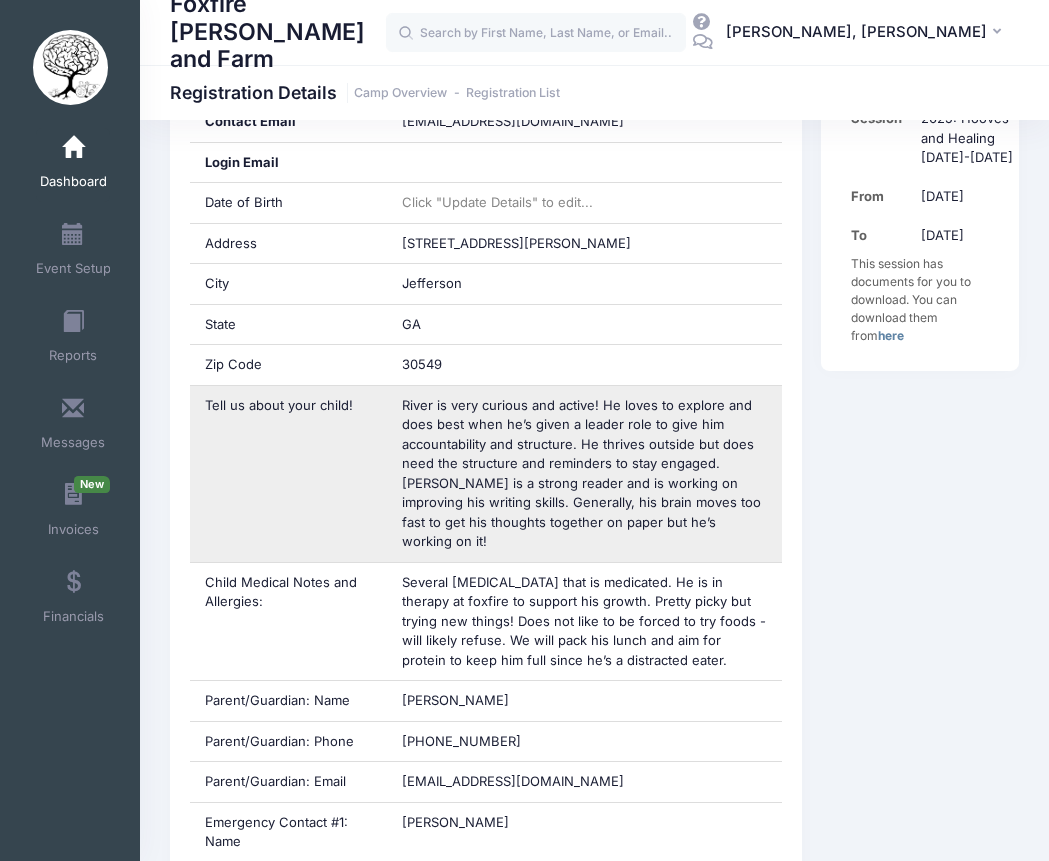 scroll, scrollTop: 0, scrollLeft: 0, axis: both 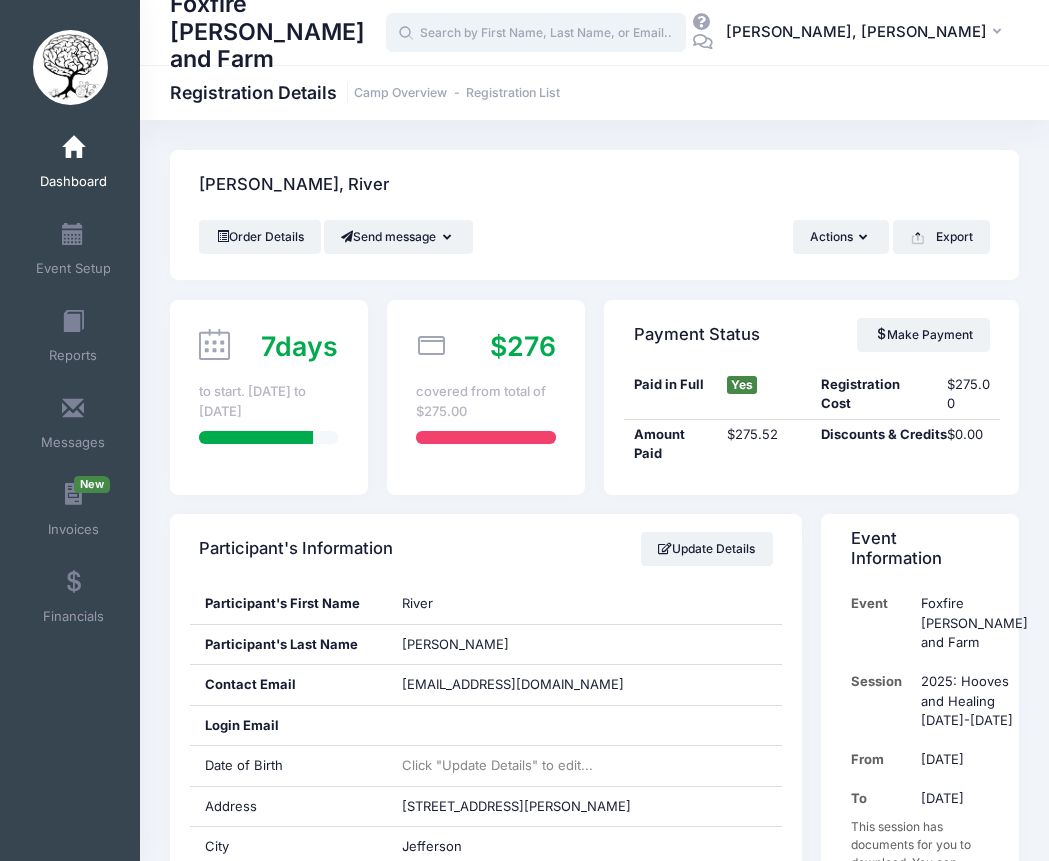 click at bounding box center [536, 33] 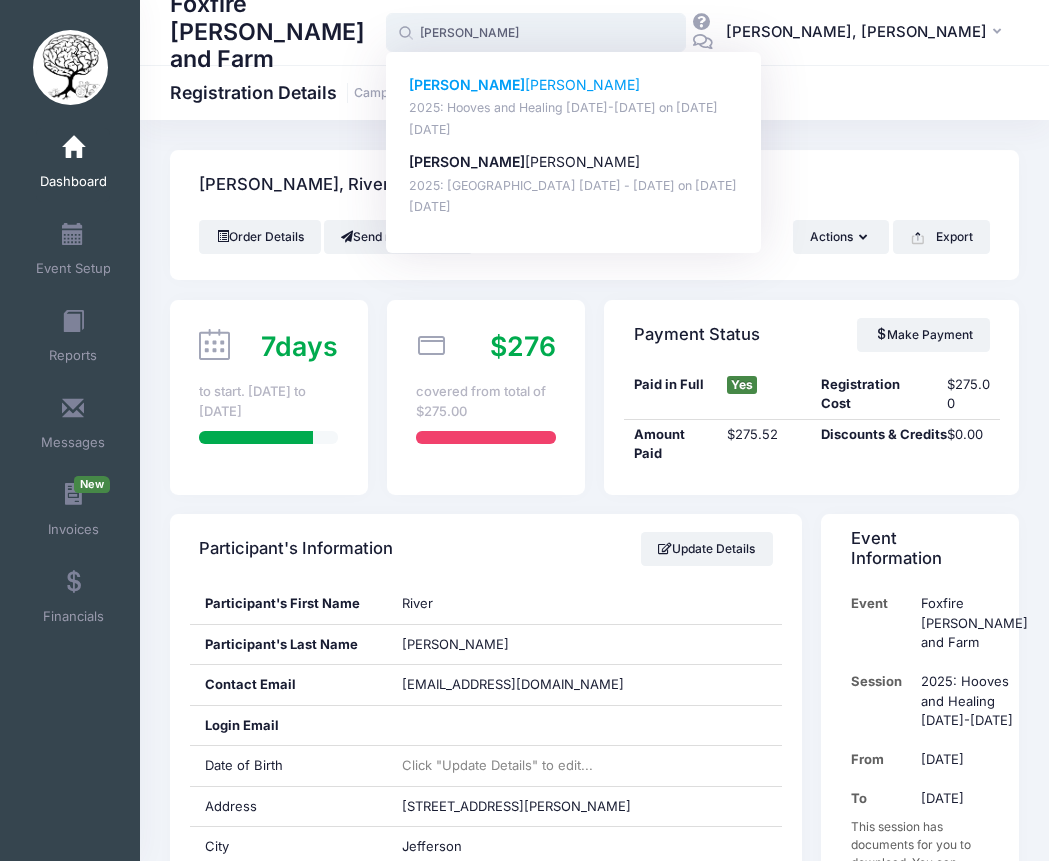 click on "[PERSON_NAME]" 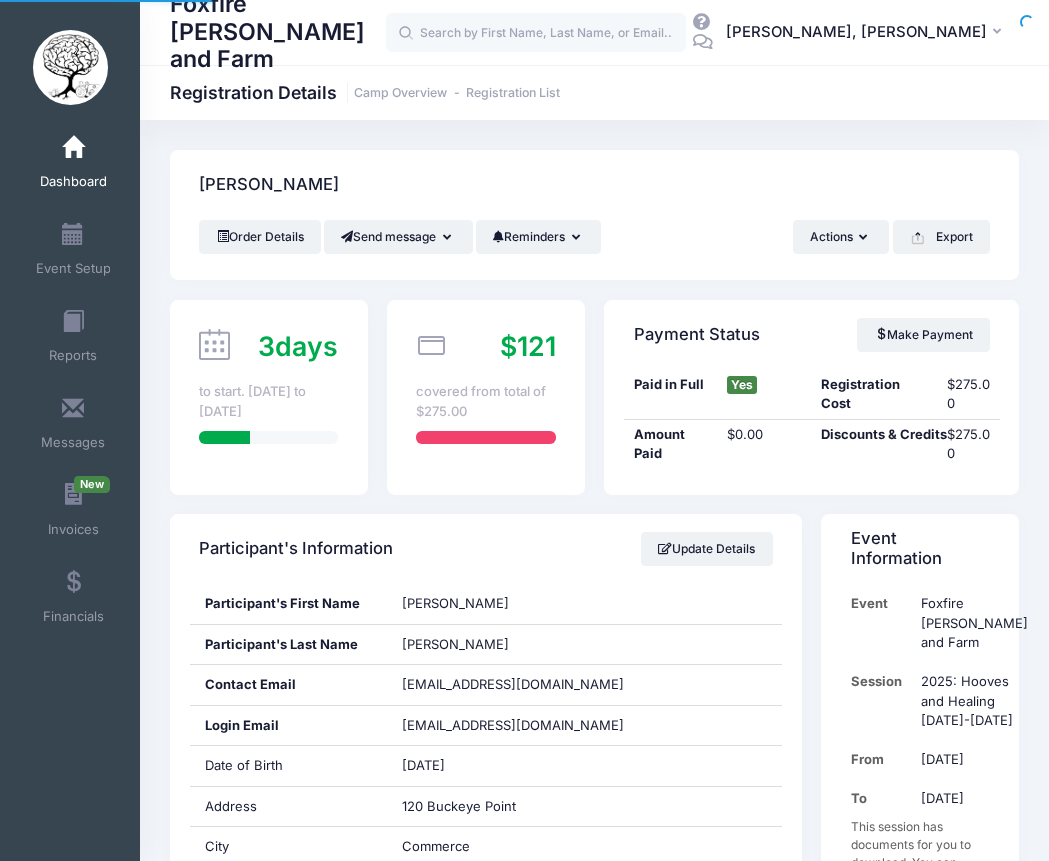 scroll, scrollTop: 0, scrollLeft: 0, axis: both 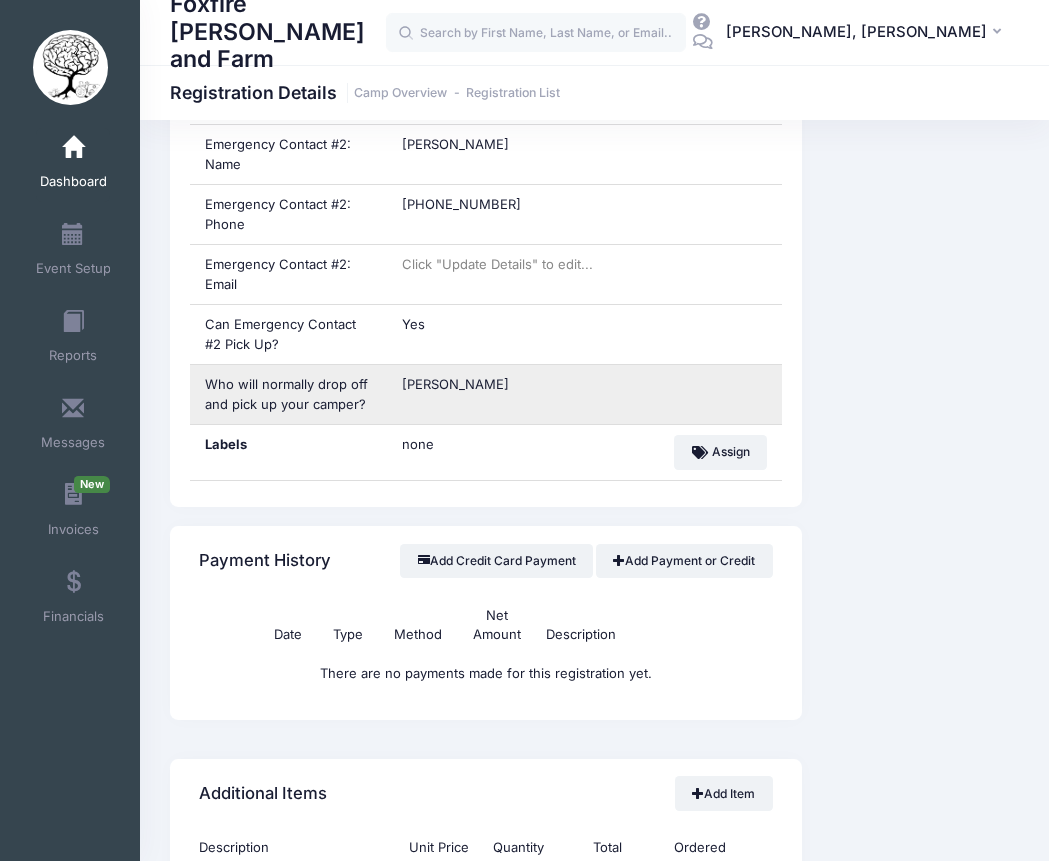 click on "[PERSON_NAME]" at bounding box center (584, 394) 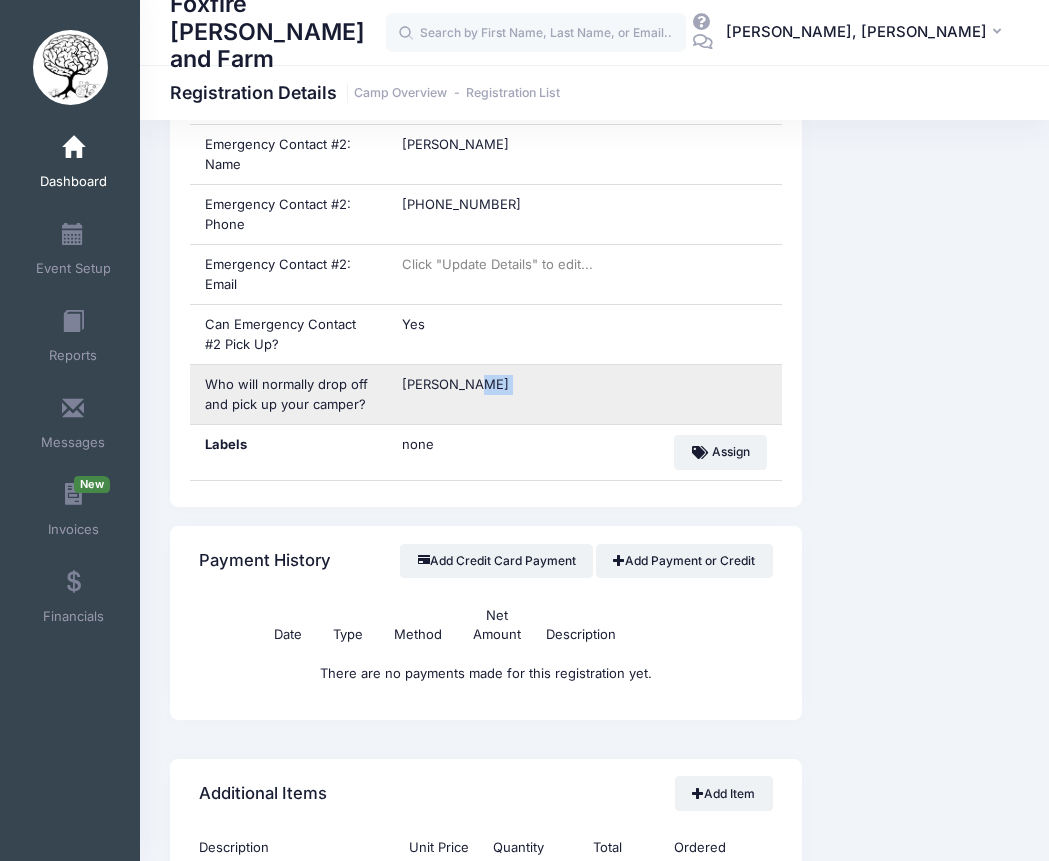 click on "[PERSON_NAME]" at bounding box center (584, 394) 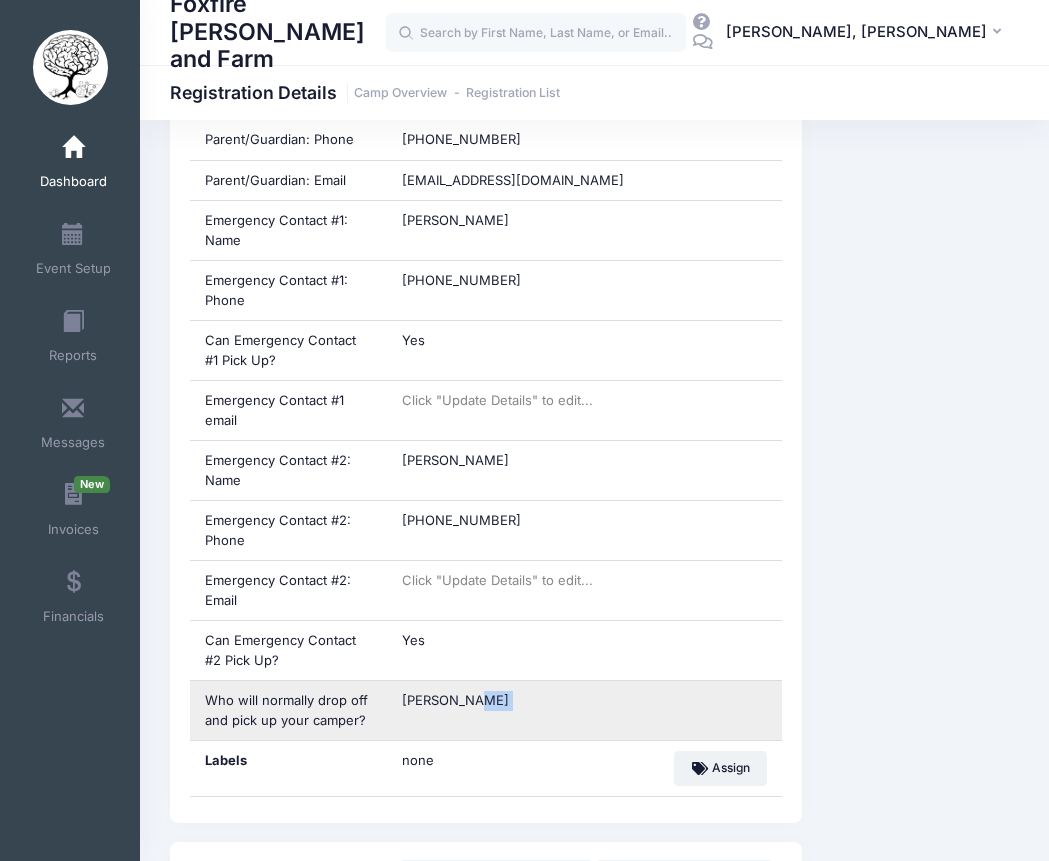 scroll, scrollTop: 386, scrollLeft: 0, axis: vertical 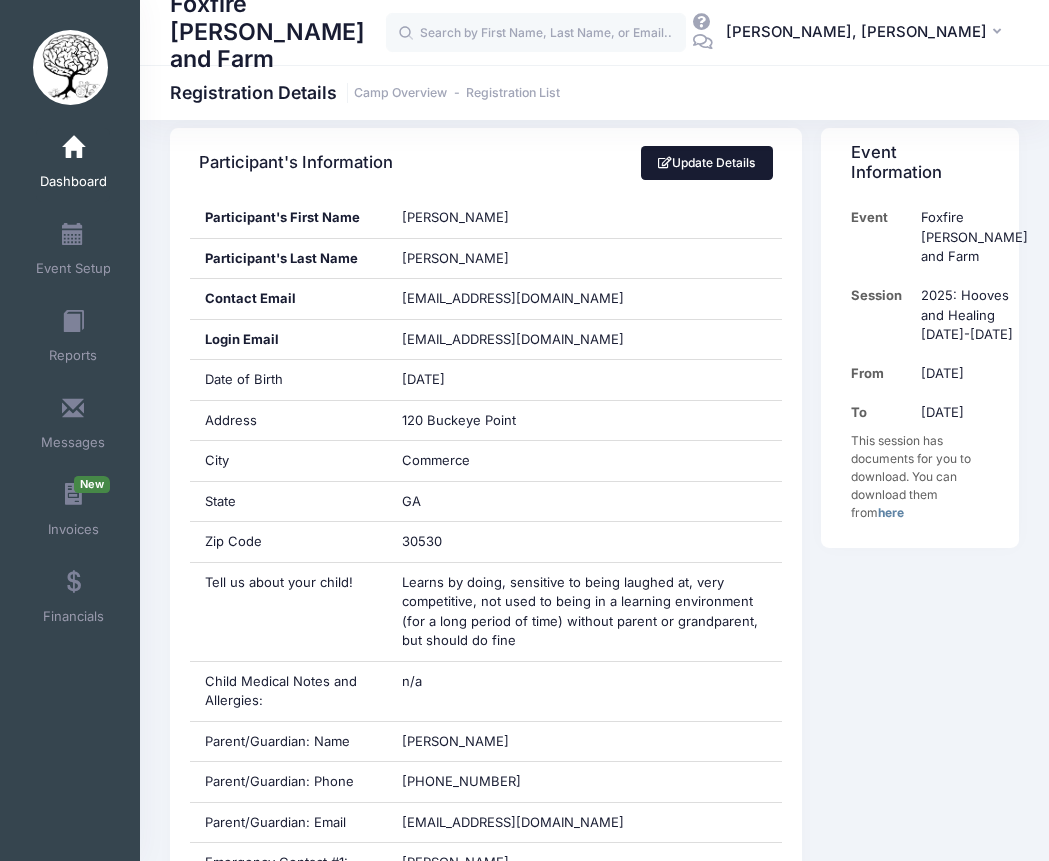 click on "Update Details" at bounding box center [707, 163] 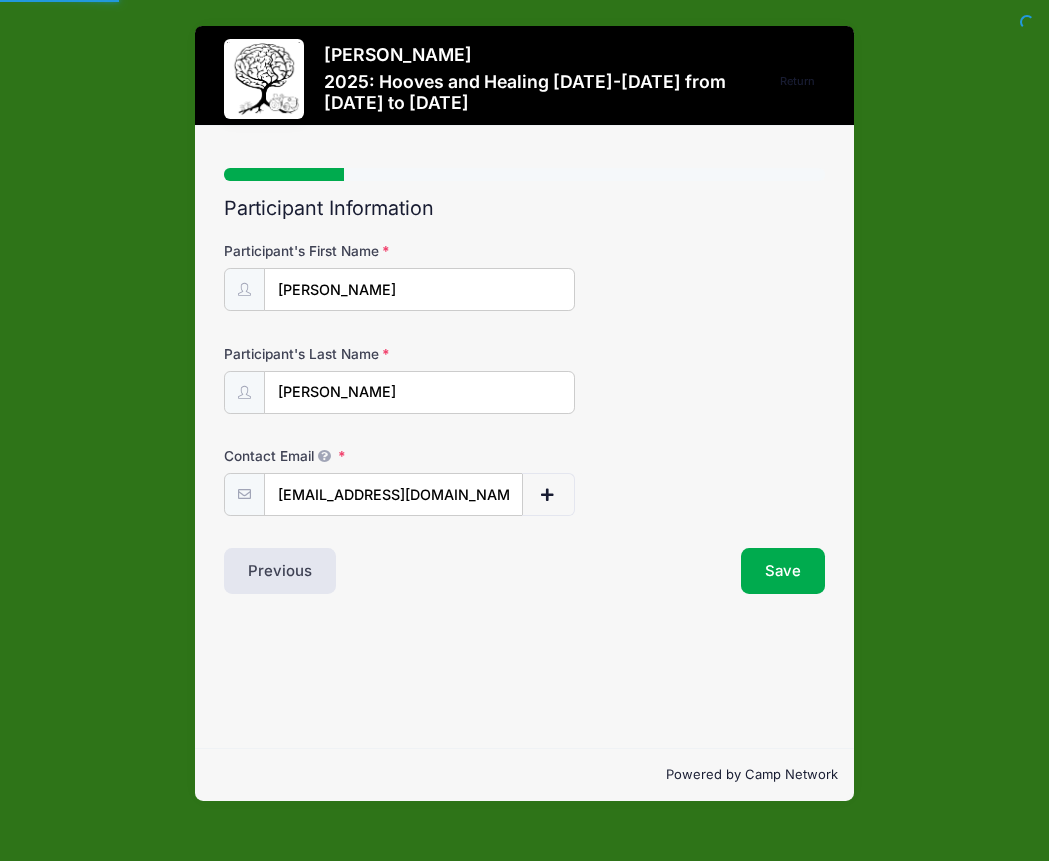 select on "GA" 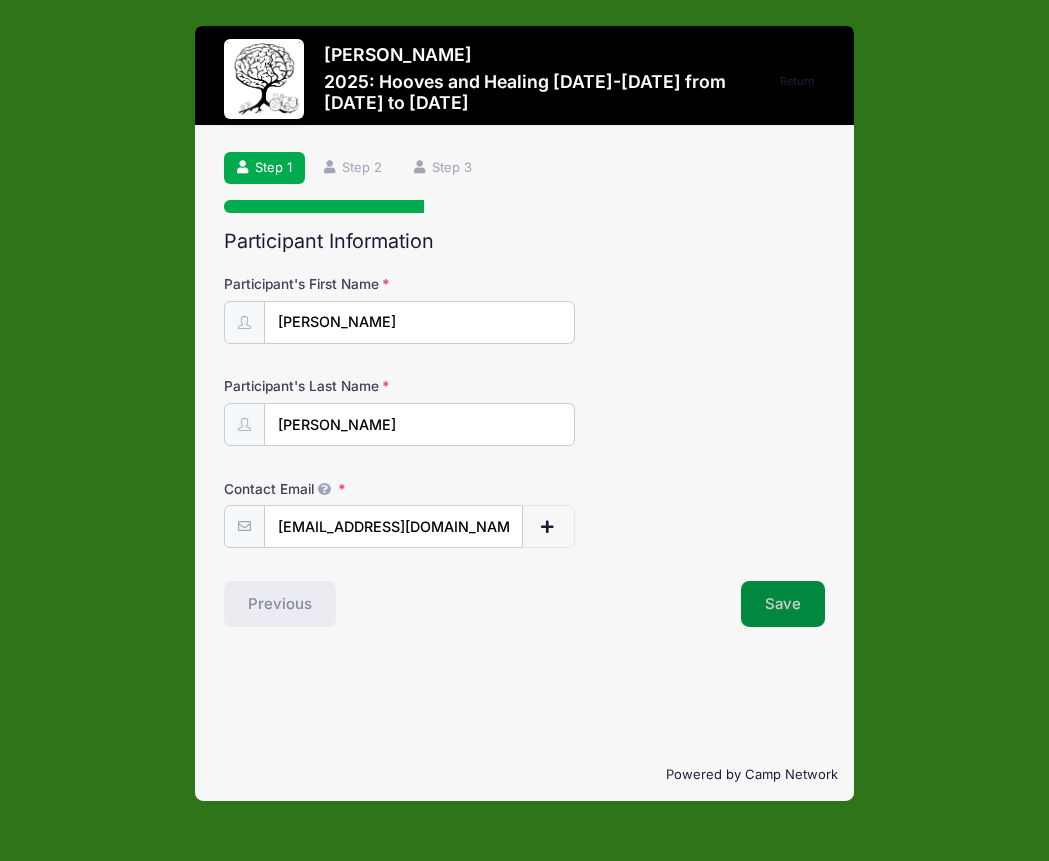 click on "Save" at bounding box center (783, 604) 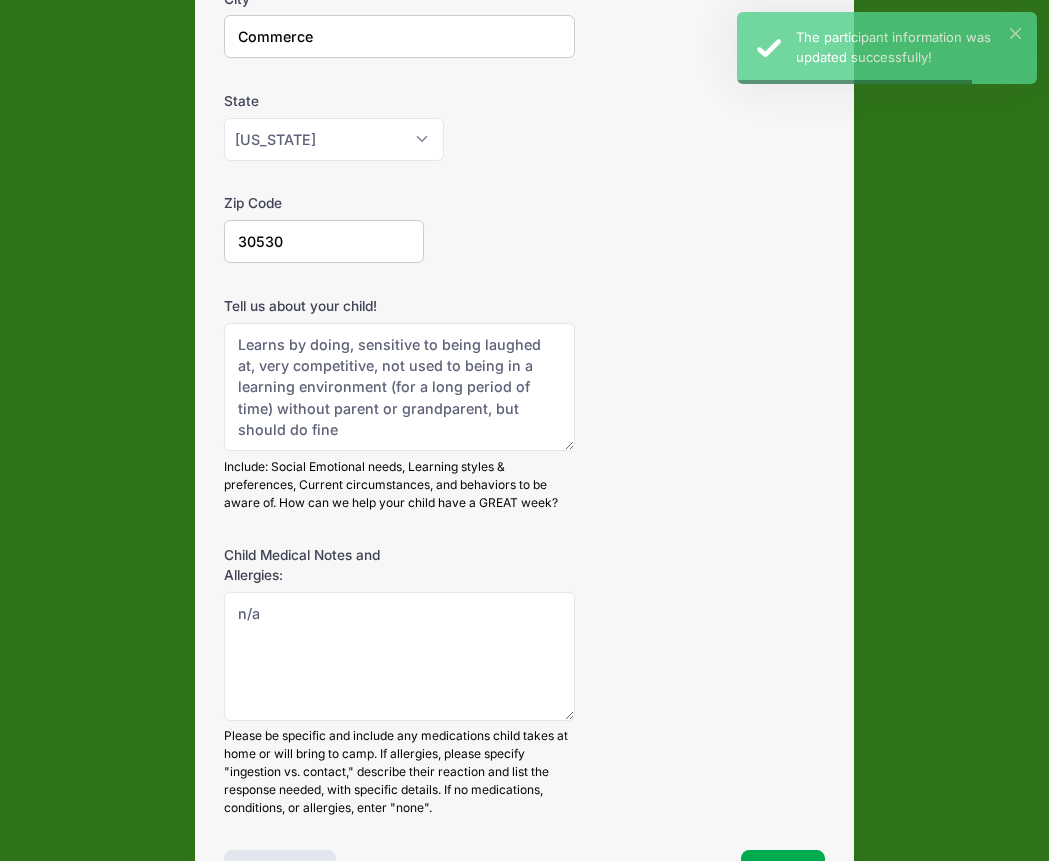 scroll, scrollTop: 629, scrollLeft: 0, axis: vertical 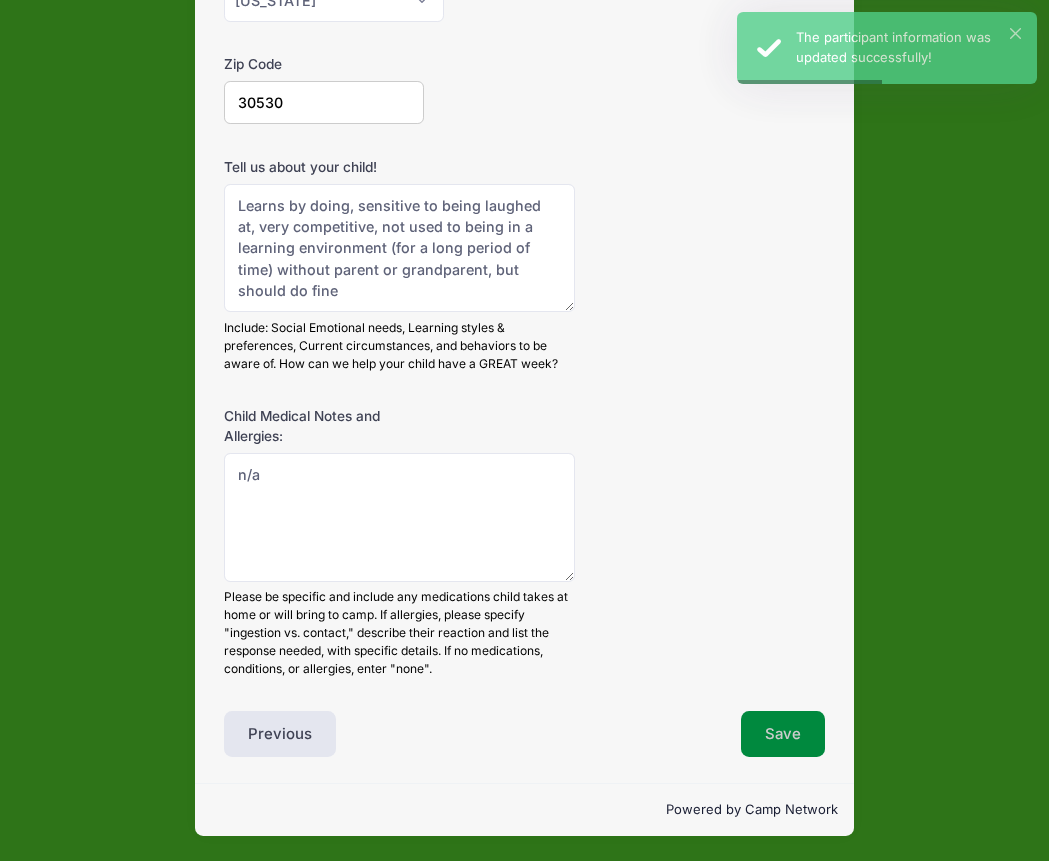 click on "Save" at bounding box center (783, 734) 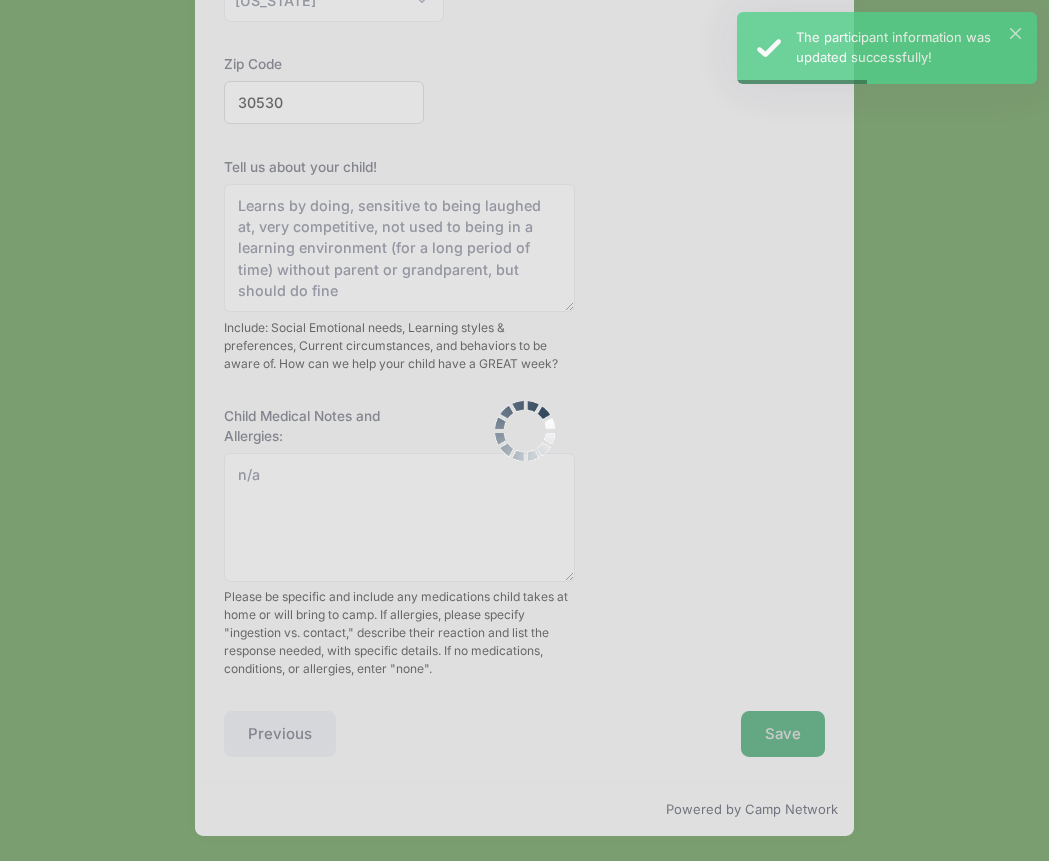 scroll, scrollTop: 381, scrollLeft: 0, axis: vertical 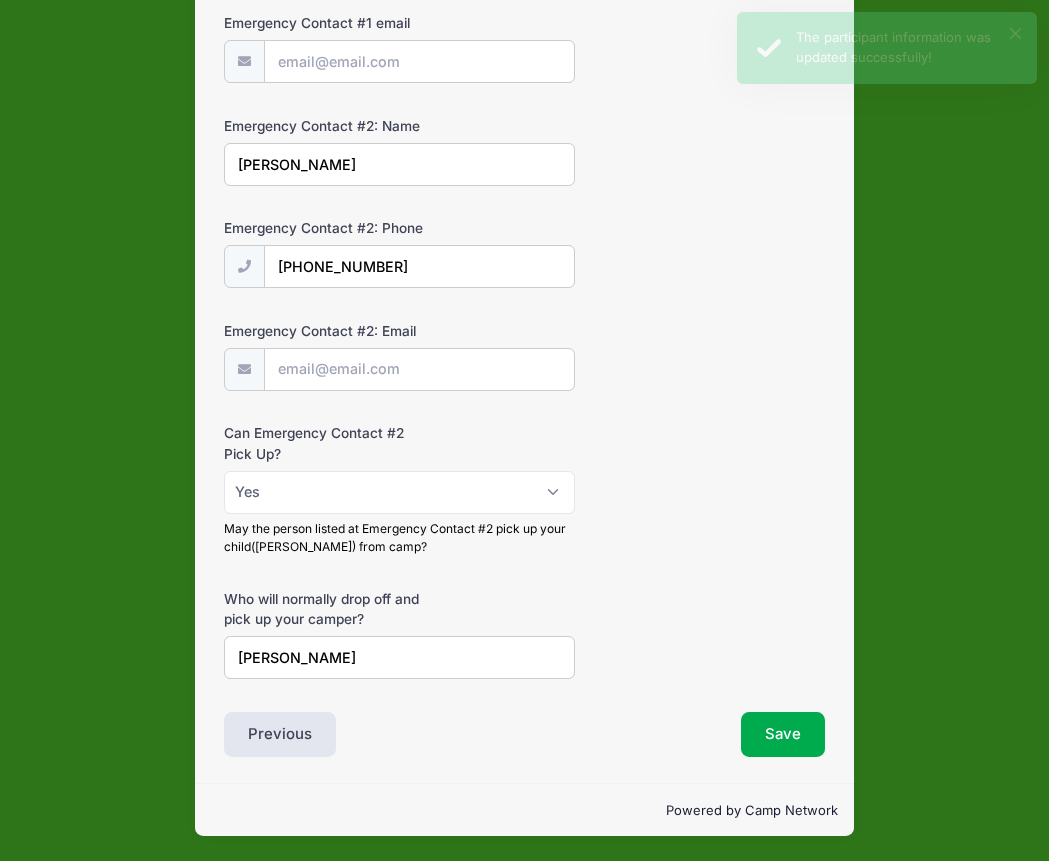 click on "[PERSON_NAME]" at bounding box center (399, 657) 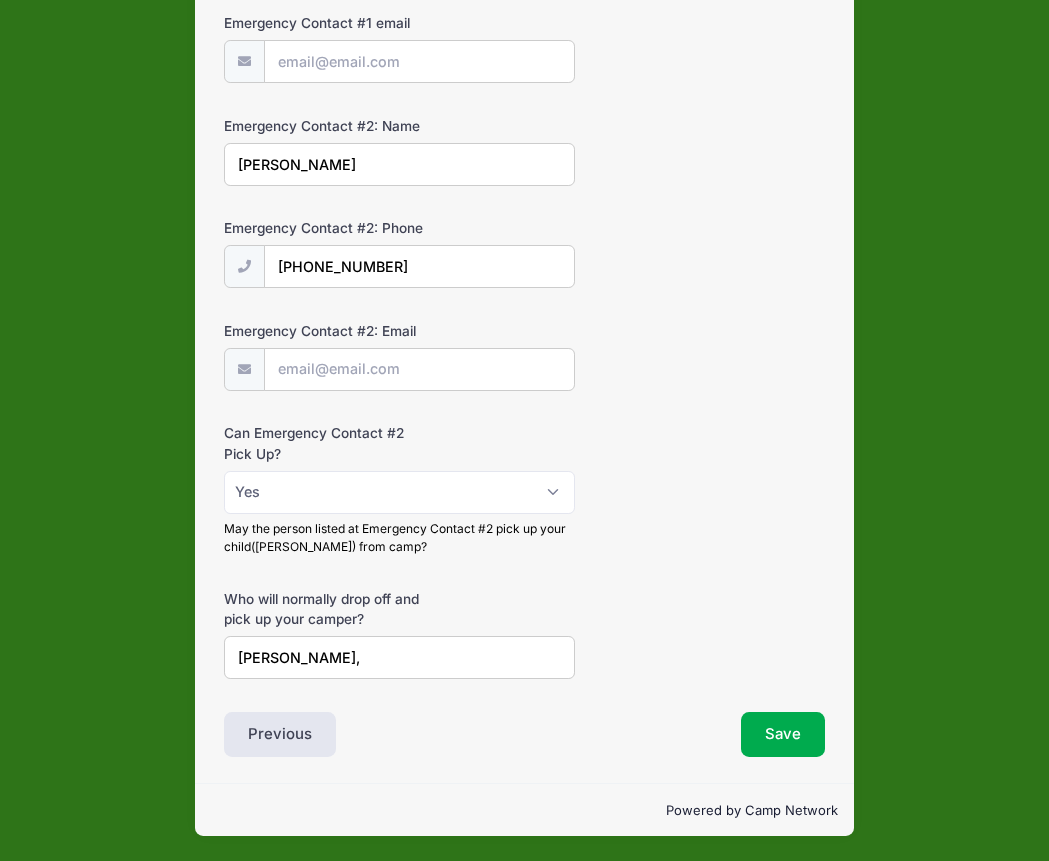paste on "[PERSON_NAME] (Dad) [PHONE_NUMBER], [PERSON_NAME] (Grandma) [PHONE_NUMBER]" 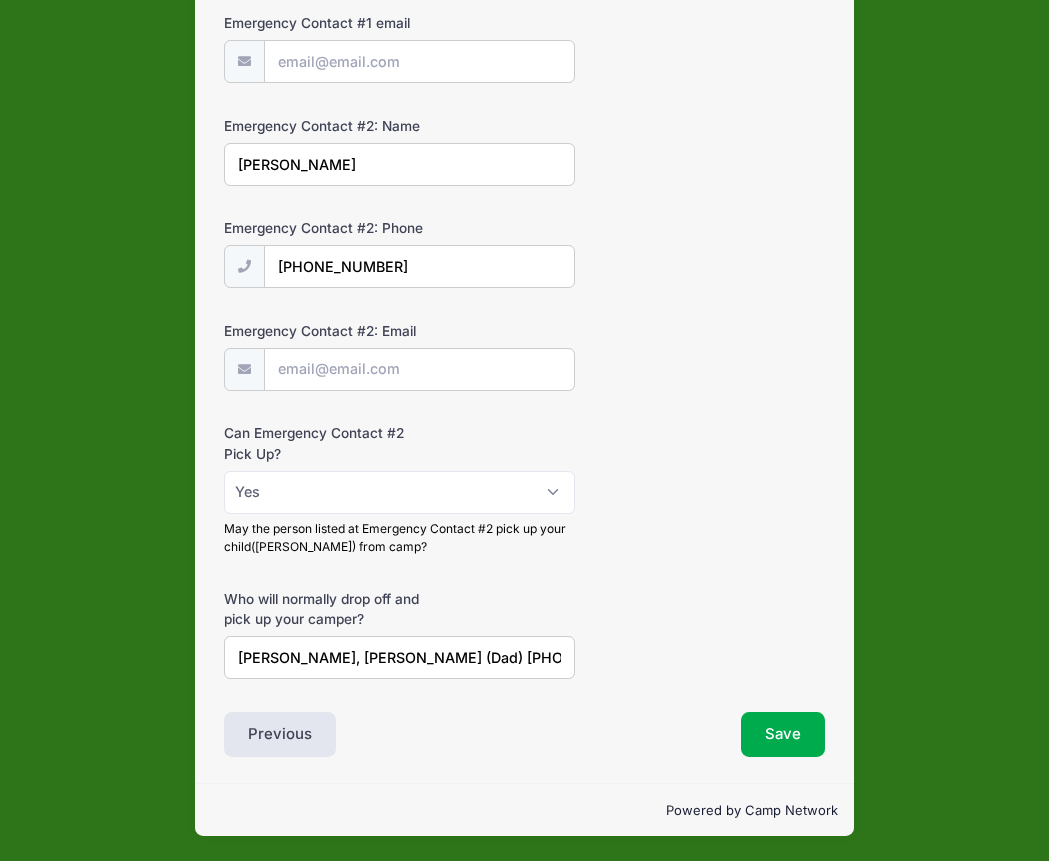 scroll, scrollTop: 0, scrollLeft: 318, axis: horizontal 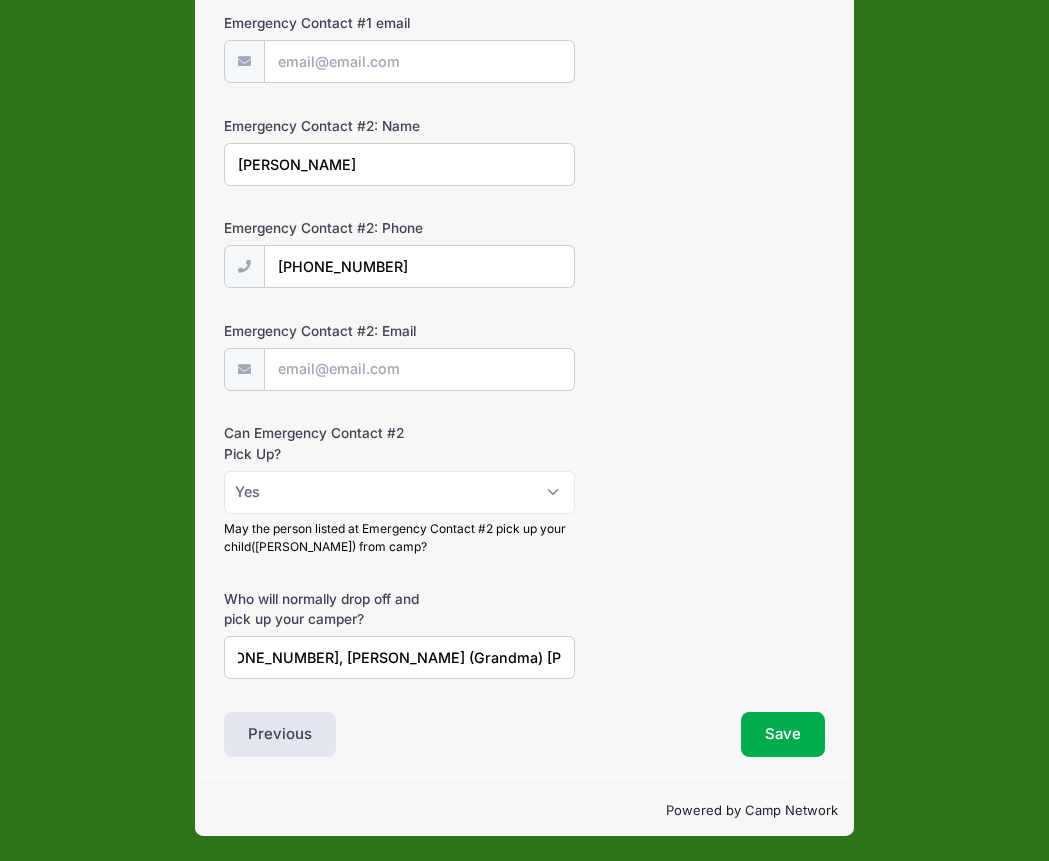 type on "[PERSON_NAME], [PERSON_NAME] (Dad) [PHONE_NUMBER], [PERSON_NAME] (Grandma) [PHONE_NUMBER]" 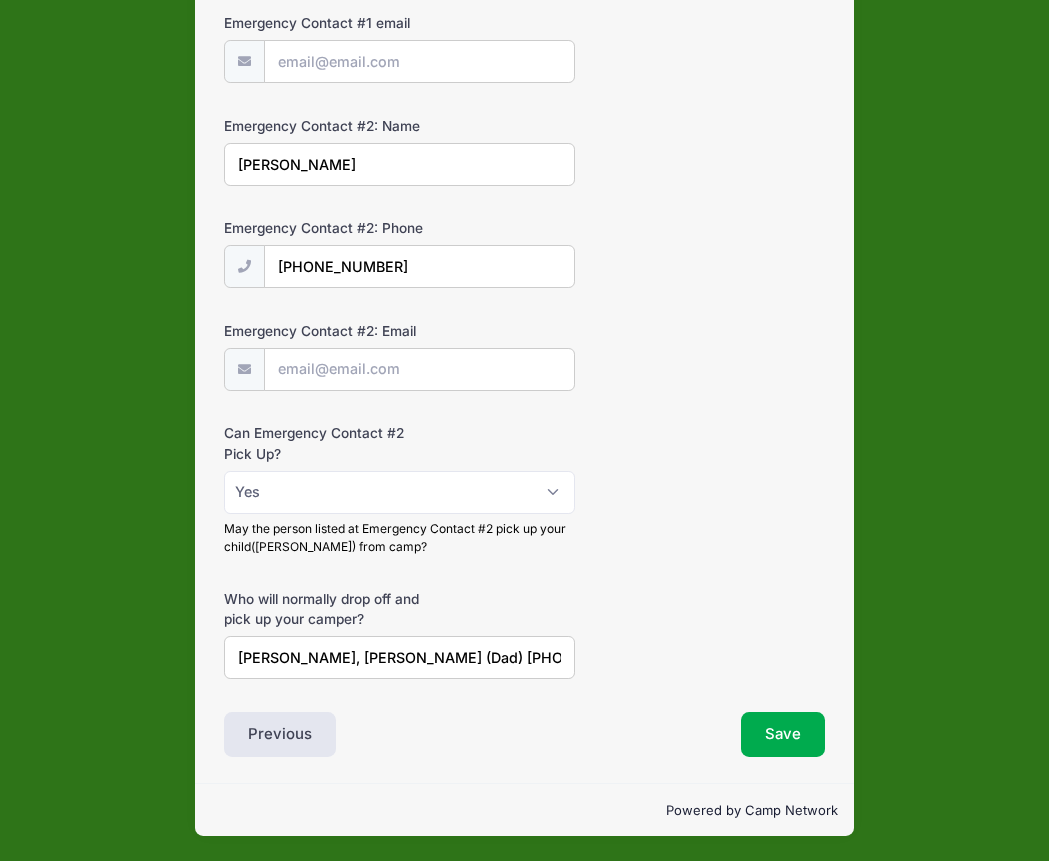 click on "Who will normally drop off and pick up your camper?
Amy Barber, Michael Barber (Dad) 248-535-0049, Ronda Ferguson (Grandma) 248-736-4057" at bounding box center (524, 634) 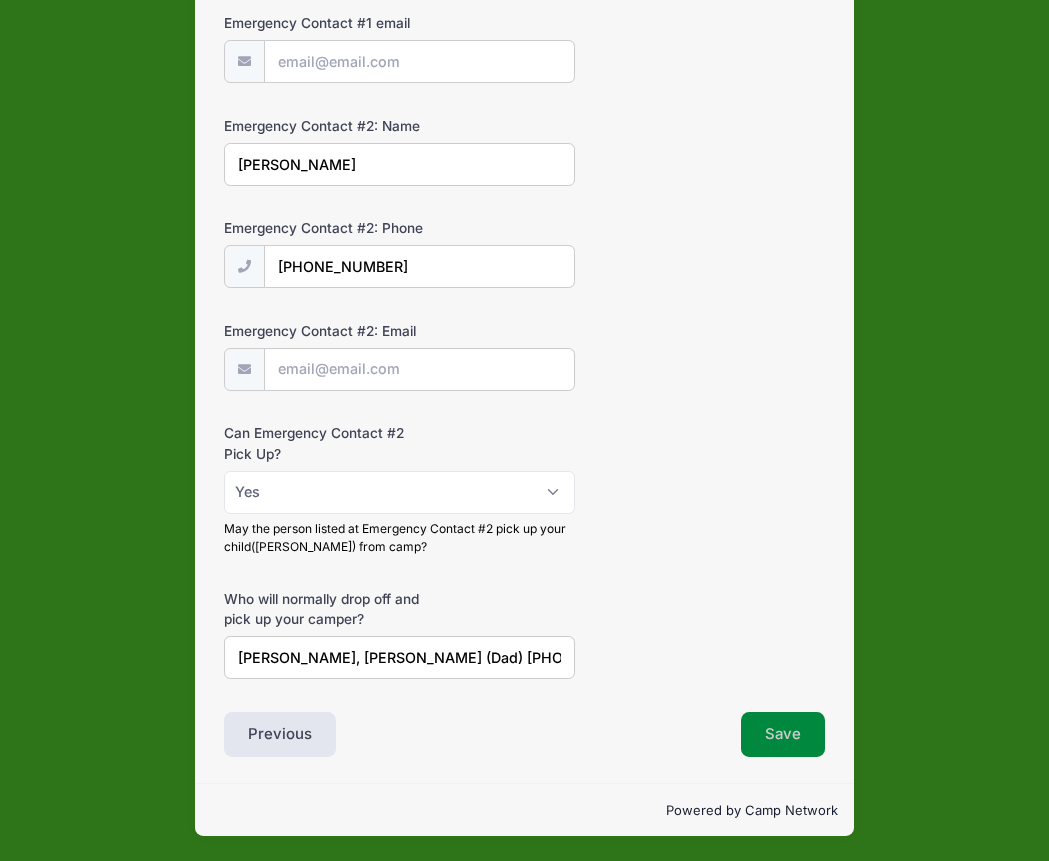 click on "Save" at bounding box center (783, 735) 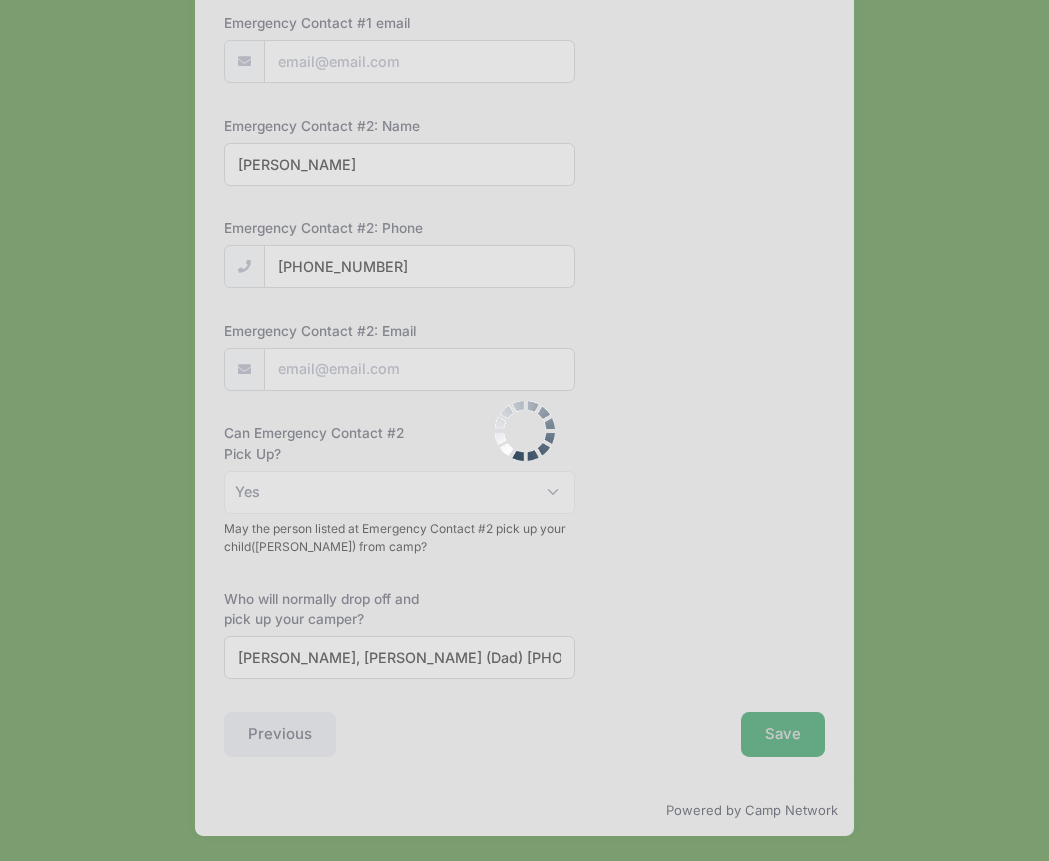 scroll, scrollTop: 0, scrollLeft: 0, axis: both 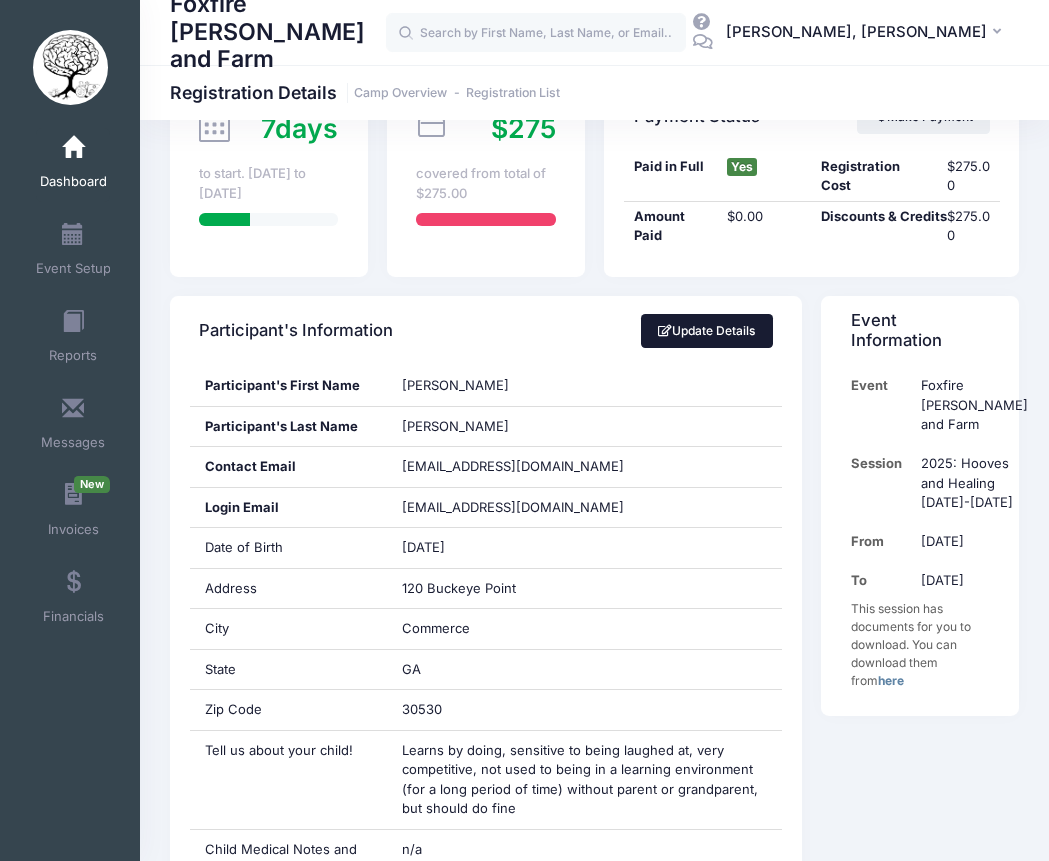click on "Update Details" at bounding box center [707, 331] 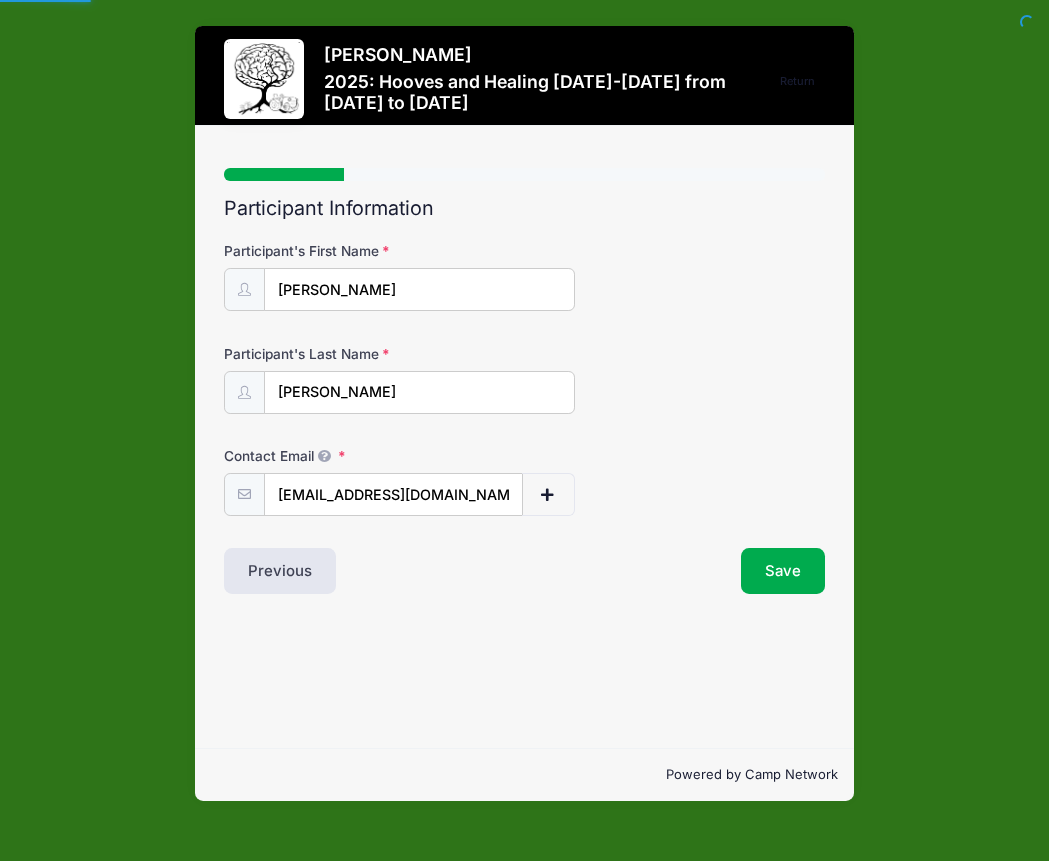 select on "GA" 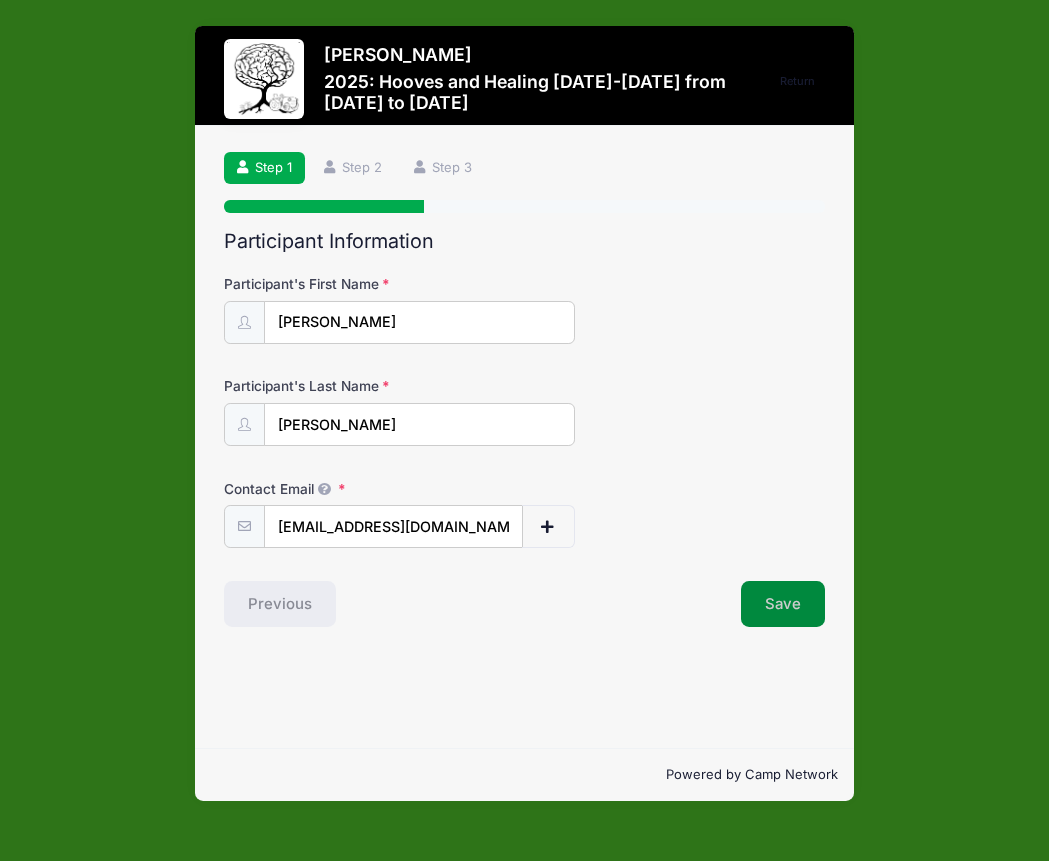 click on "Save" at bounding box center (783, 604) 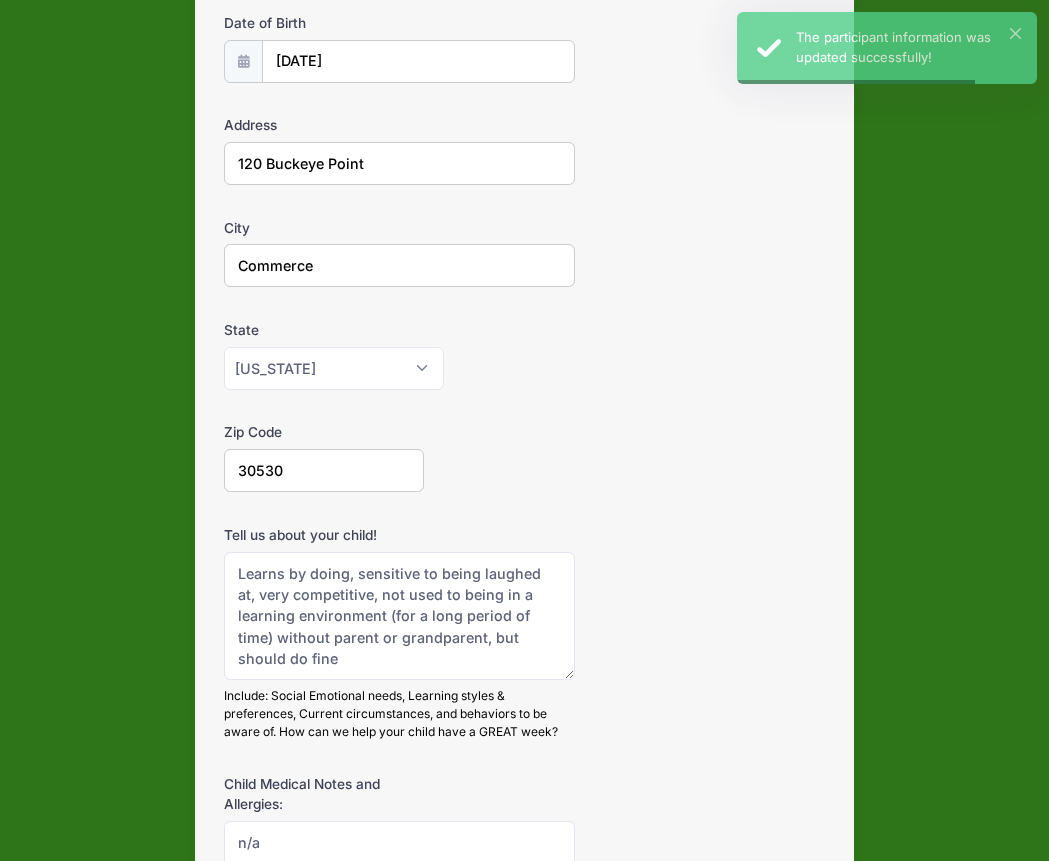 scroll, scrollTop: 293, scrollLeft: 0, axis: vertical 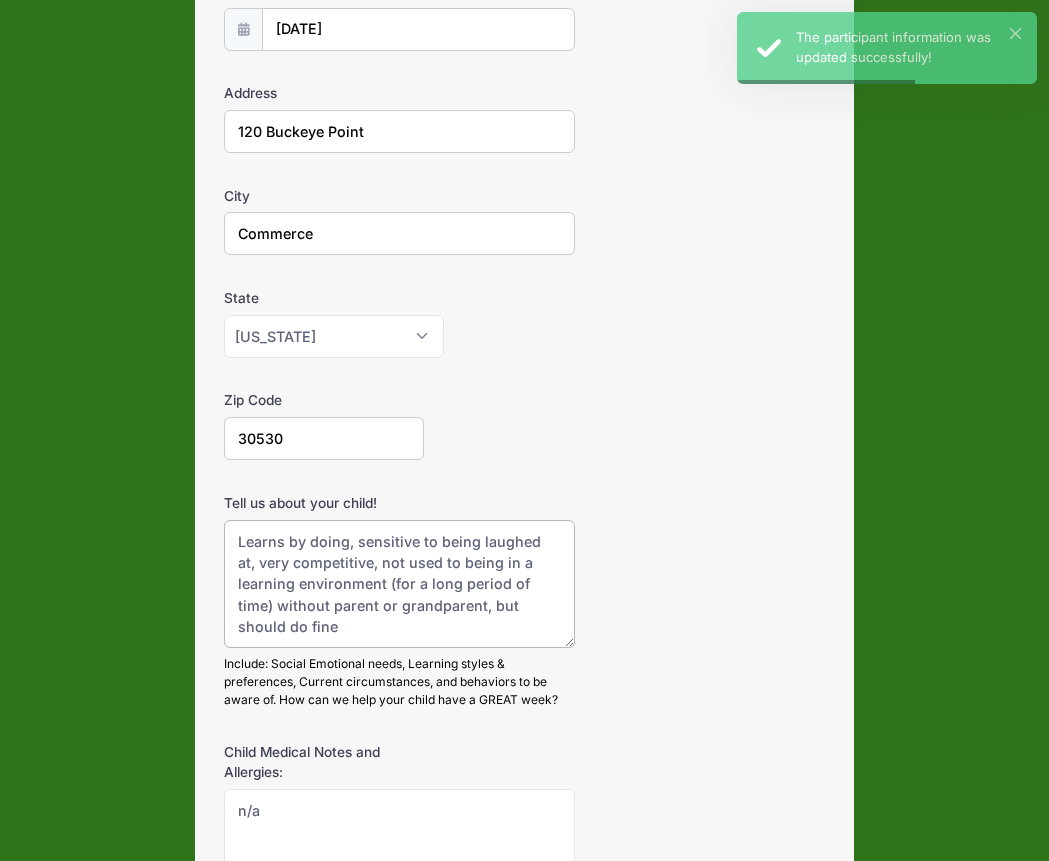 click on "Learns by doing, sensitive to being laughed at, very competitive, not used to being in a learning environment (for a long period of time) without parent or grandparent, but should do fine" at bounding box center [399, 584] 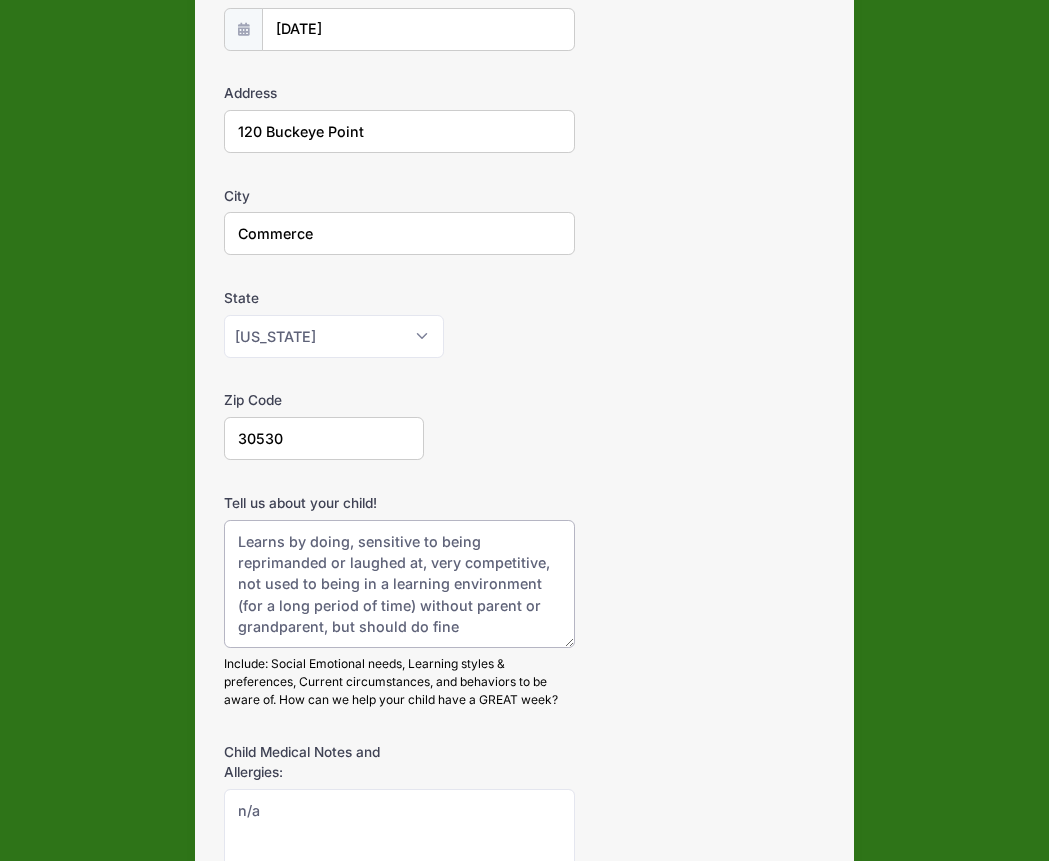 type on "Learns by doing, sensitive to being reprimanded or laughed at, very competitive, not used to being in a learning environment (for a long period of time) without parent or grandparent, but should do fine" 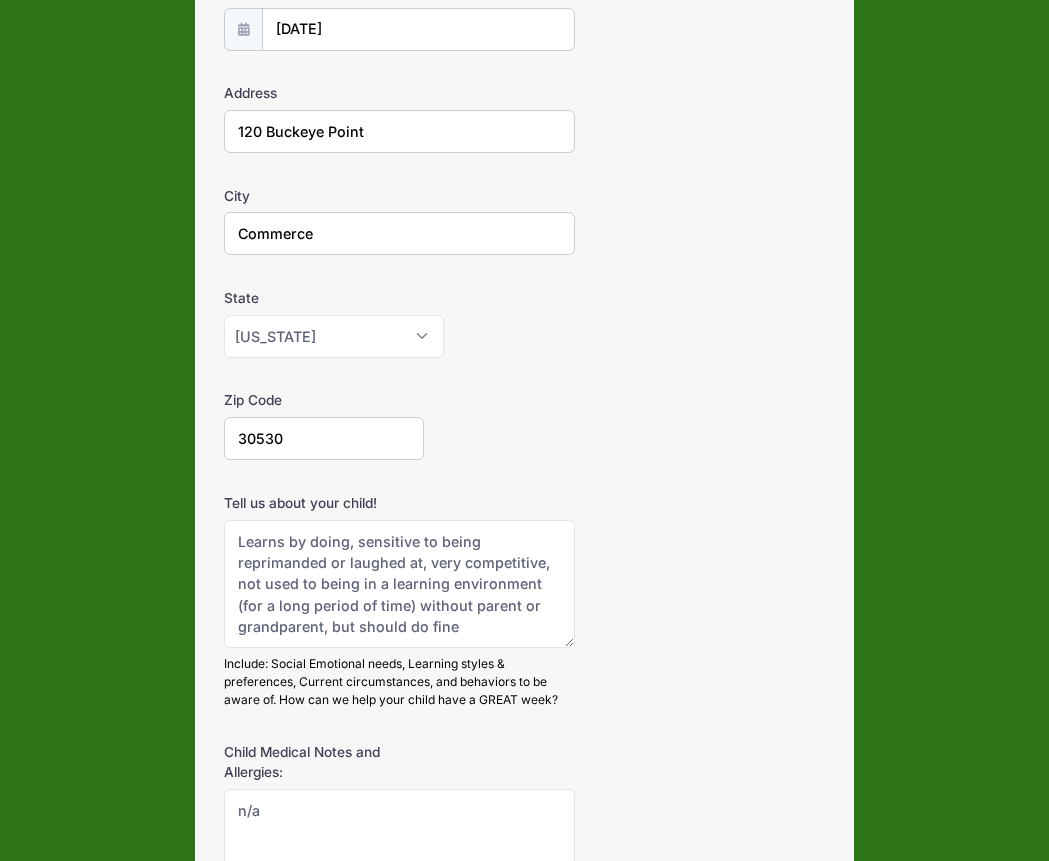 click on "Tell us about your child!
Learns by doing, sensitive to being laughed at, very competitive, not used to being in a learning environment (for a long period of time) without parent or grandparent, but should do fine
Include: Social Emotional needs, Learning styles & preferences, Current circumstances, and behaviors to be aware of. How can we help your child have a GREAT week?" at bounding box center (524, 601) 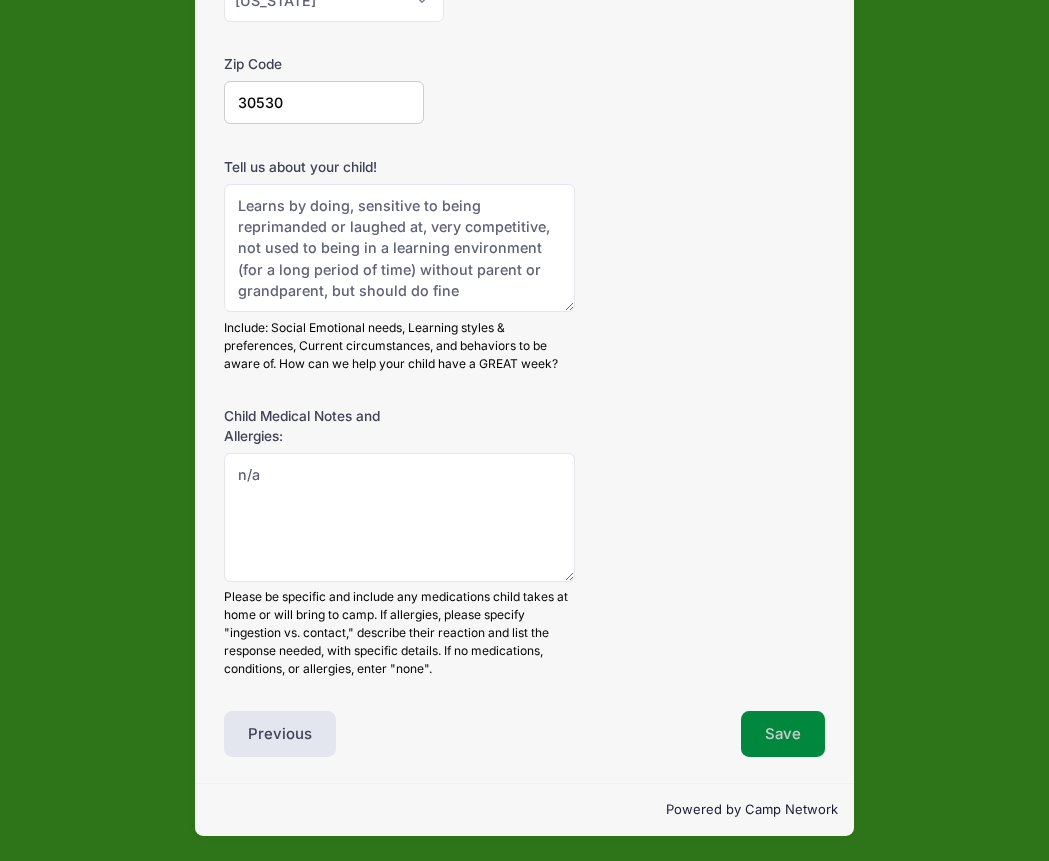 click on "Save" at bounding box center [783, 734] 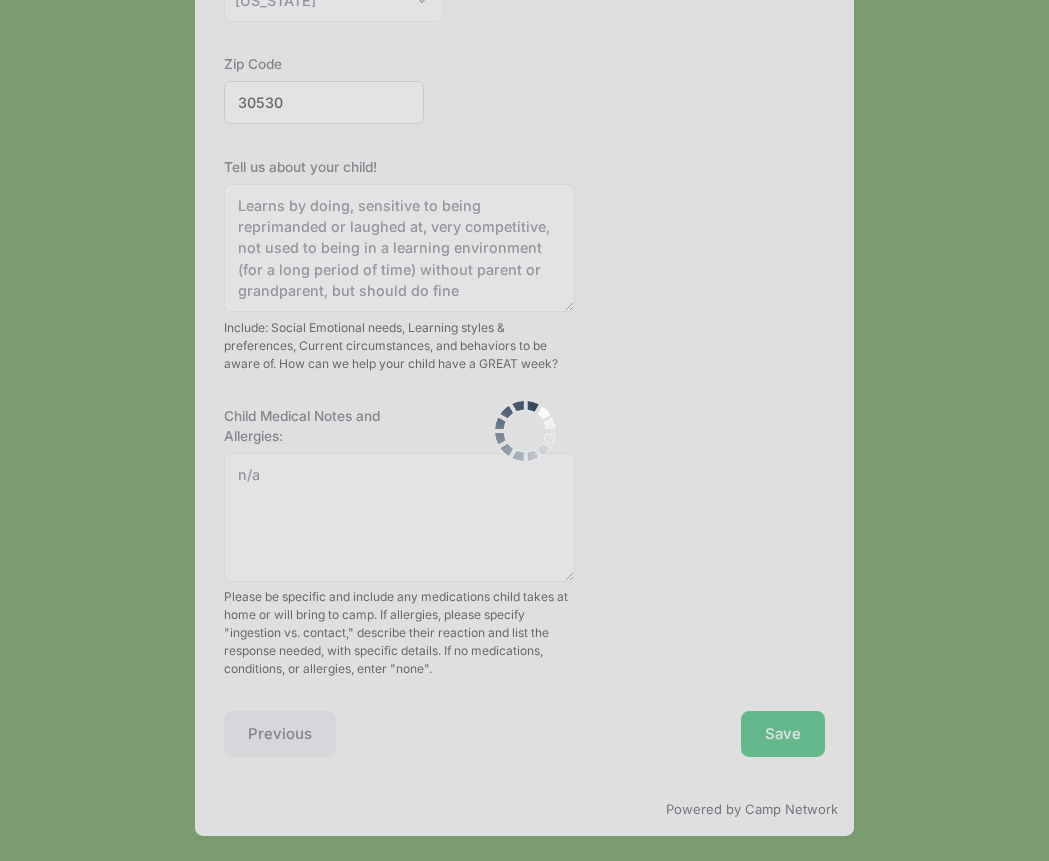 scroll, scrollTop: 0, scrollLeft: 0, axis: both 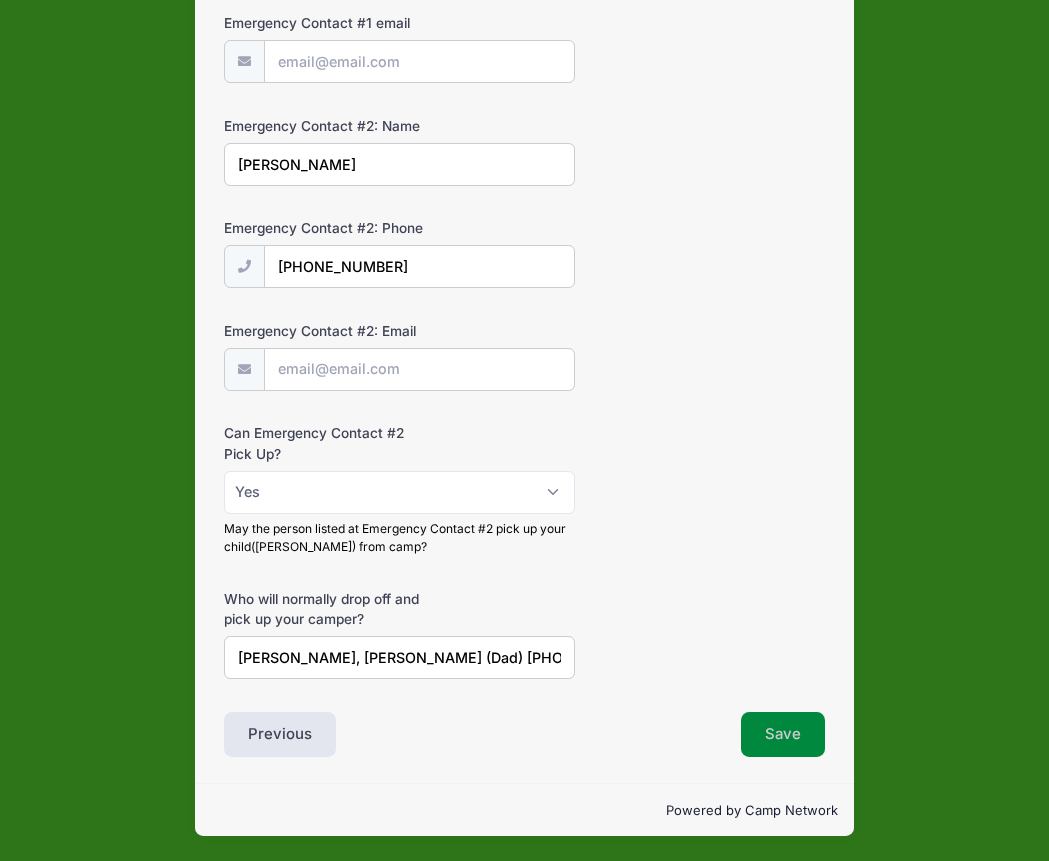 click on "Save" at bounding box center (783, 735) 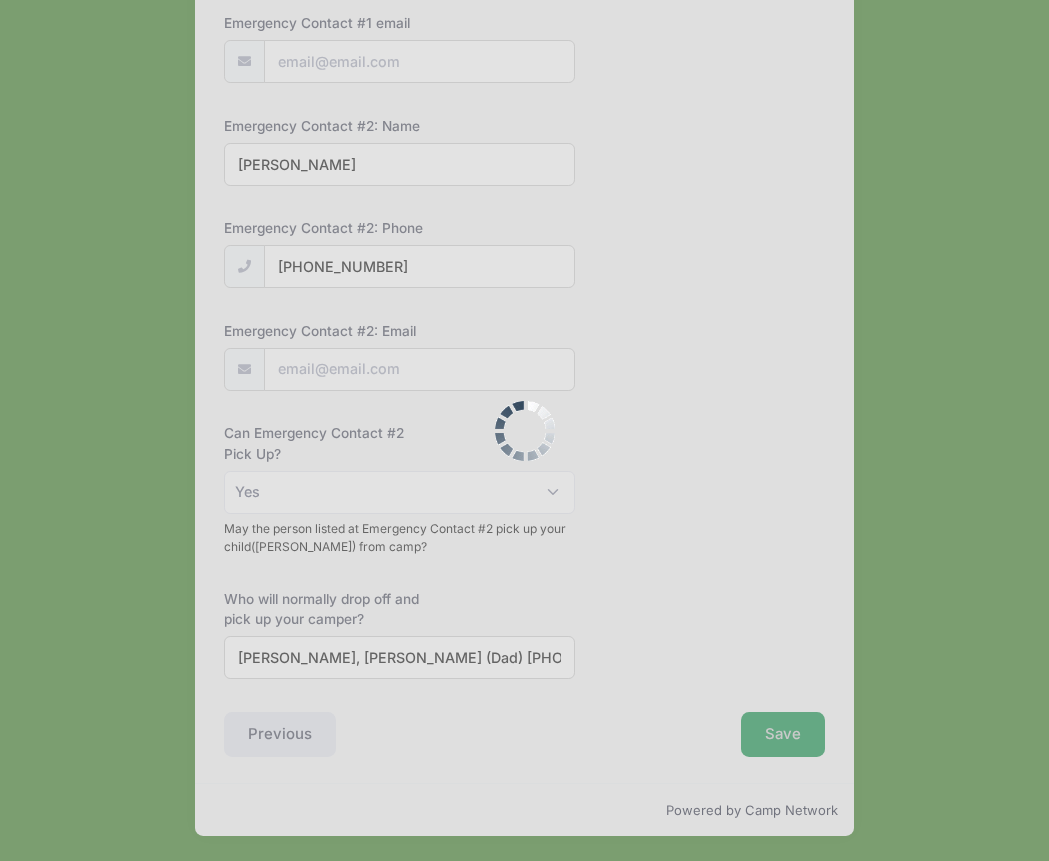 scroll, scrollTop: 0, scrollLeft: 0, axis: both 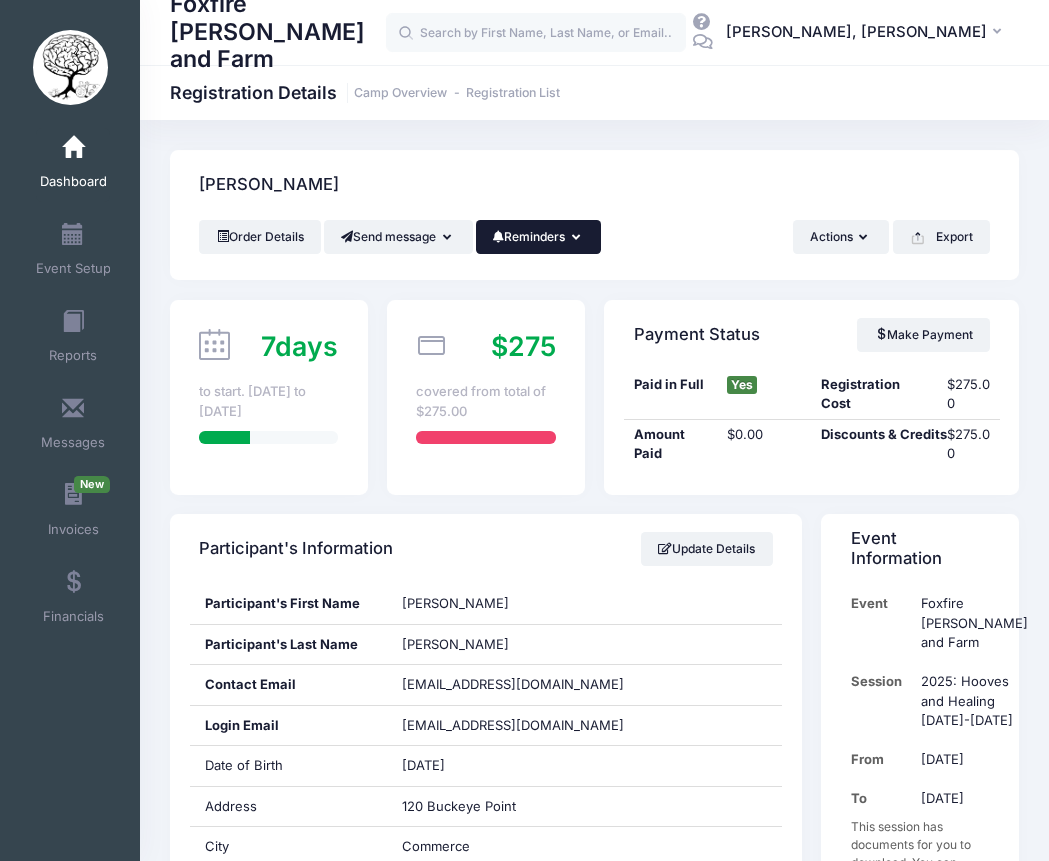 click on "Reminders" at bounding box center [539, 237] 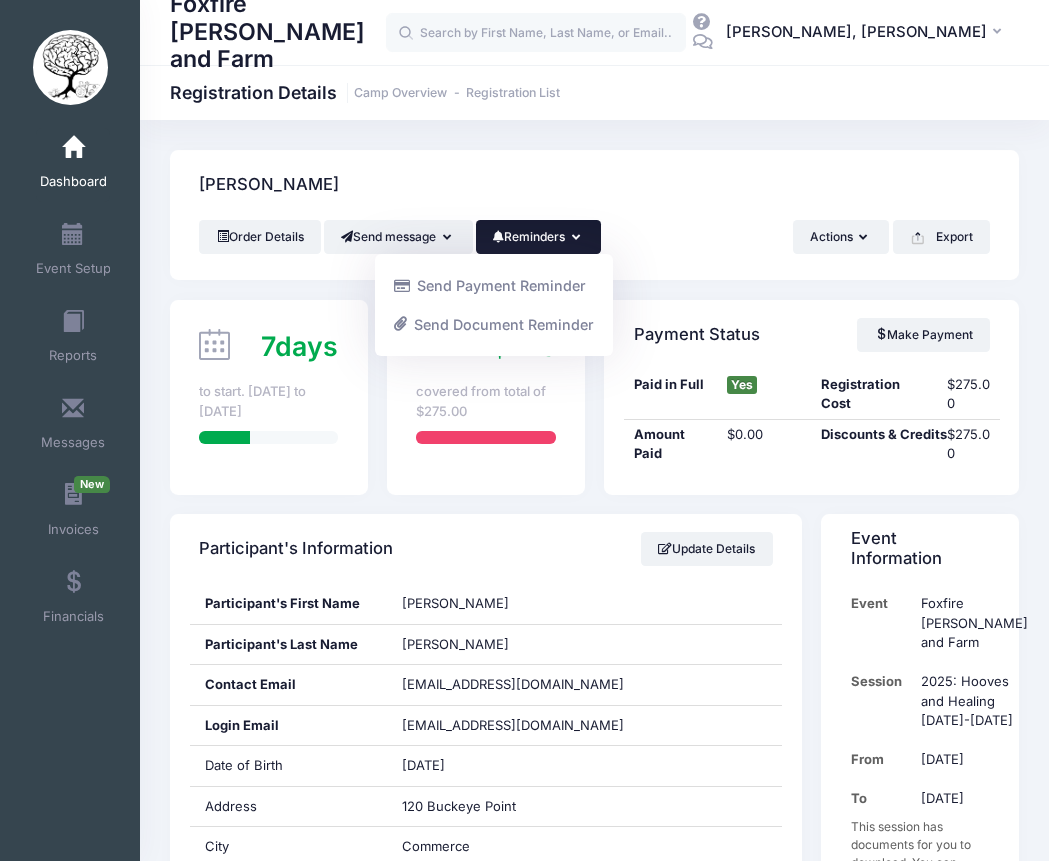 click on "Barber, Genevieve" at bounding box center [594, 185] 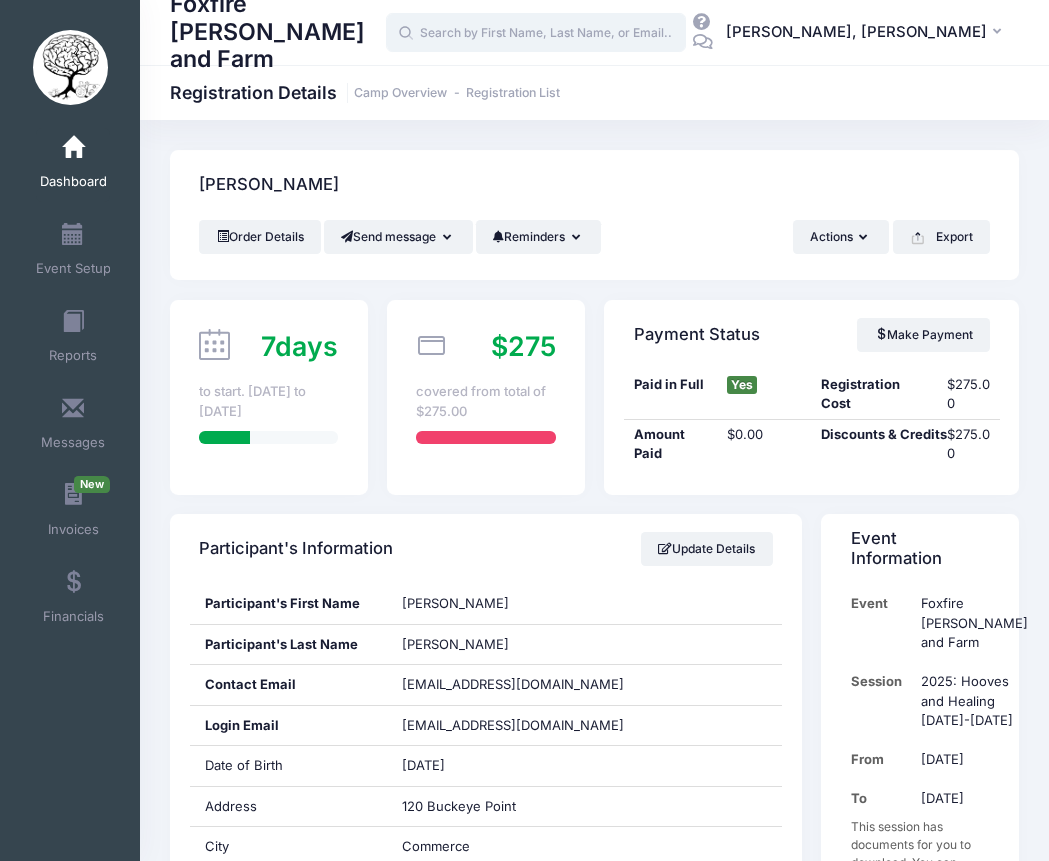 click at bounding box center (536, 33) 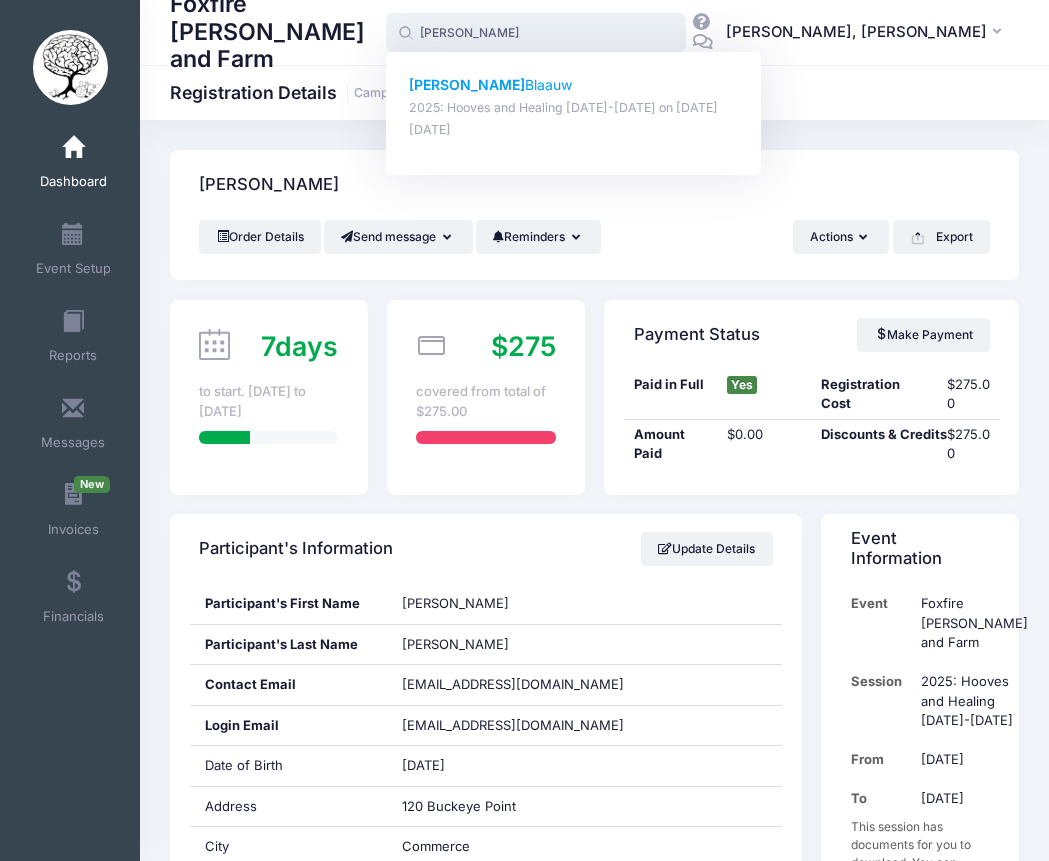 click on "Seth  Blaauw" at bounding box center (574, 85) 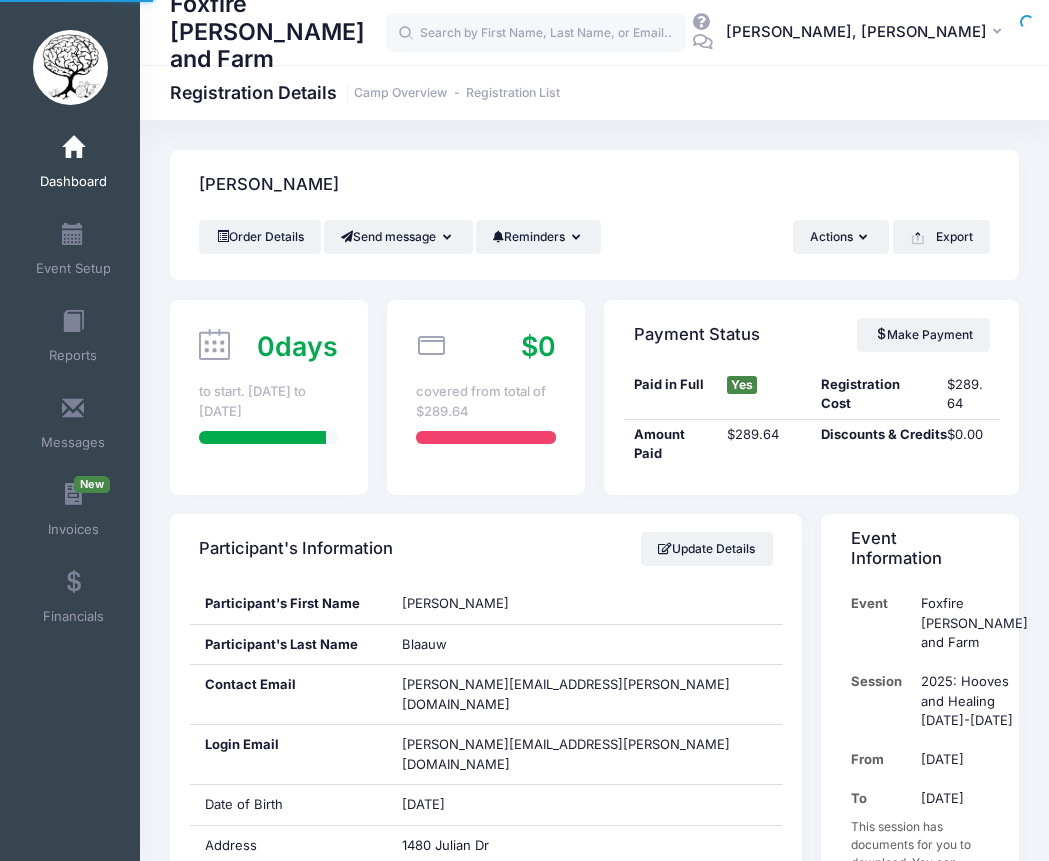 scroll, scrollTop: 0, scrollLeft: 0, axis: both 